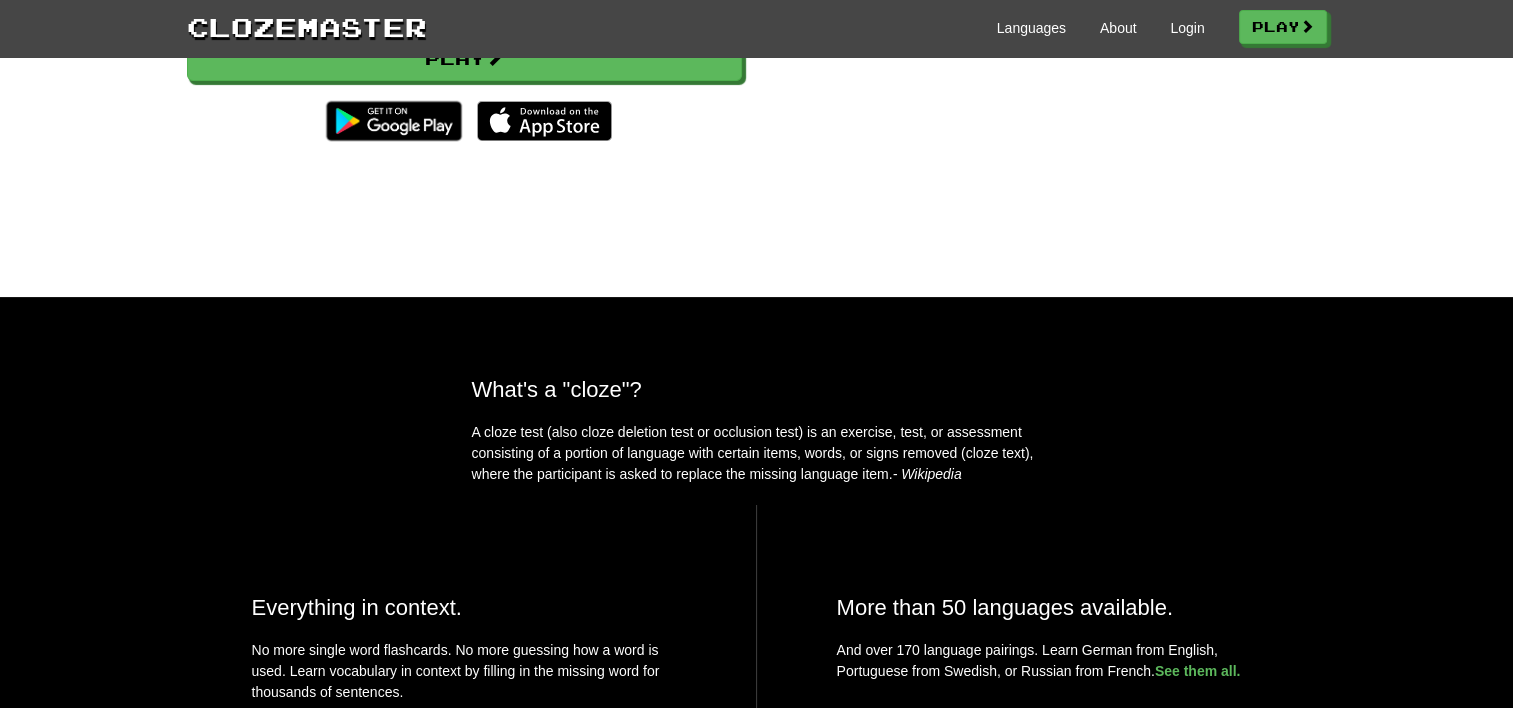 scroll, scrollTop: 0, scrollLeft: 0, axis: both 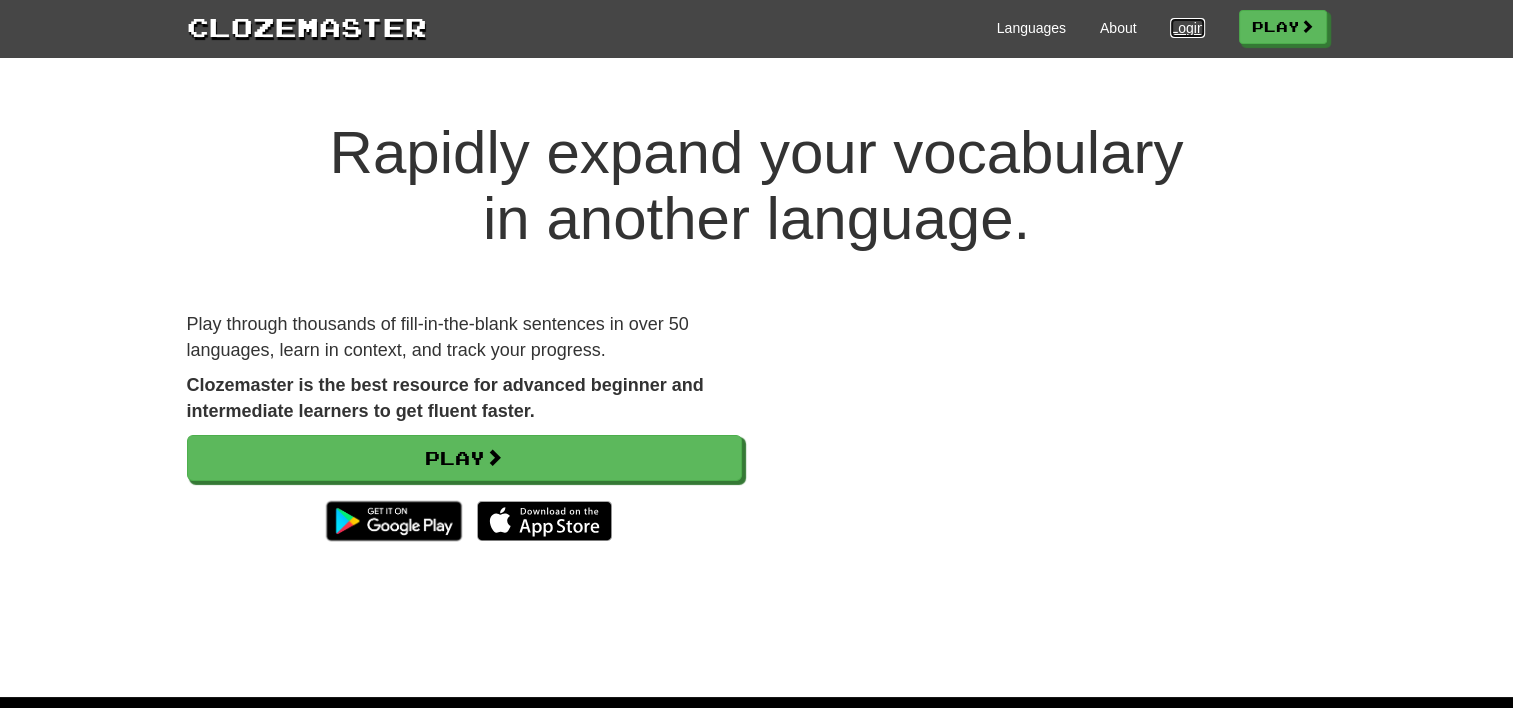 click on "Login" at bounding box center (1187, 28) 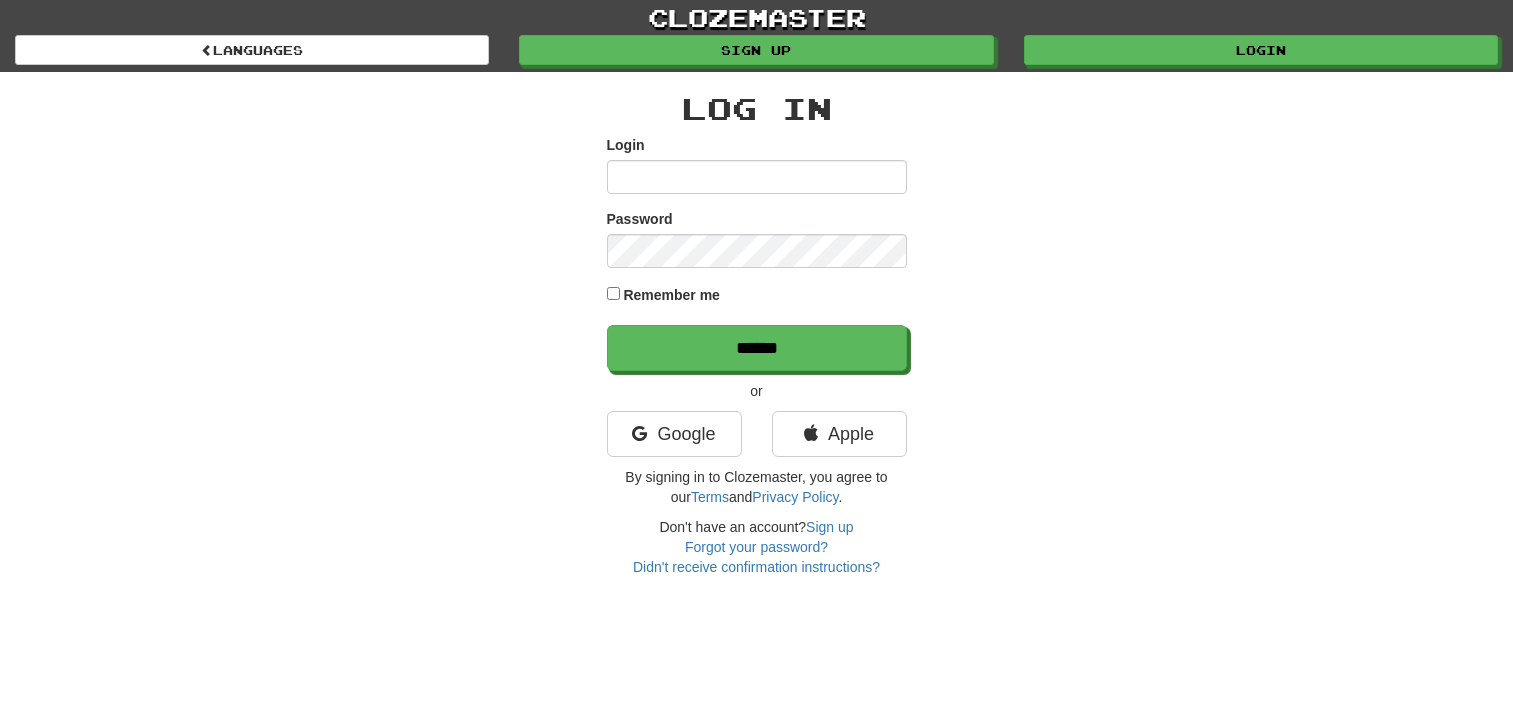 scroll, scrollTop: 0, scrollLeft: 0, axis: both 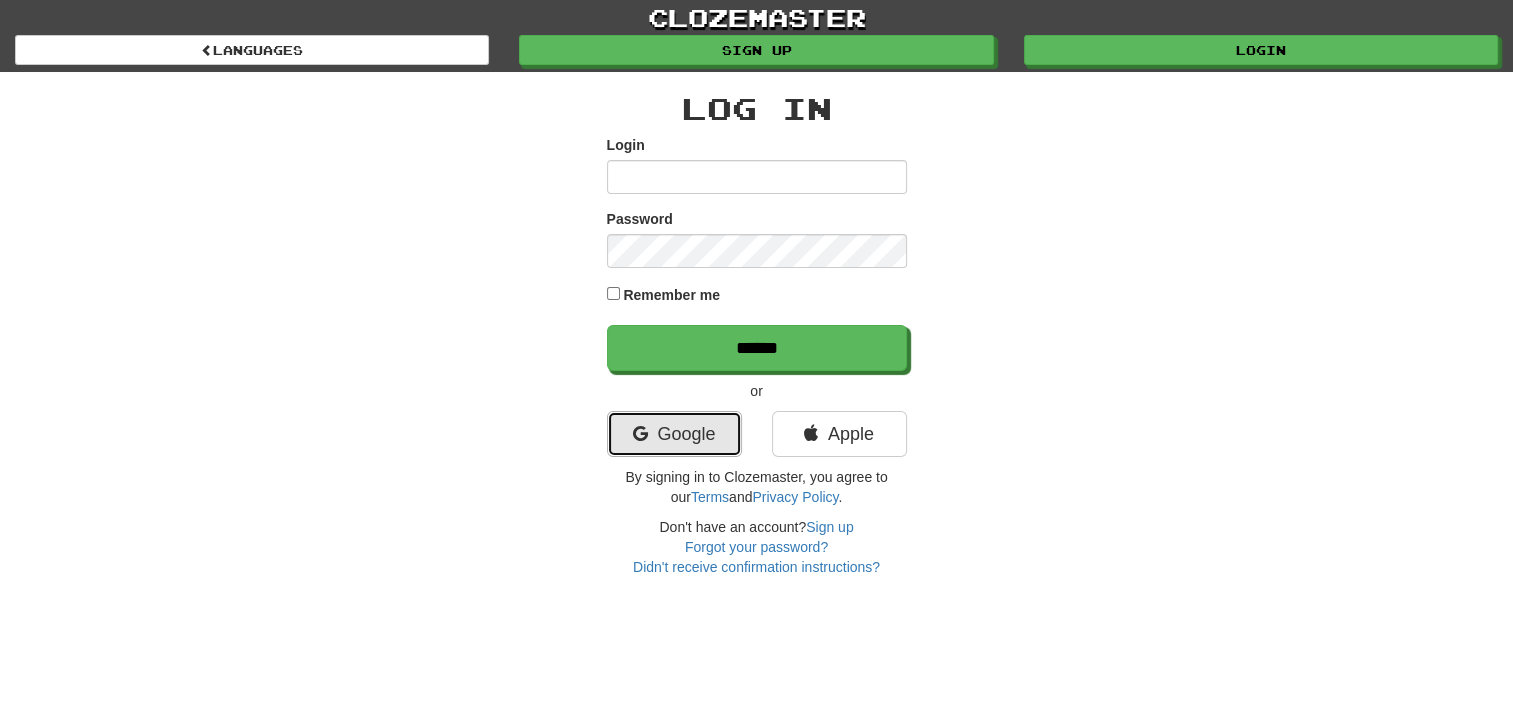 click on "Google" at bounding box center [674, 434] 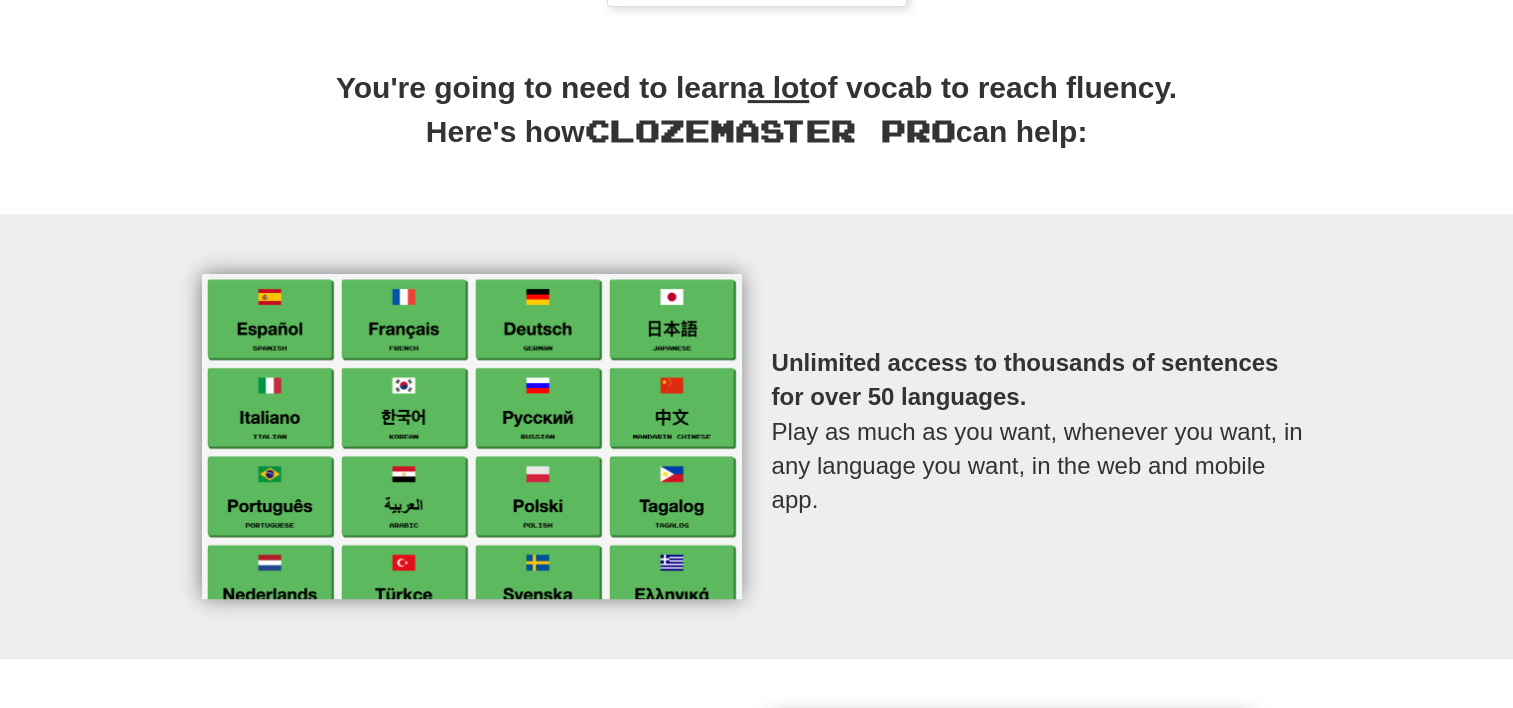 scroll, scrollTop: 200, scrollLeft: 0, axis: vertical 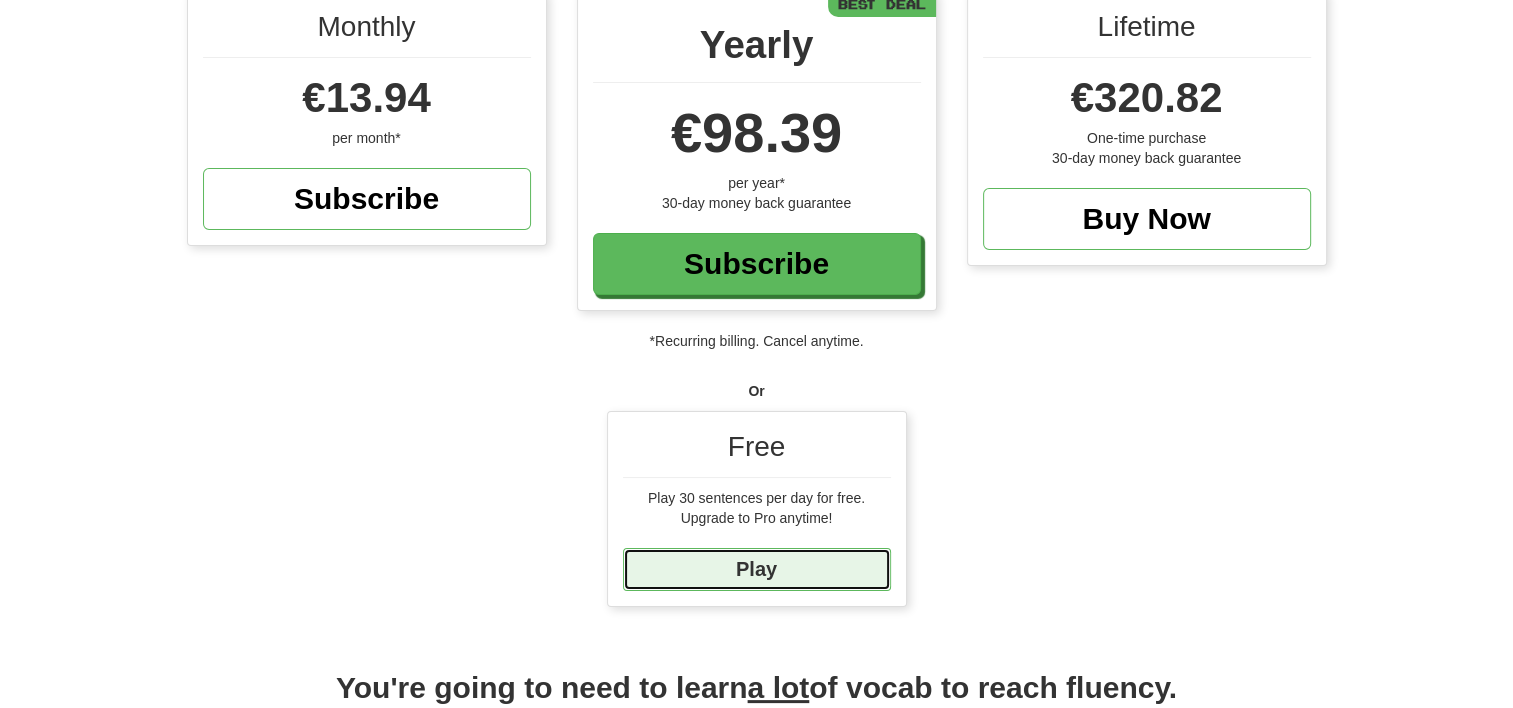 click on "Play" at bounding box center (757, 569) 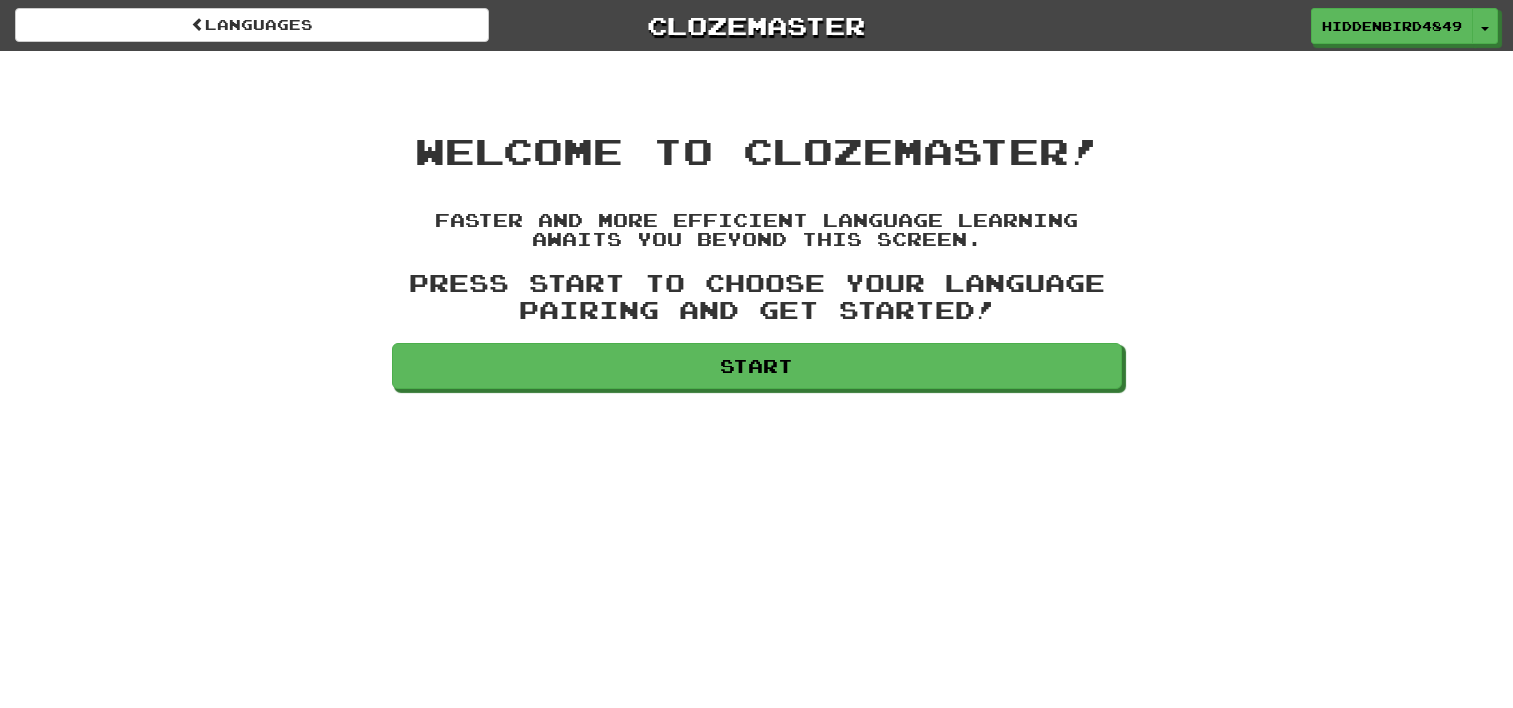 scroll, scrollTop: 0, scrollLeft: 0, axis: both 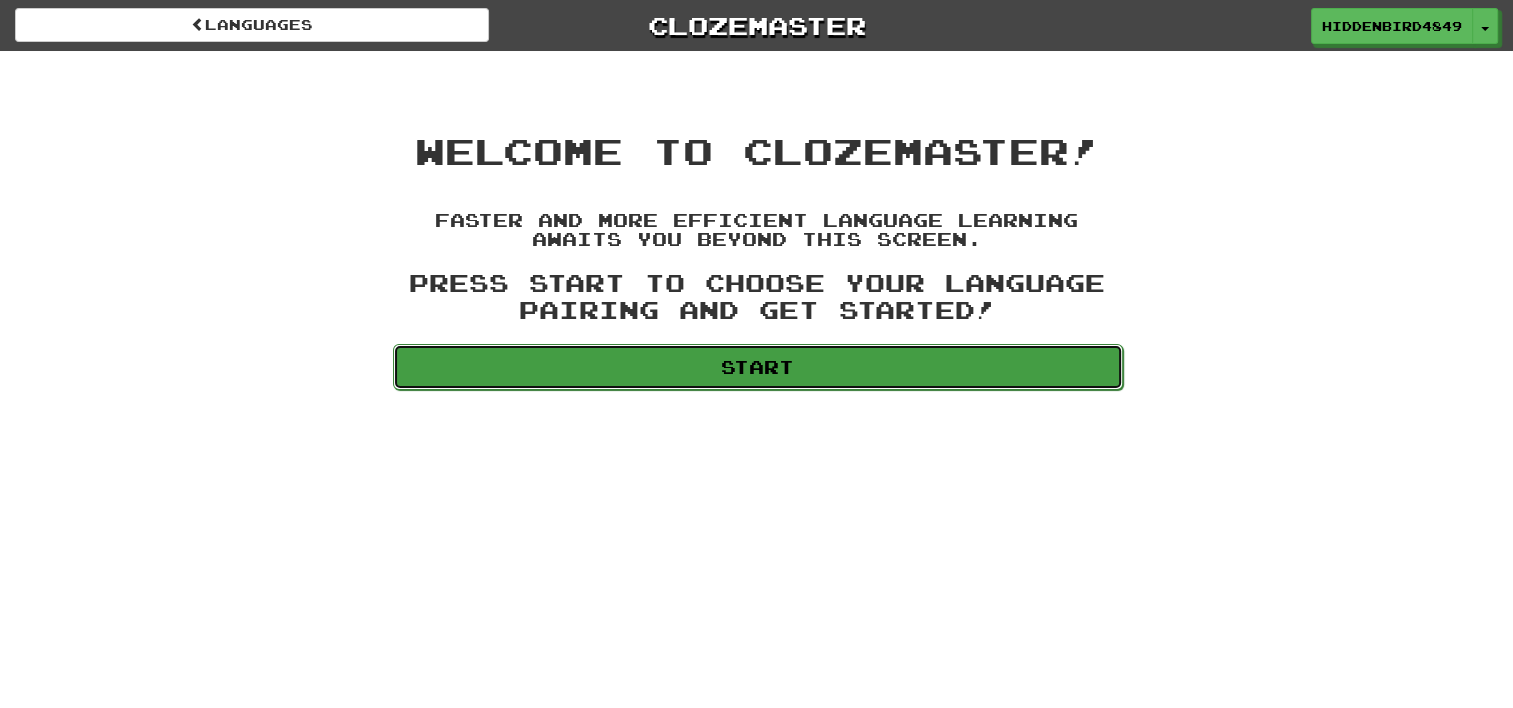 click on "Start" at bounding box center [758, 367] 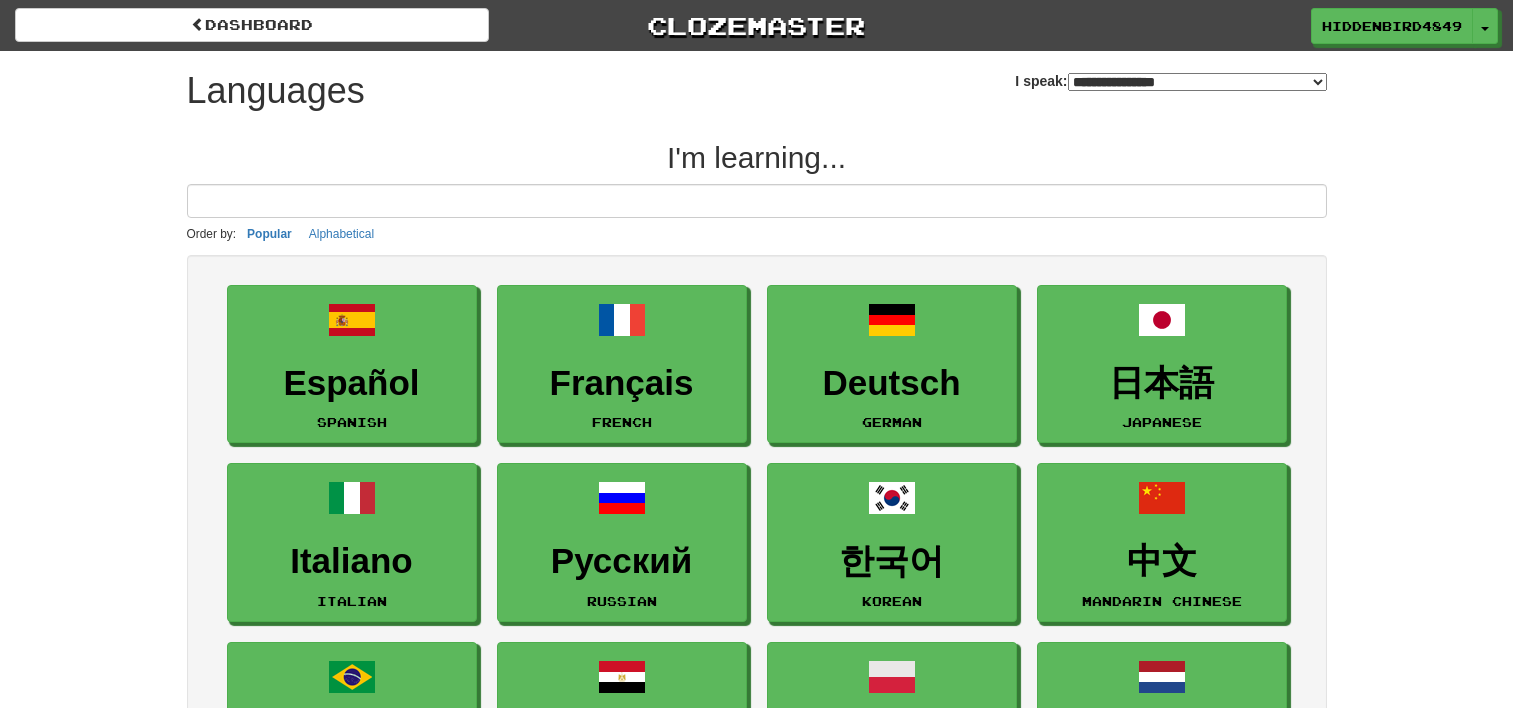 select on "*******" 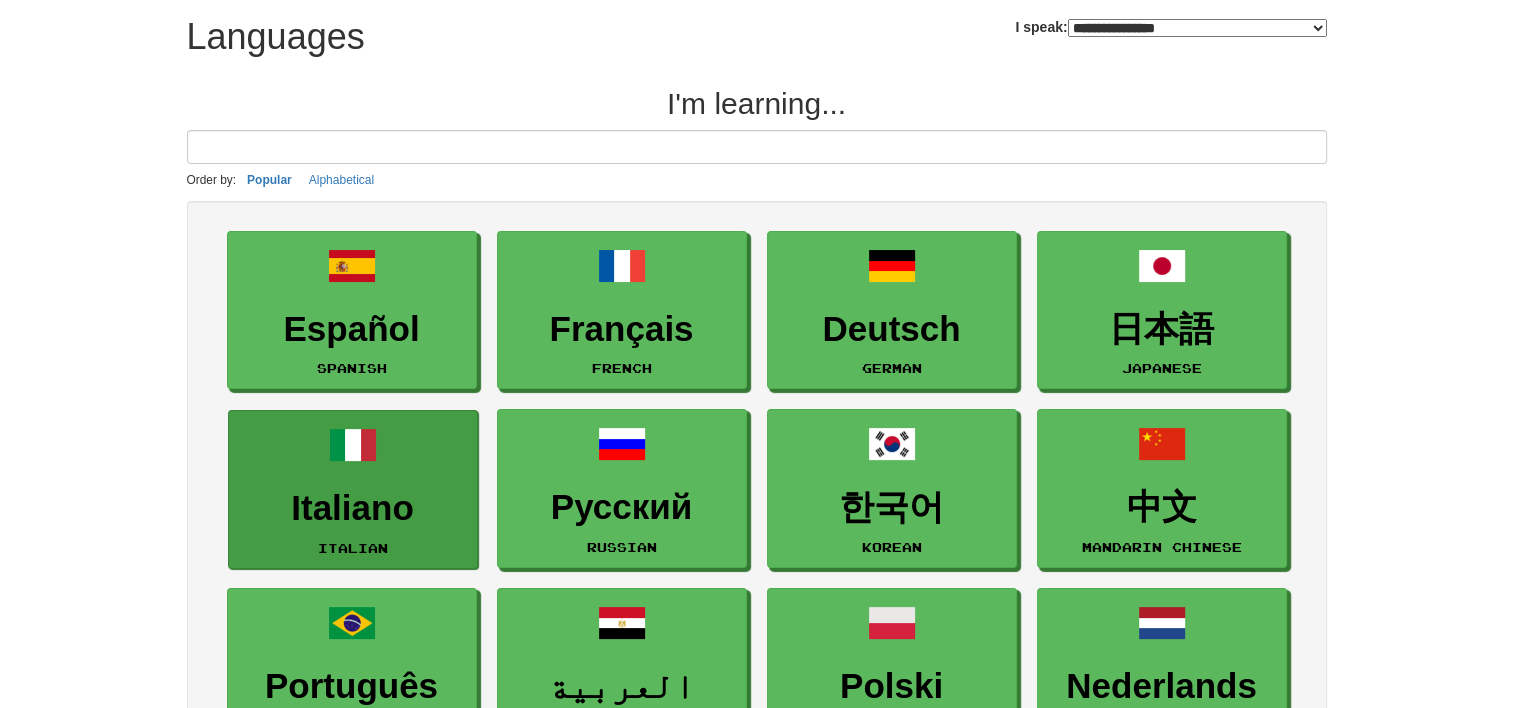 scroll, scrollTop: 0, scrollLeft: 0, axis: both 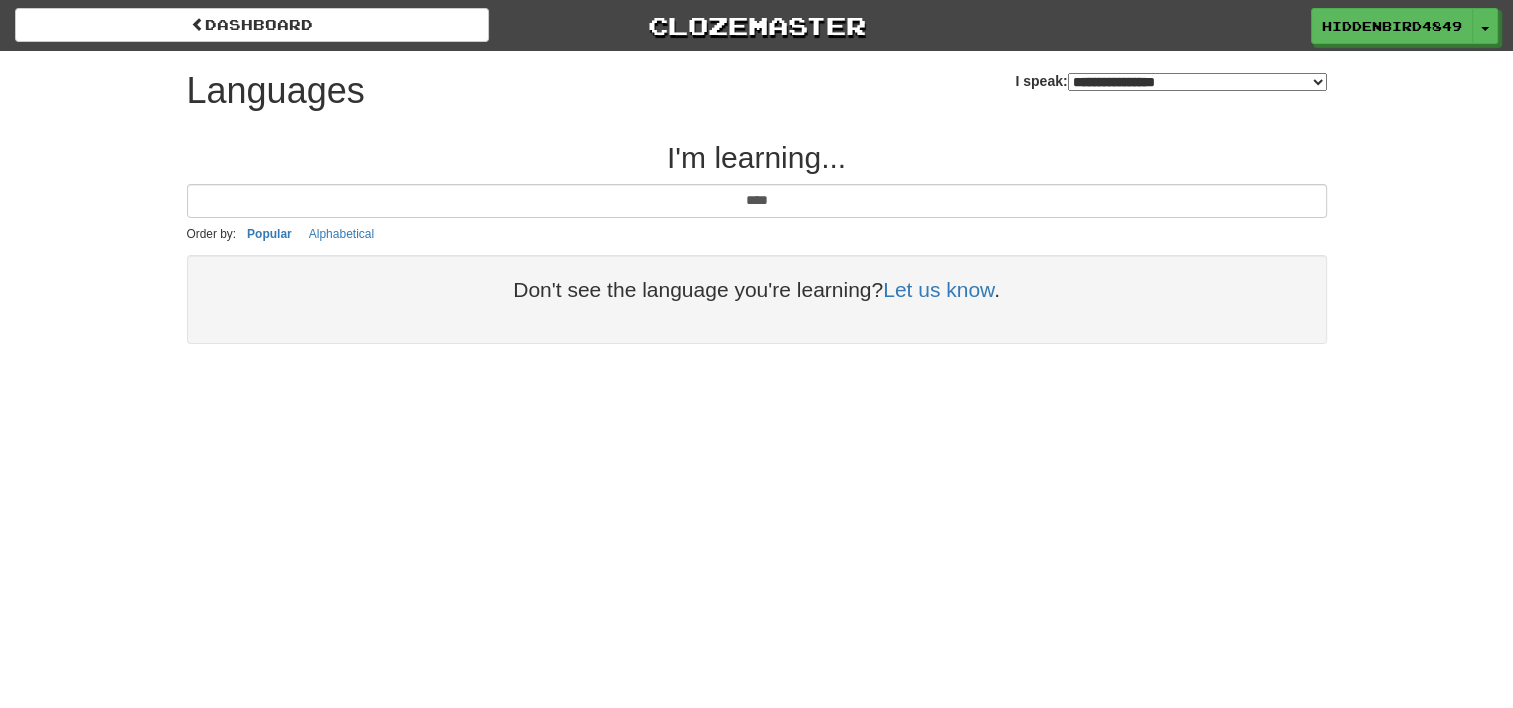 type on "****" 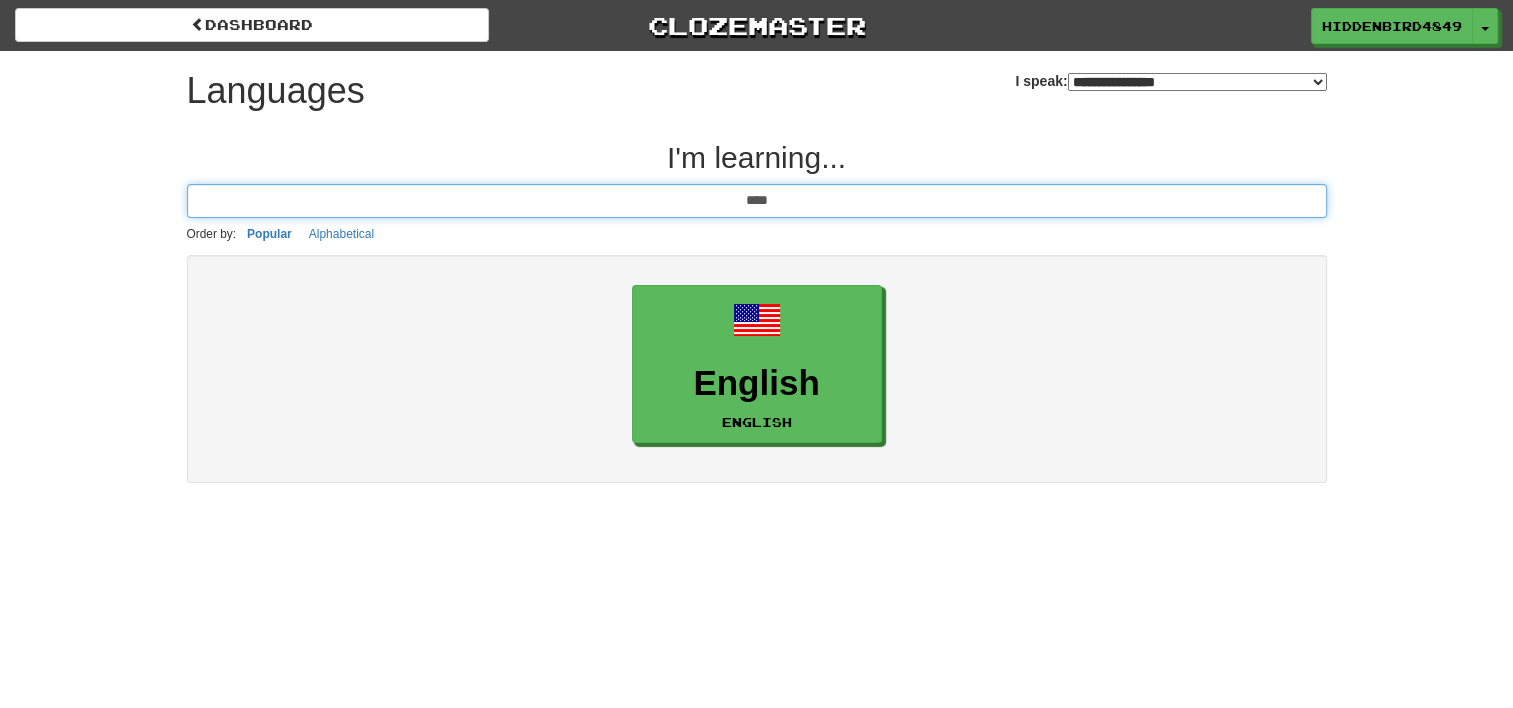 click on "****" at bounding box center (757, 201) 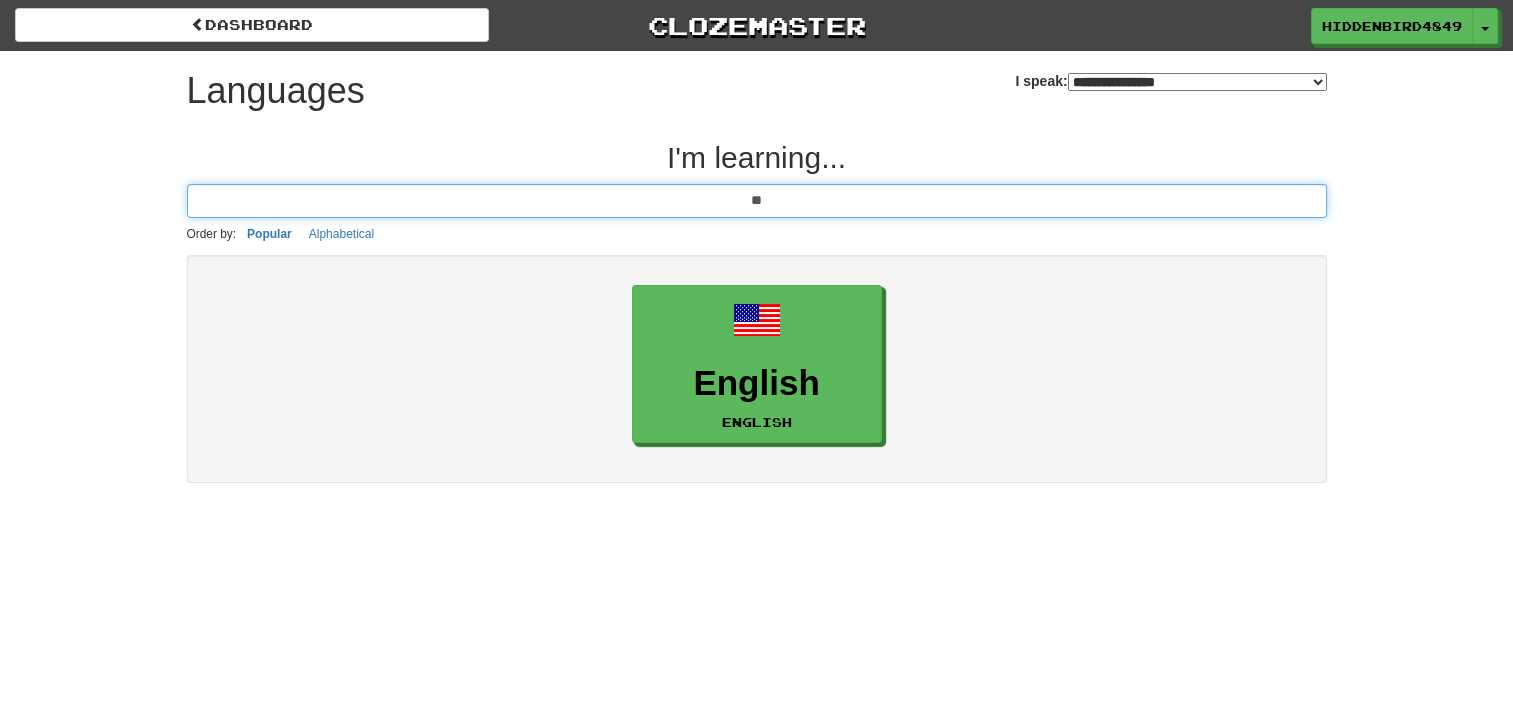 type on "*" 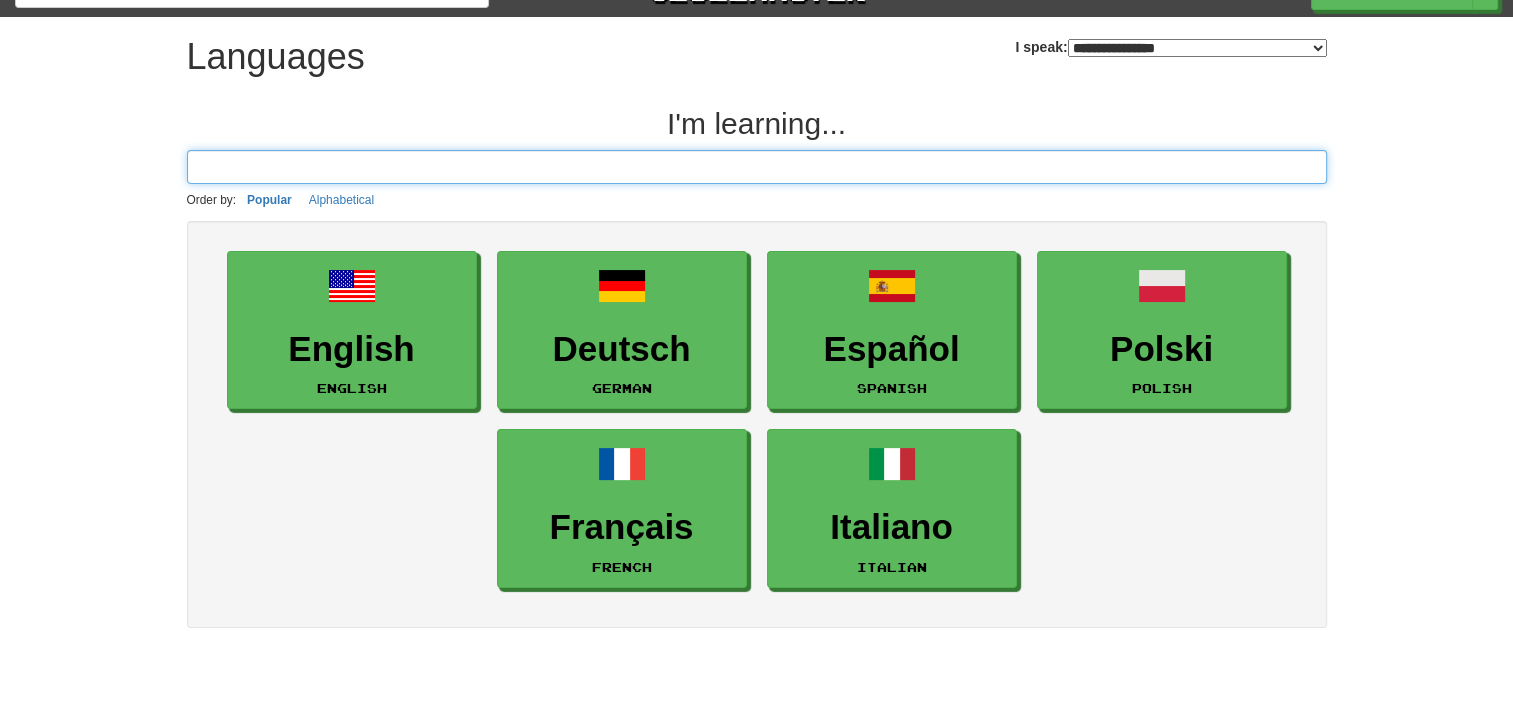 scroll, scrollTop: 0, scrollLeft: 0, axis: both 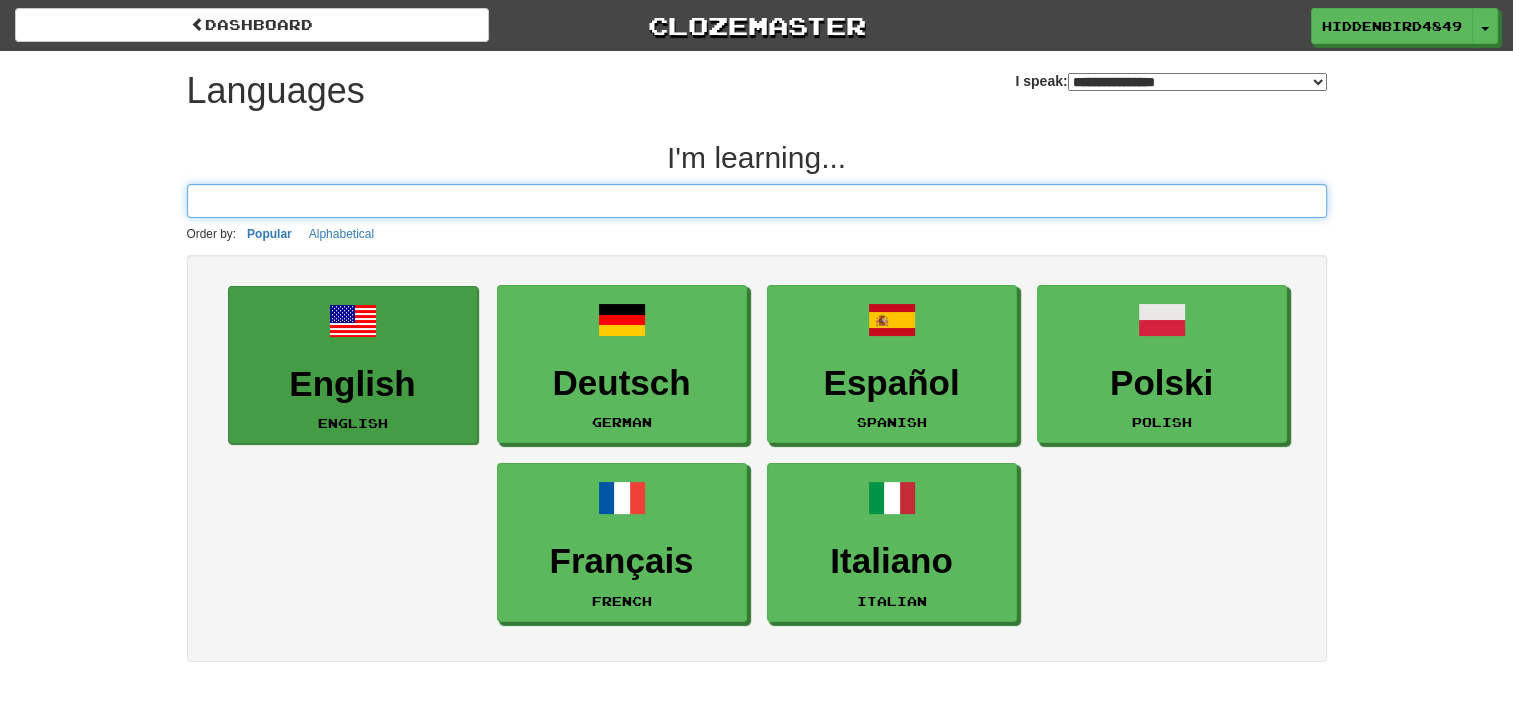 type 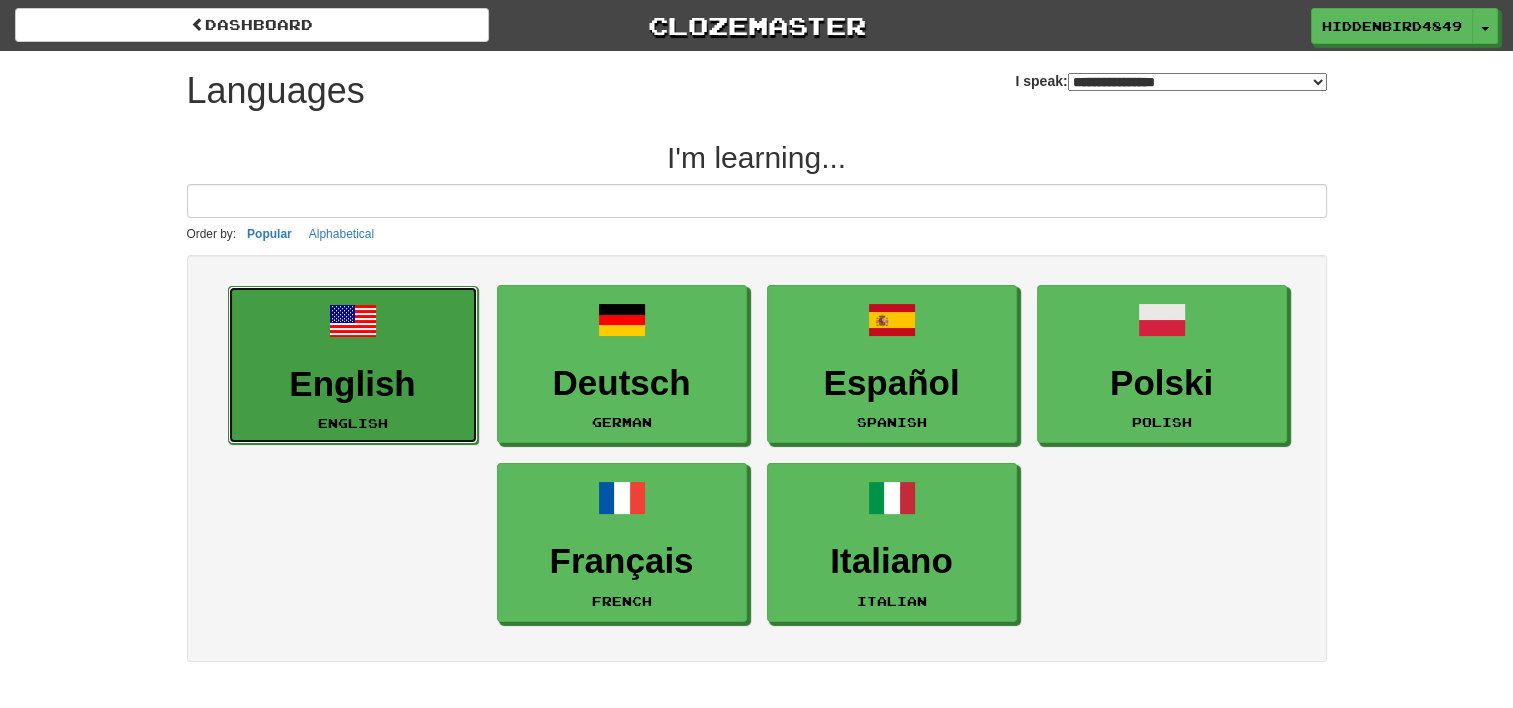click on "English English" at bounding box center [353, 365] 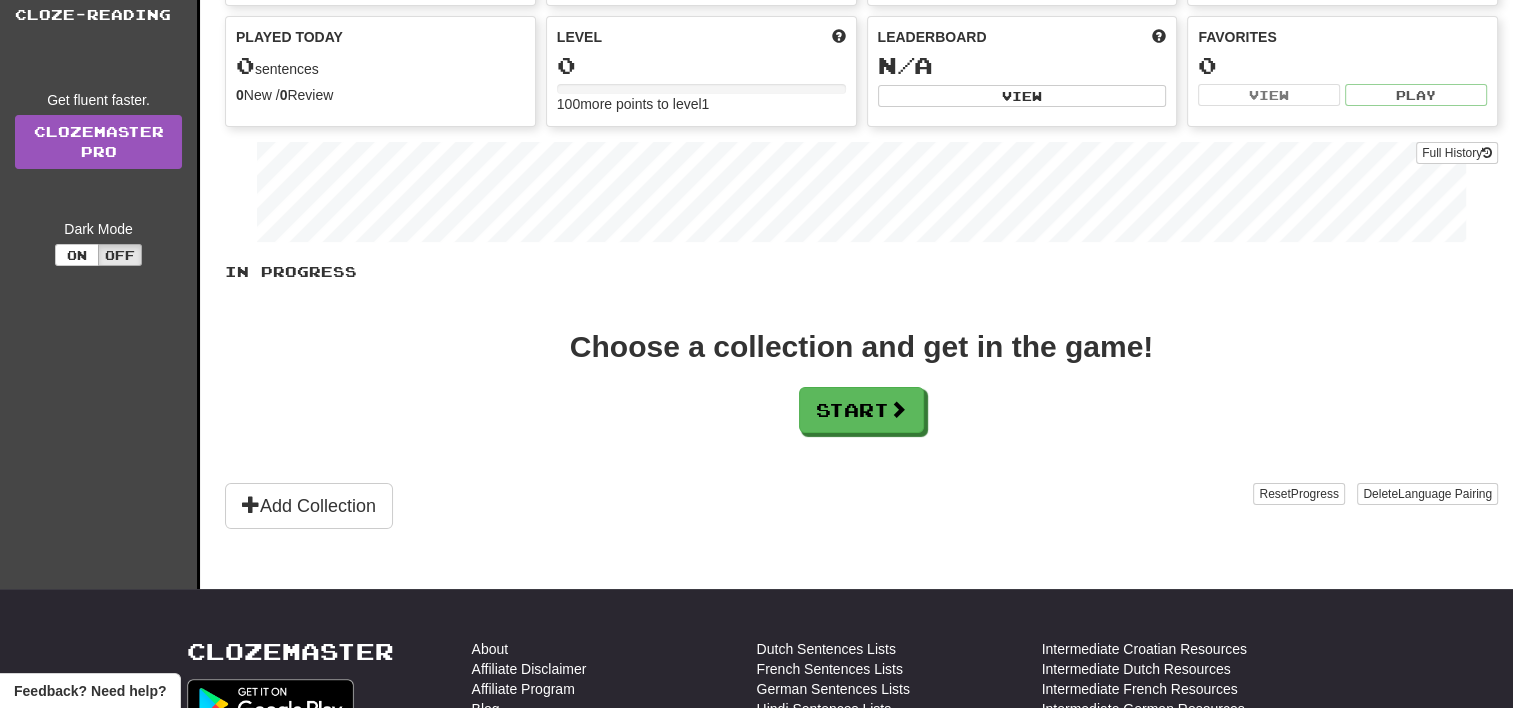 scroll, scrollTop: 0, scrollLeft: 0, axis: both 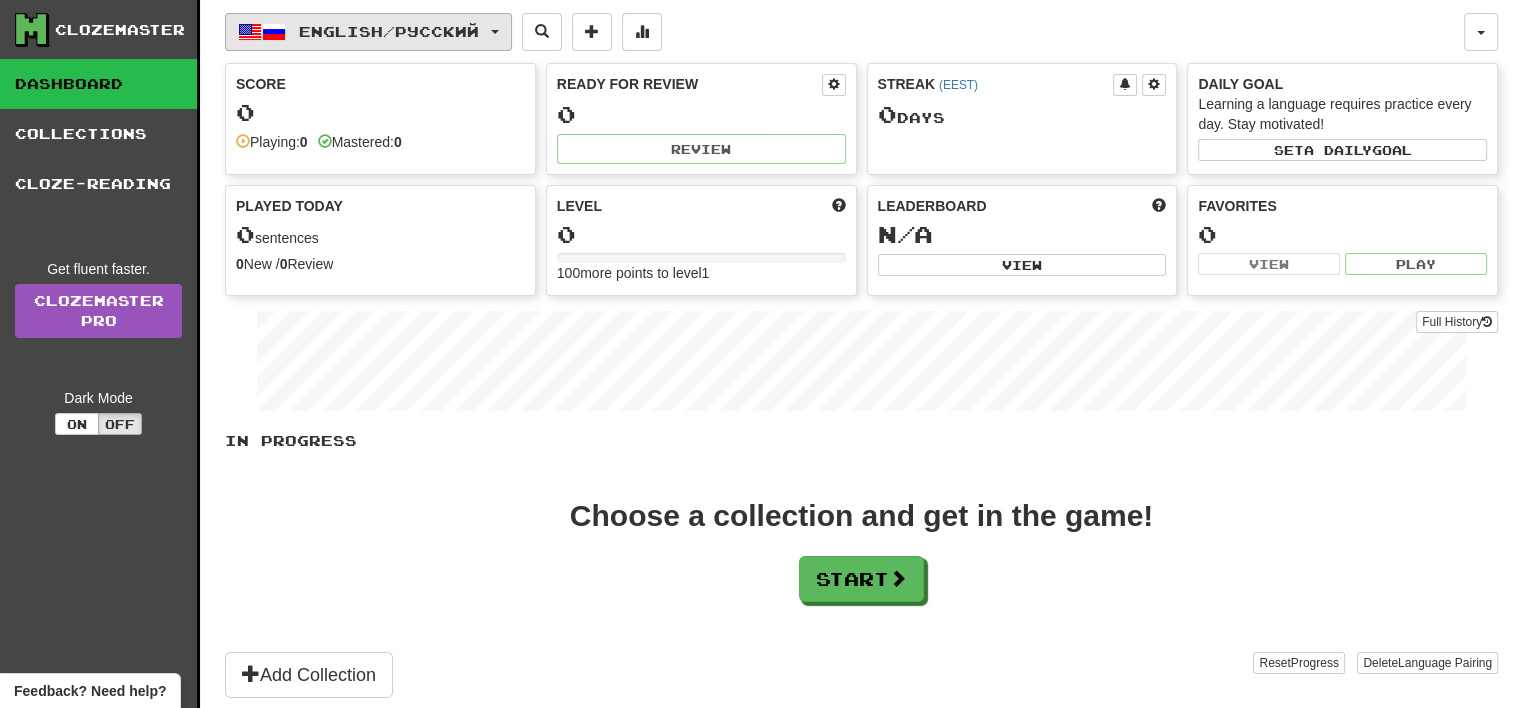 click on "English  /  Русский" at bounding box center [389, 31] 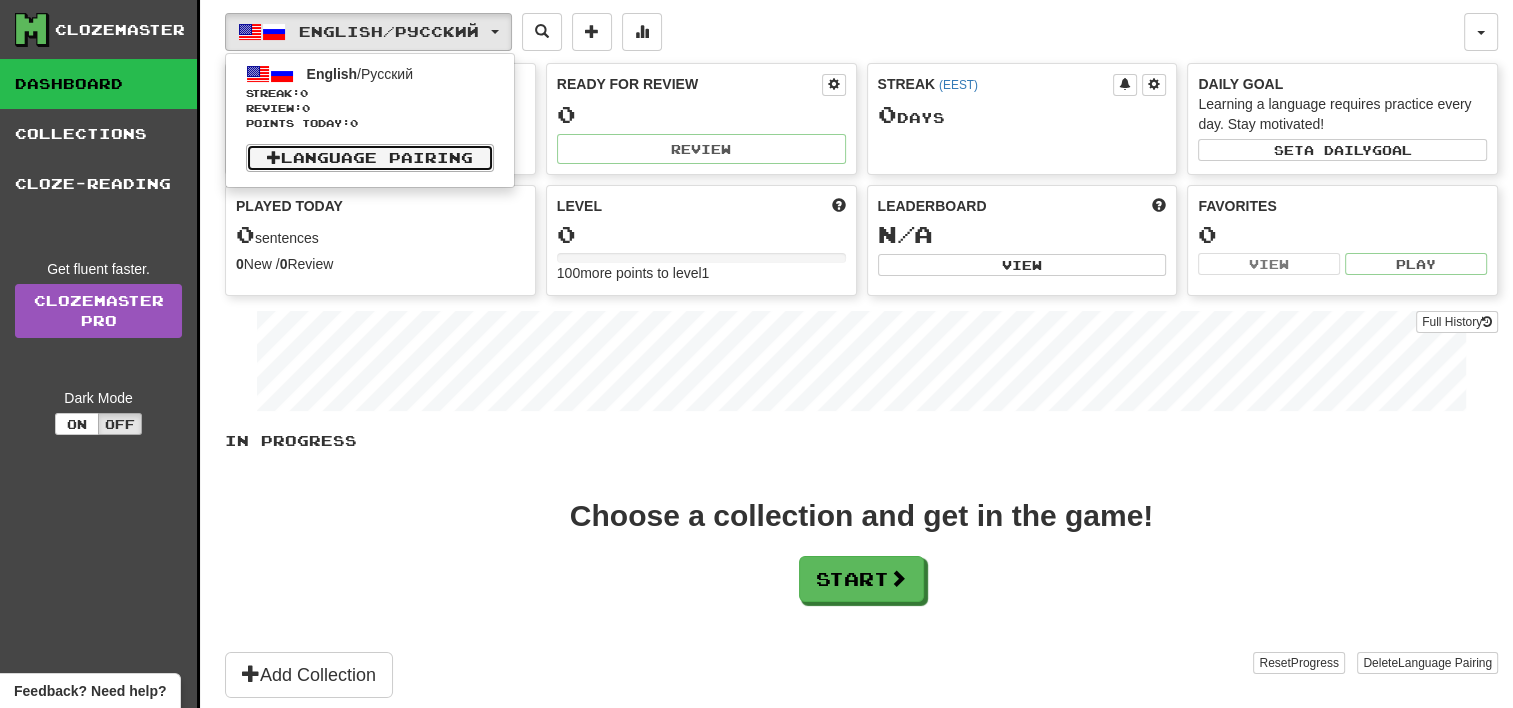 click on "Language Pairing" at bounding box center [370, 158] 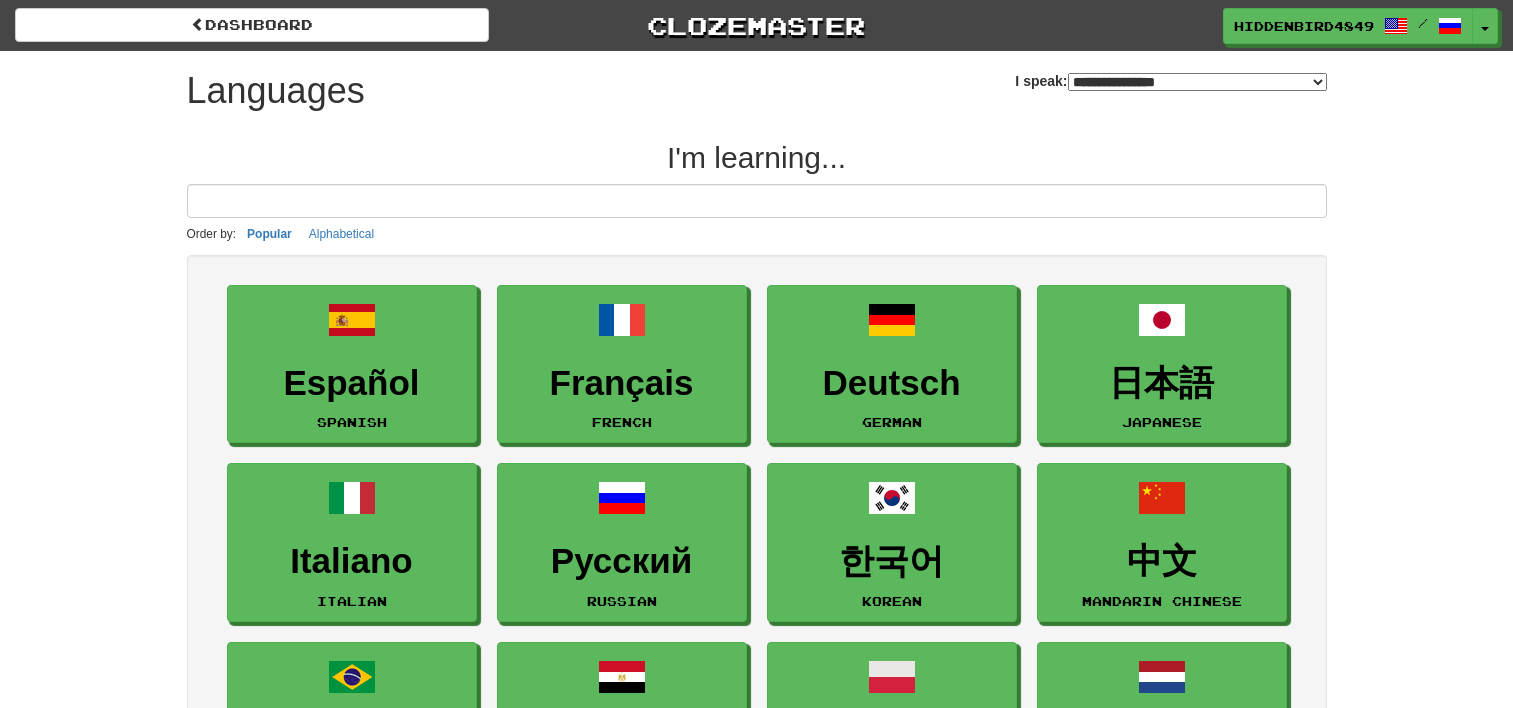 select on "*******" 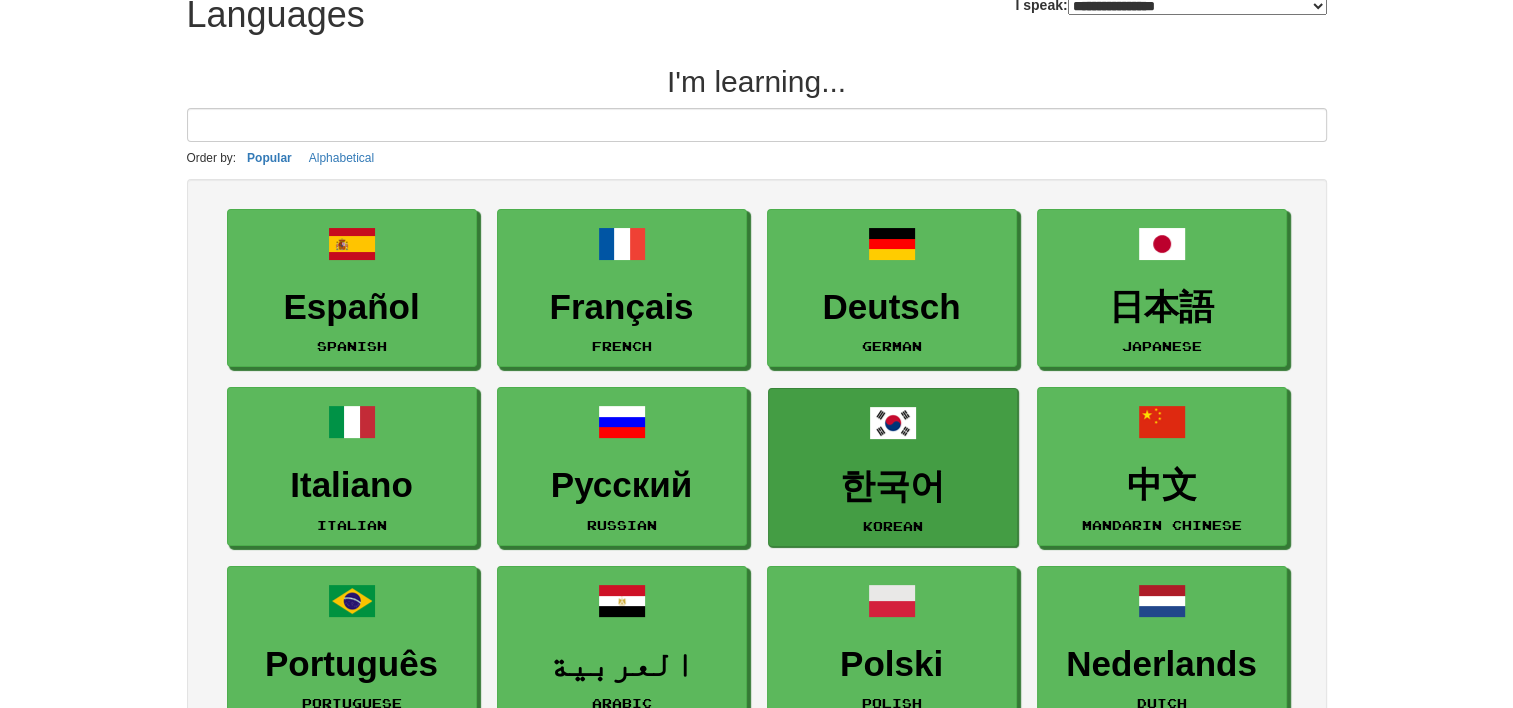 scroll, scrollTop: 200, scrollLeft: 0, axis: vertical 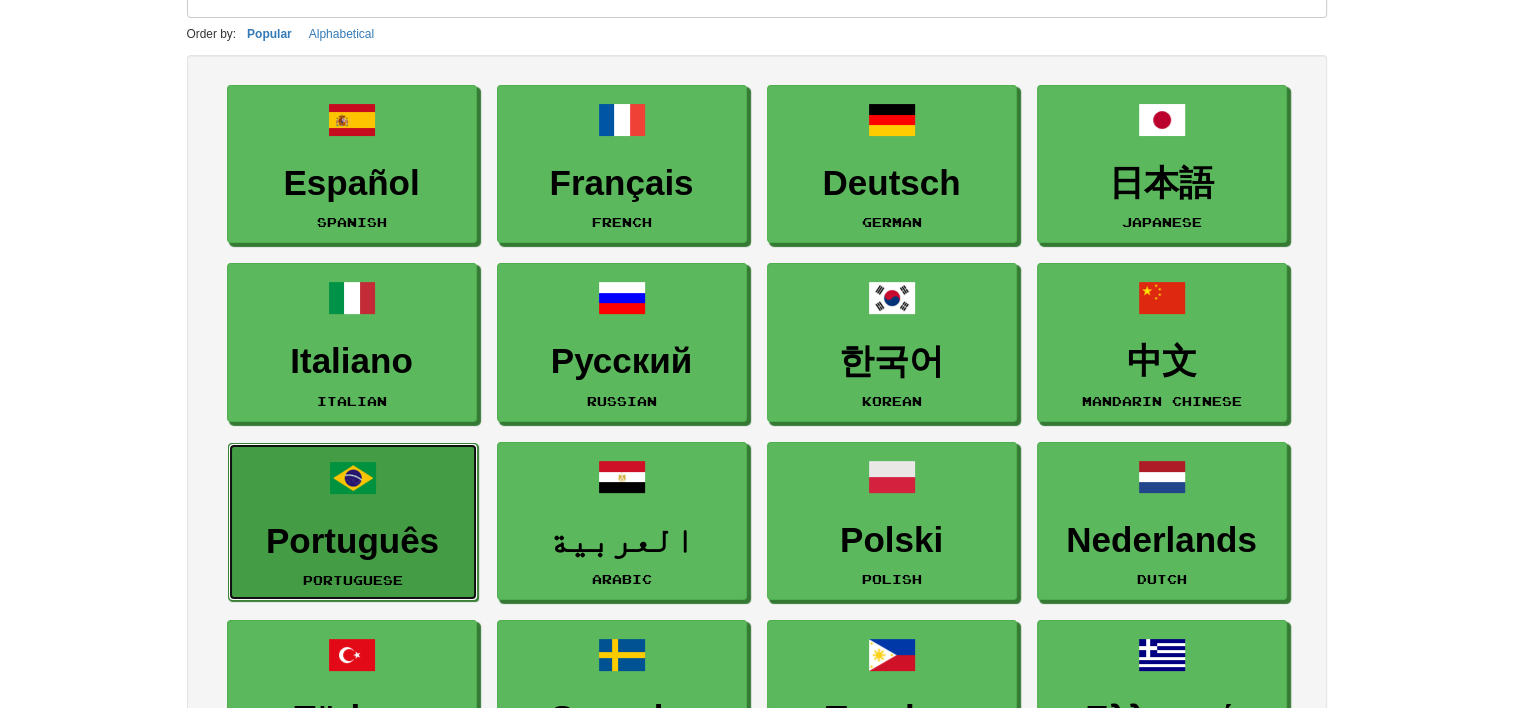 click on "Português" at bounding box center [353, 541] 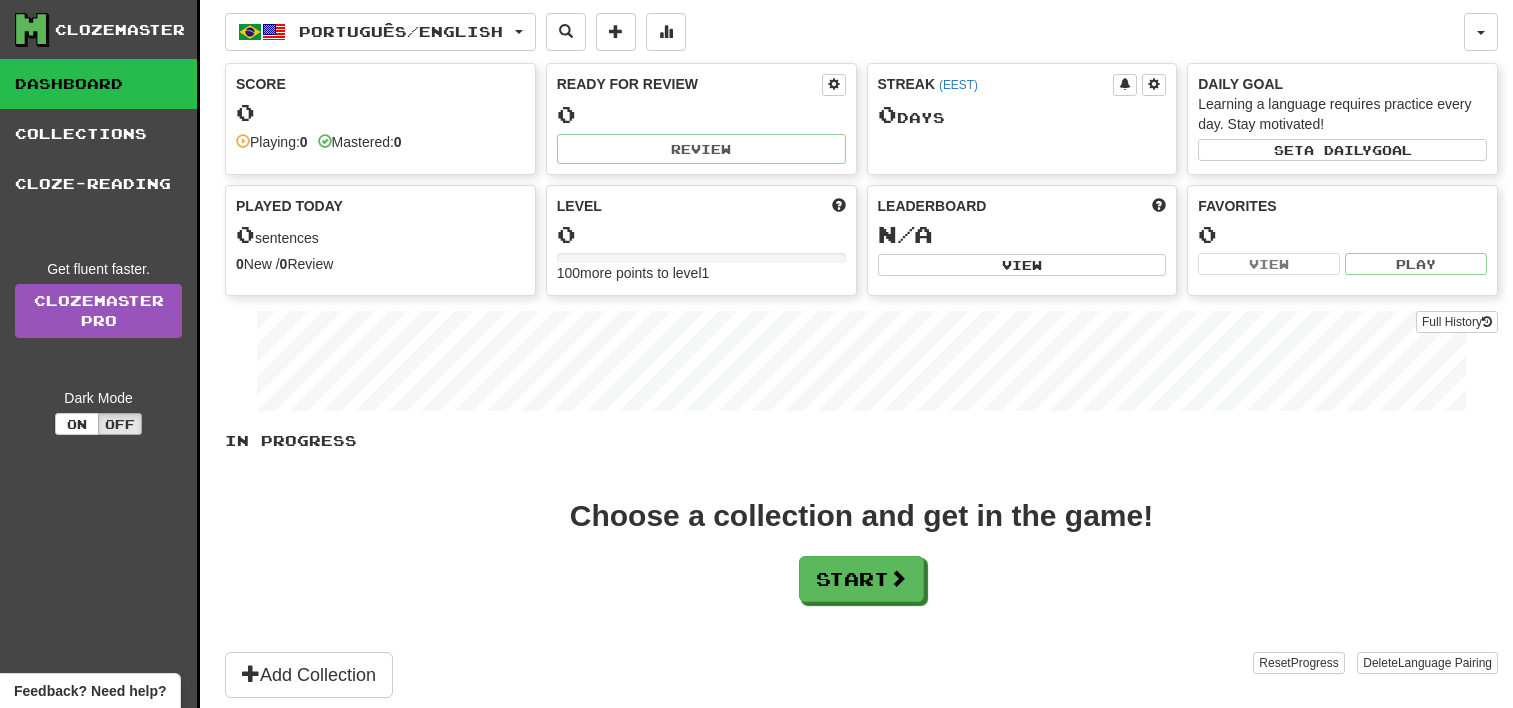 scroll, scrollTop: 0, scrollLeft: 0, axis: both 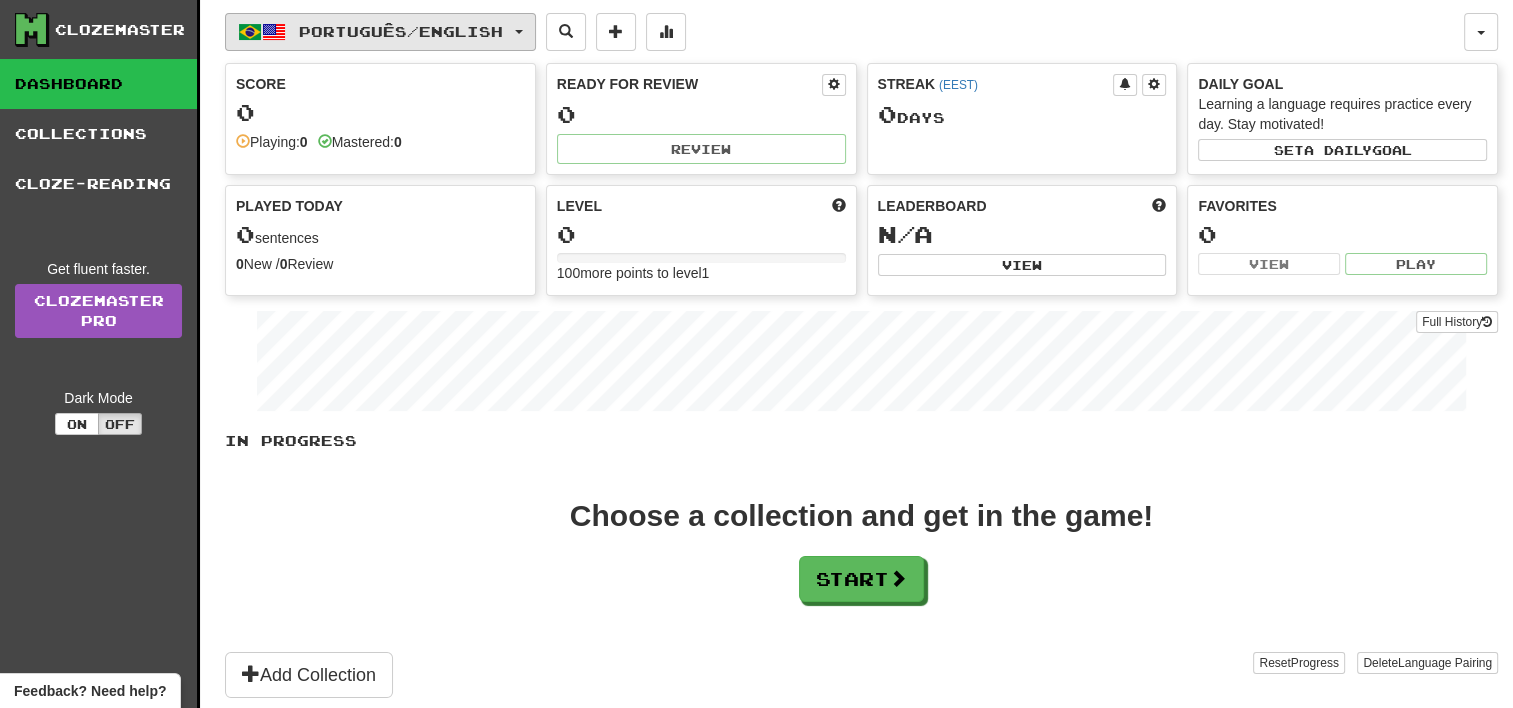 click on "Português  /  English" at bounding box center (380, 32) 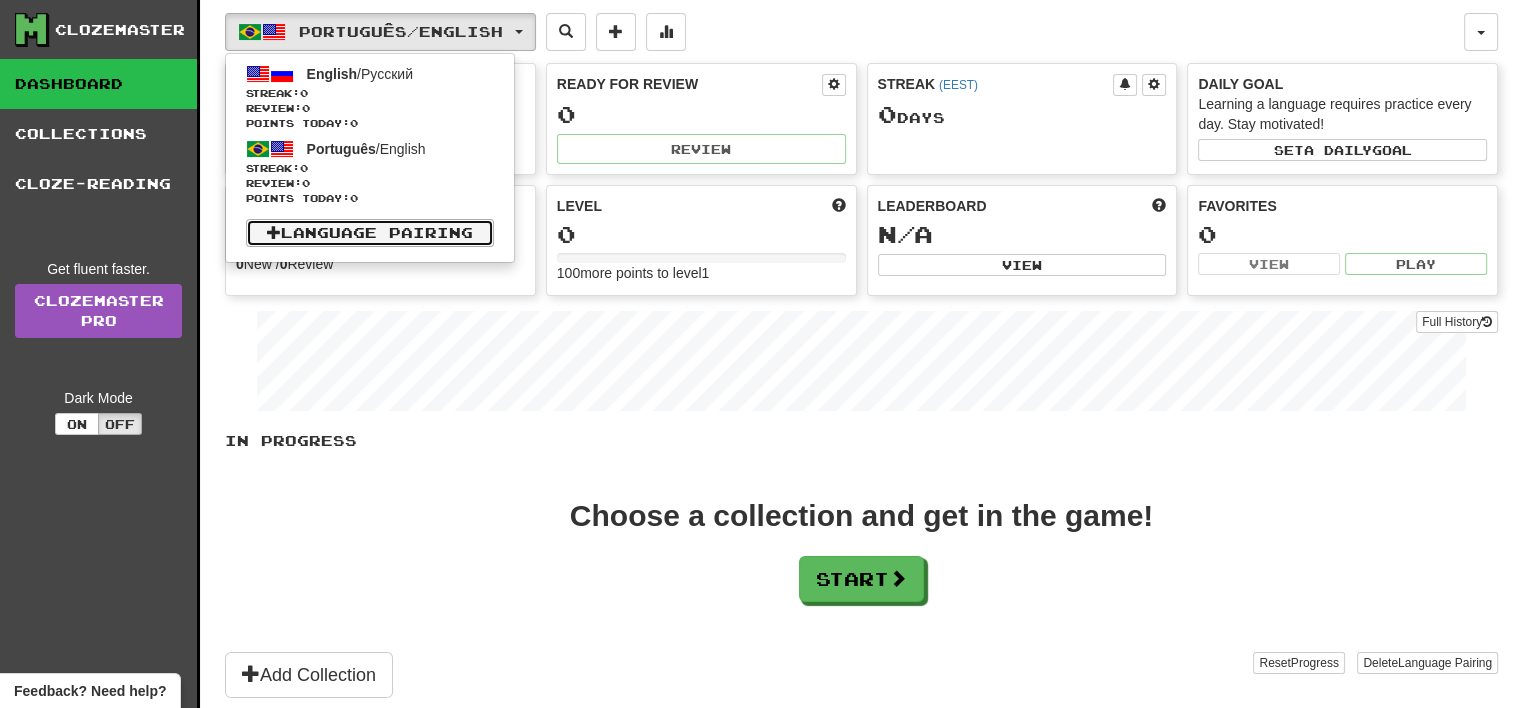 click on "Language Pairing" at bounding box center [370, 233] 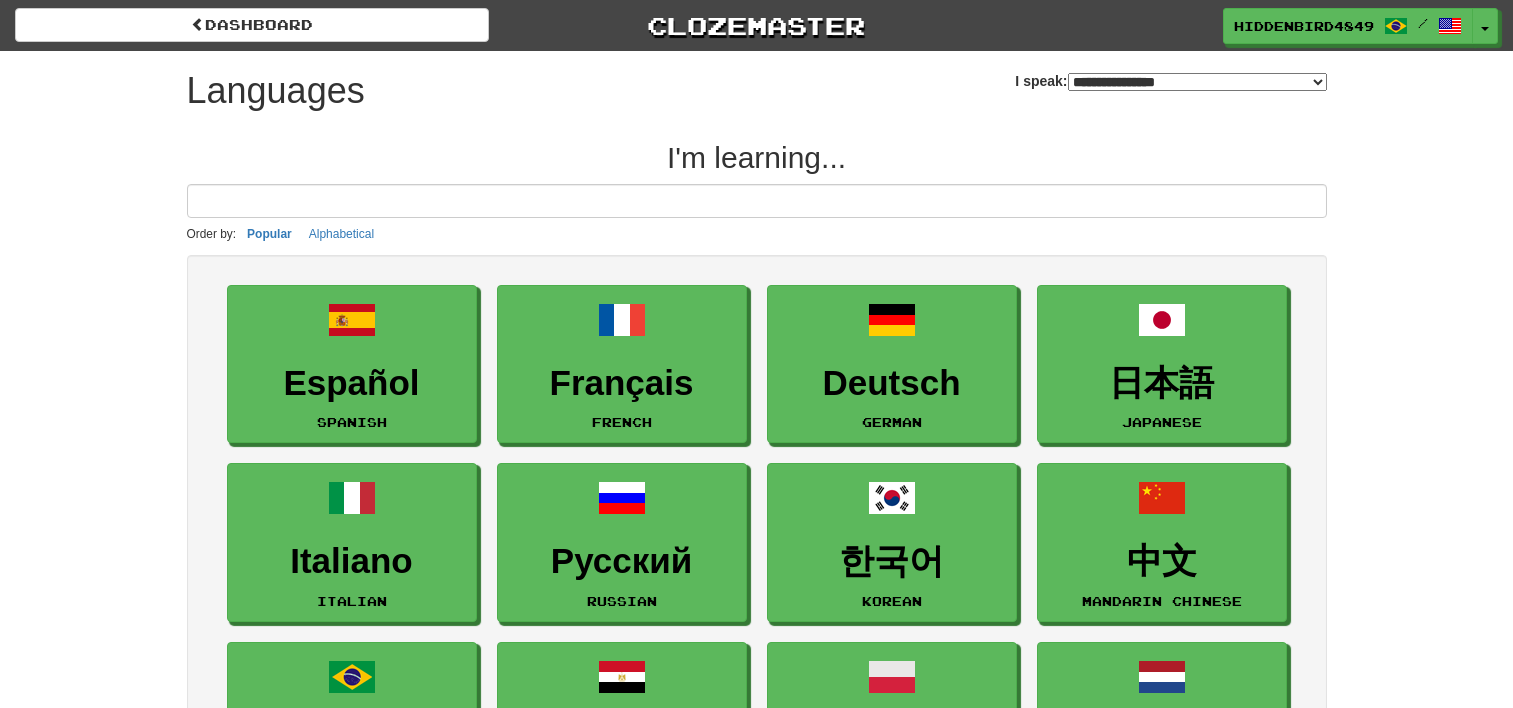 select on "*******" 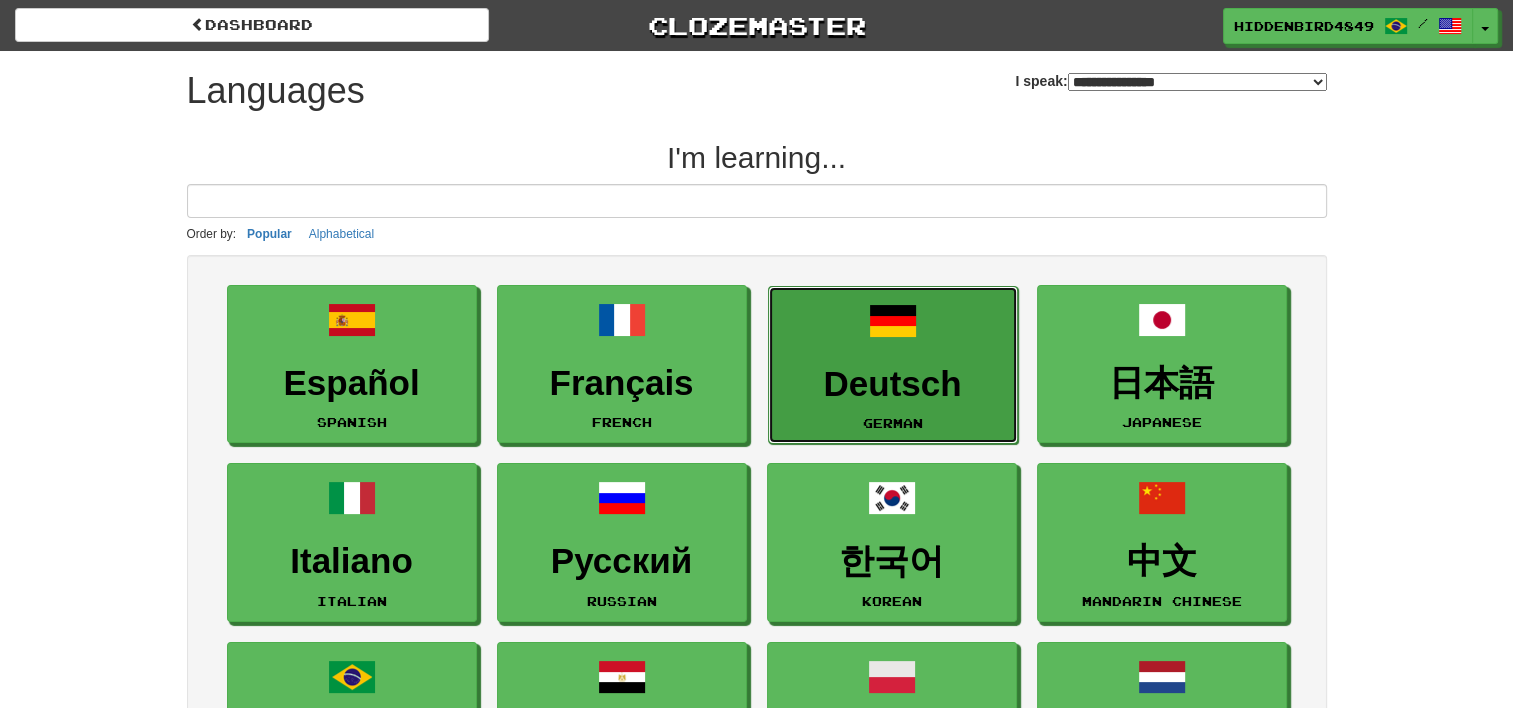 click on "Deutsch" at bounding box center (893, 384) 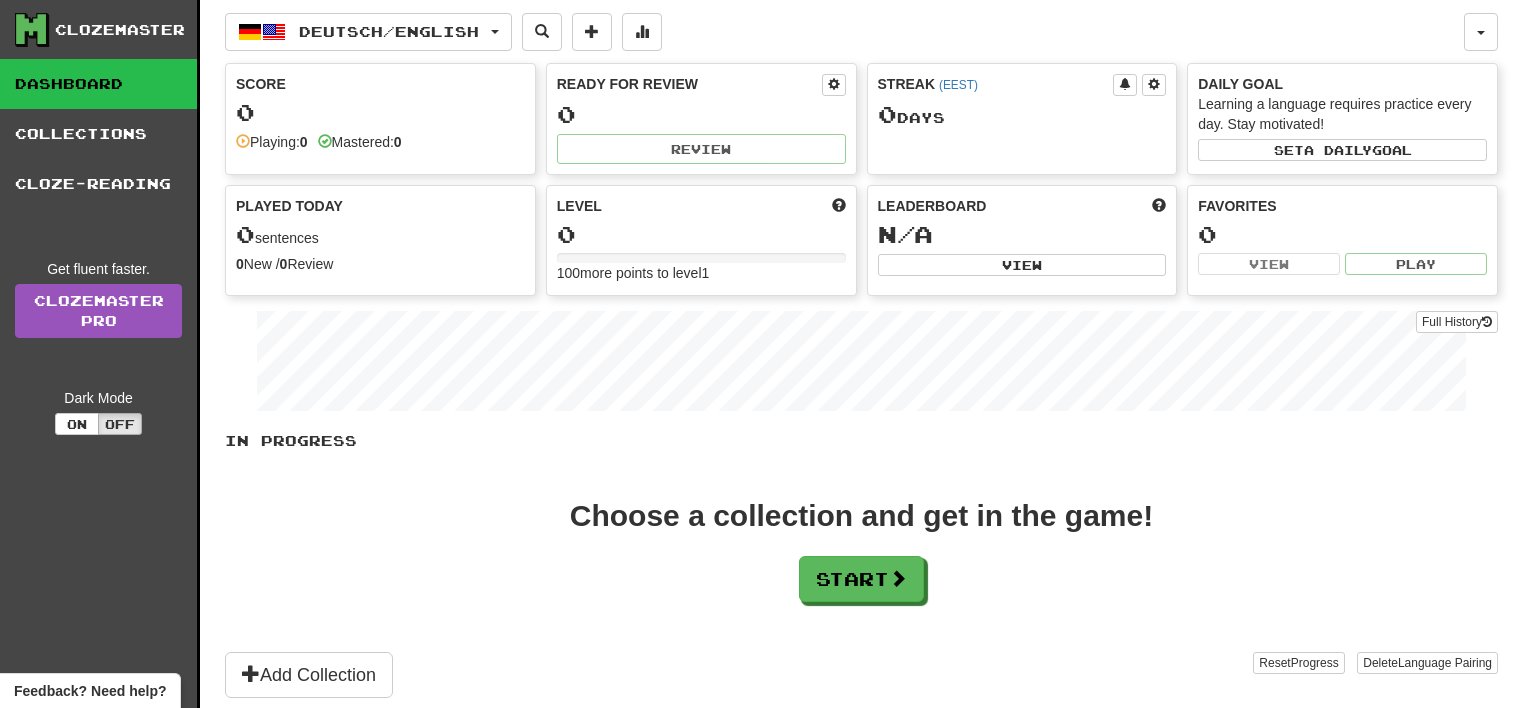 scroll, scrollTop: 0, scrollLeft: 0, axis: both 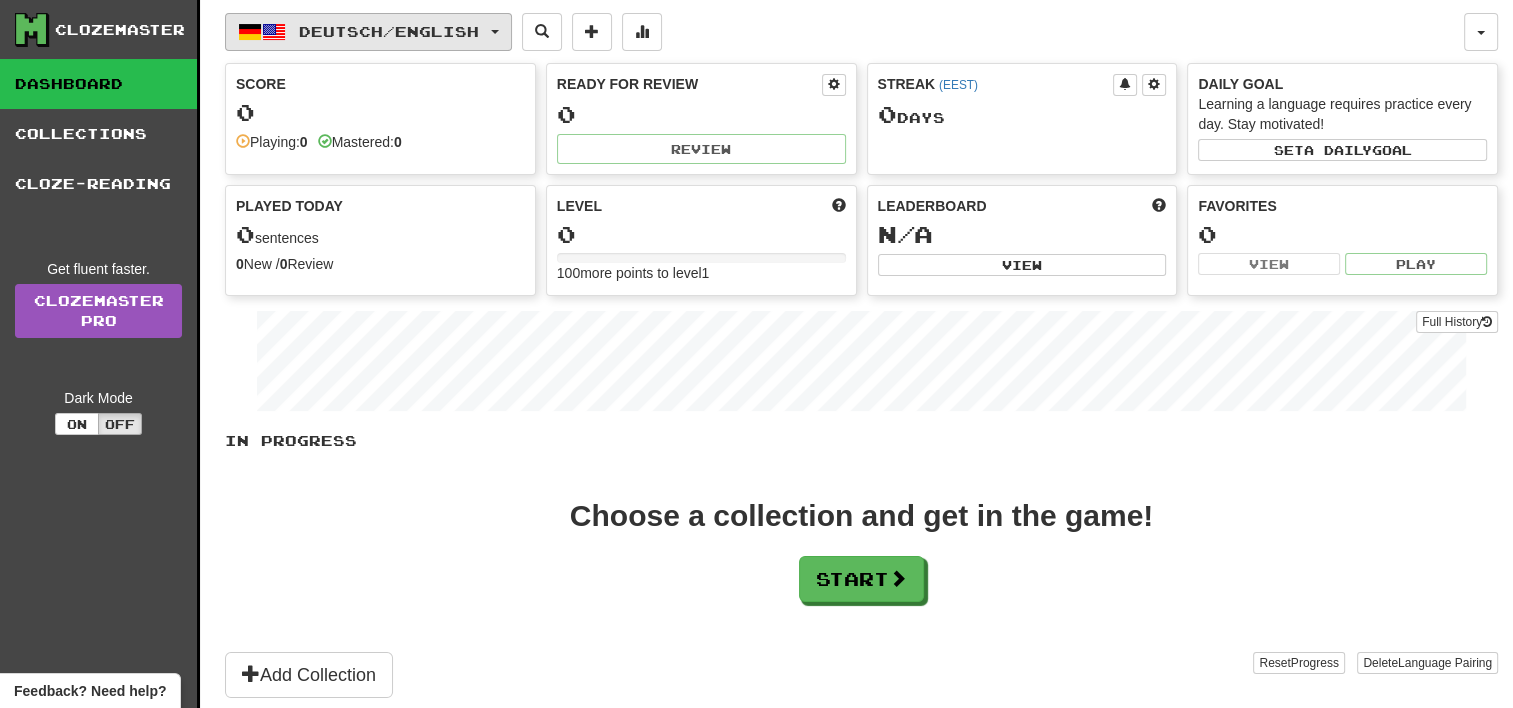 click on "Deutsch  /  English" at bounding box center (389, 31) 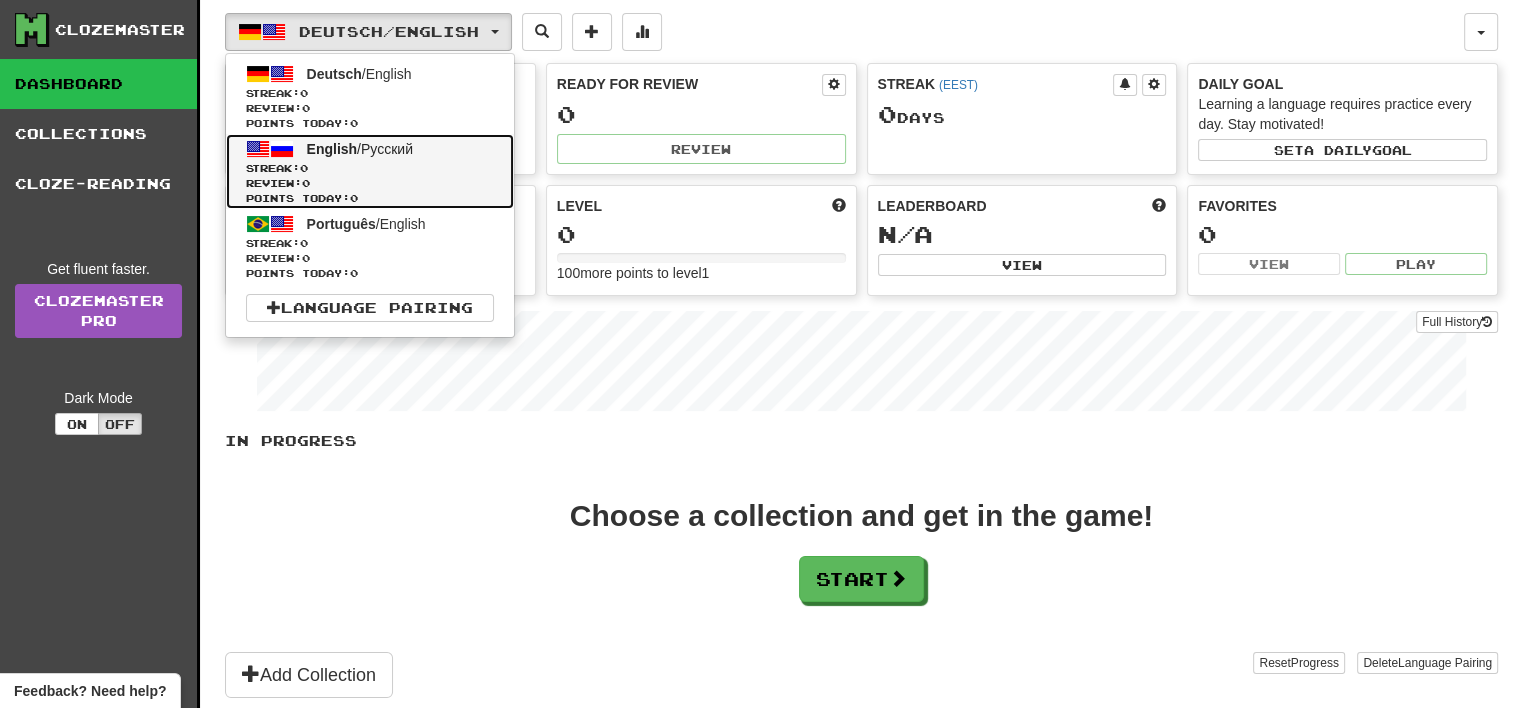 click on "Review:  0" at bounding box center [370, 183] 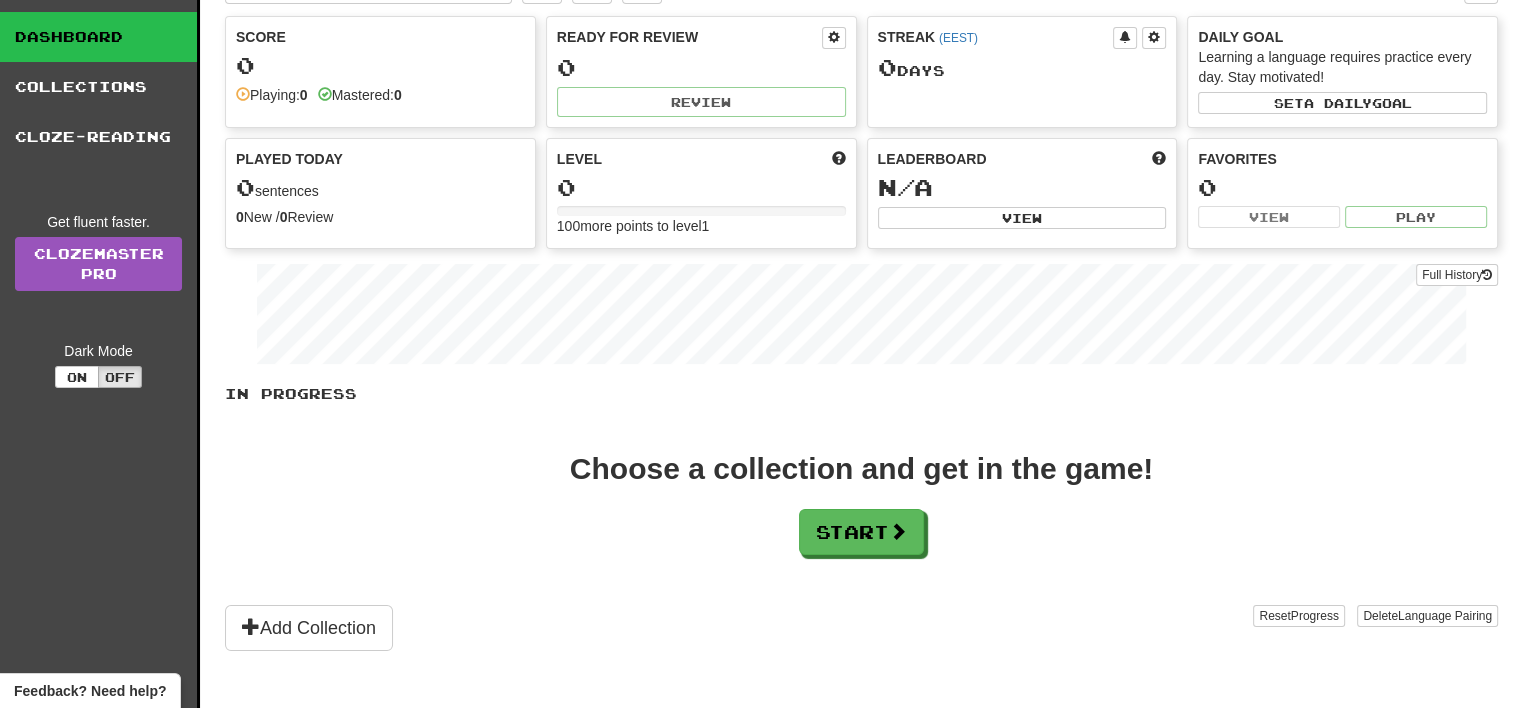 scroll, scrollTop: 0, scrollLeft: 0, axis: both 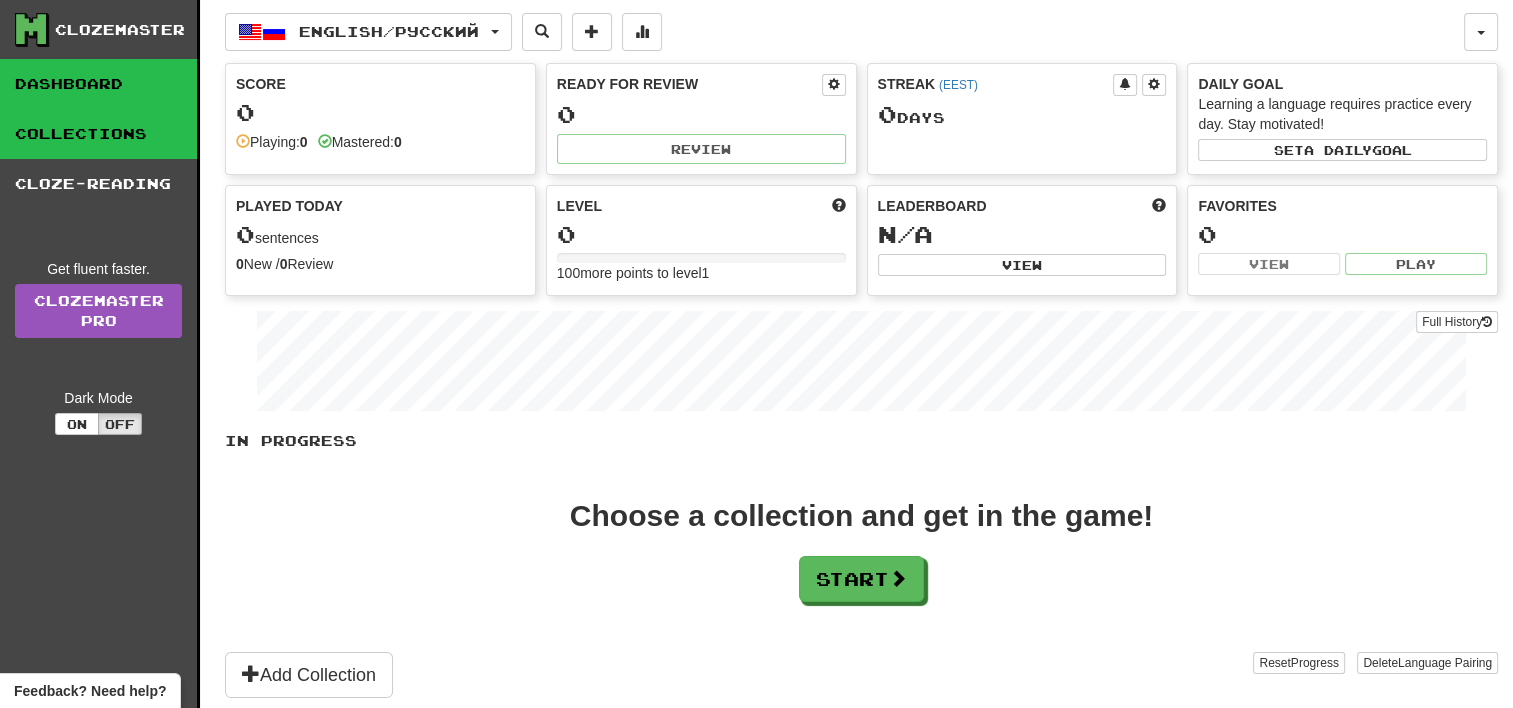 click on "Collections" at bounding box center [98, 134] 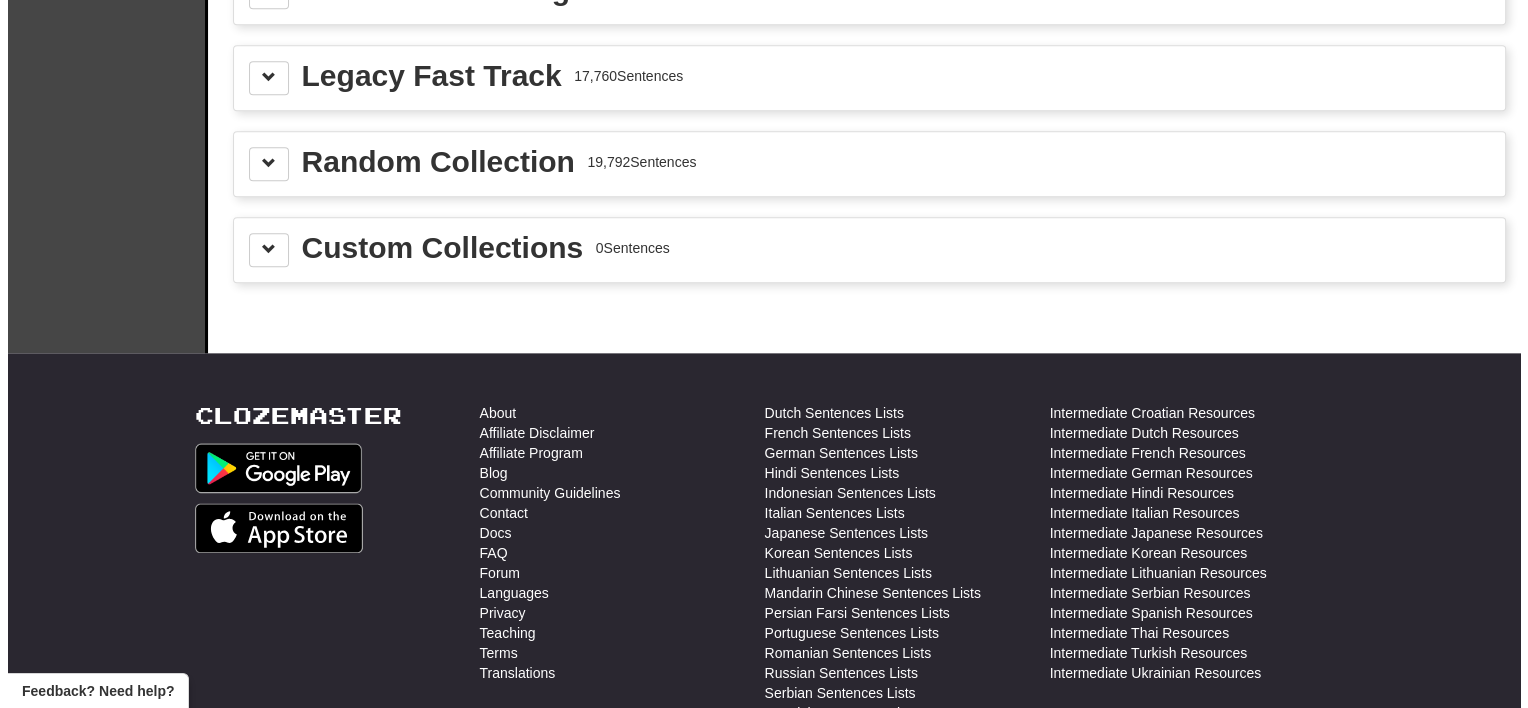 scroll, scrollTop: 2100, scrollLeft: 0, axis: vertical 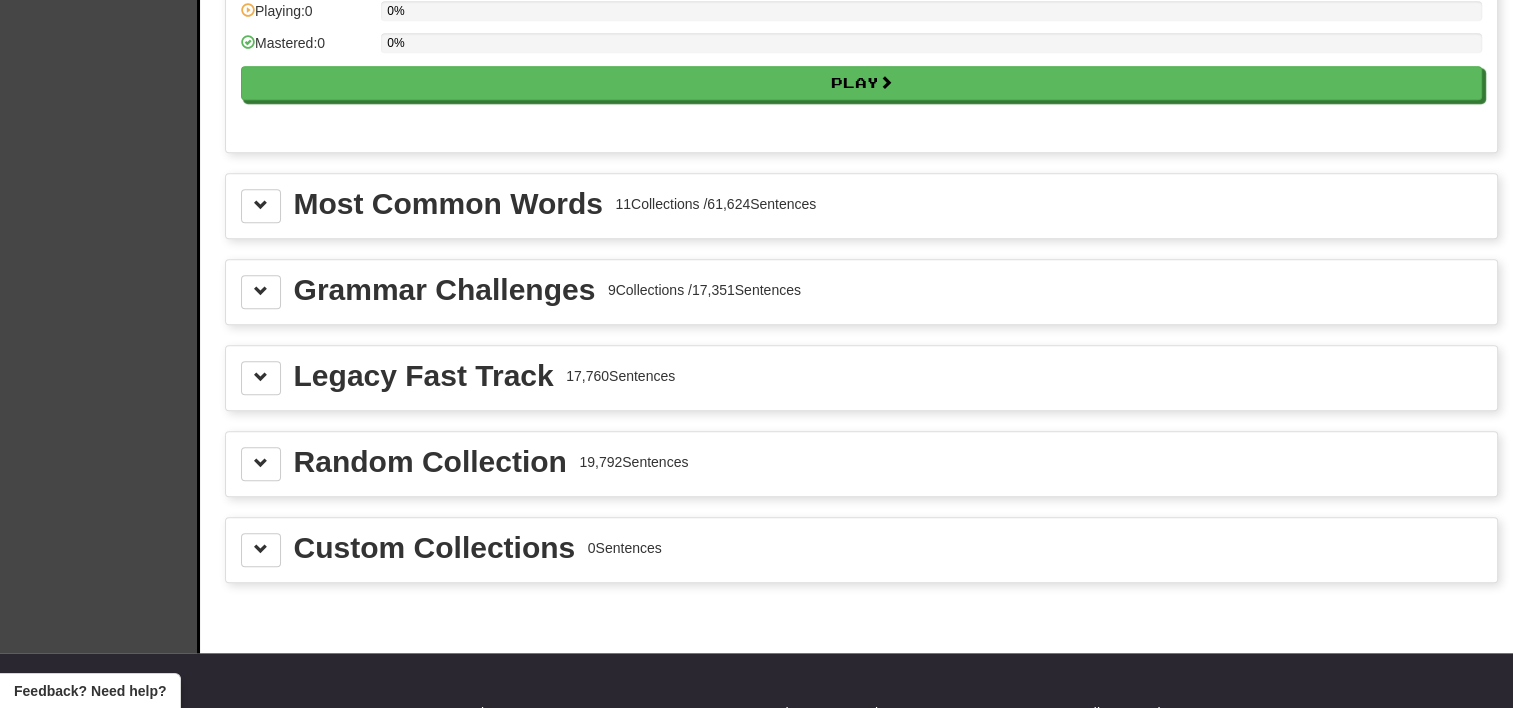 click on "Most Common Words" at bounding box center (448, 204) 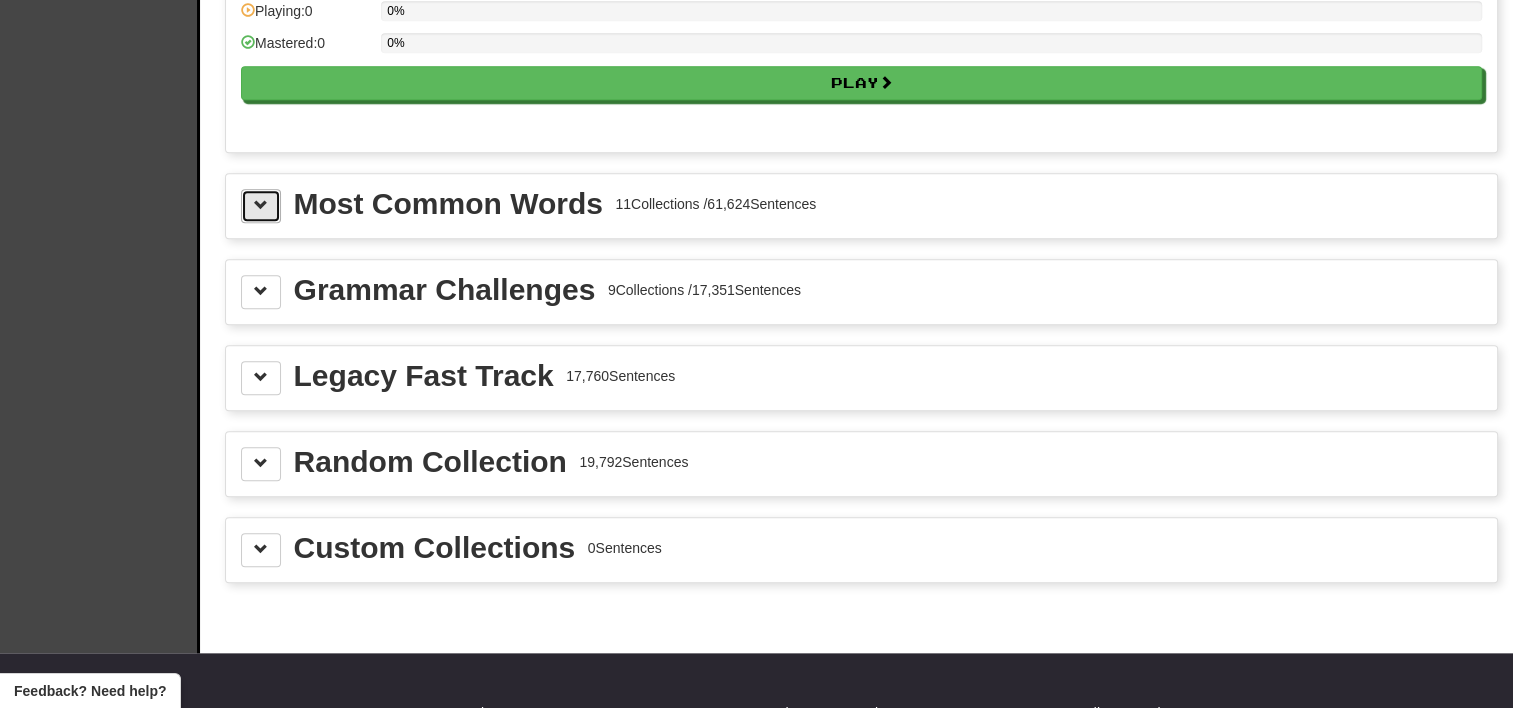 click at bounding box center [261, 205] 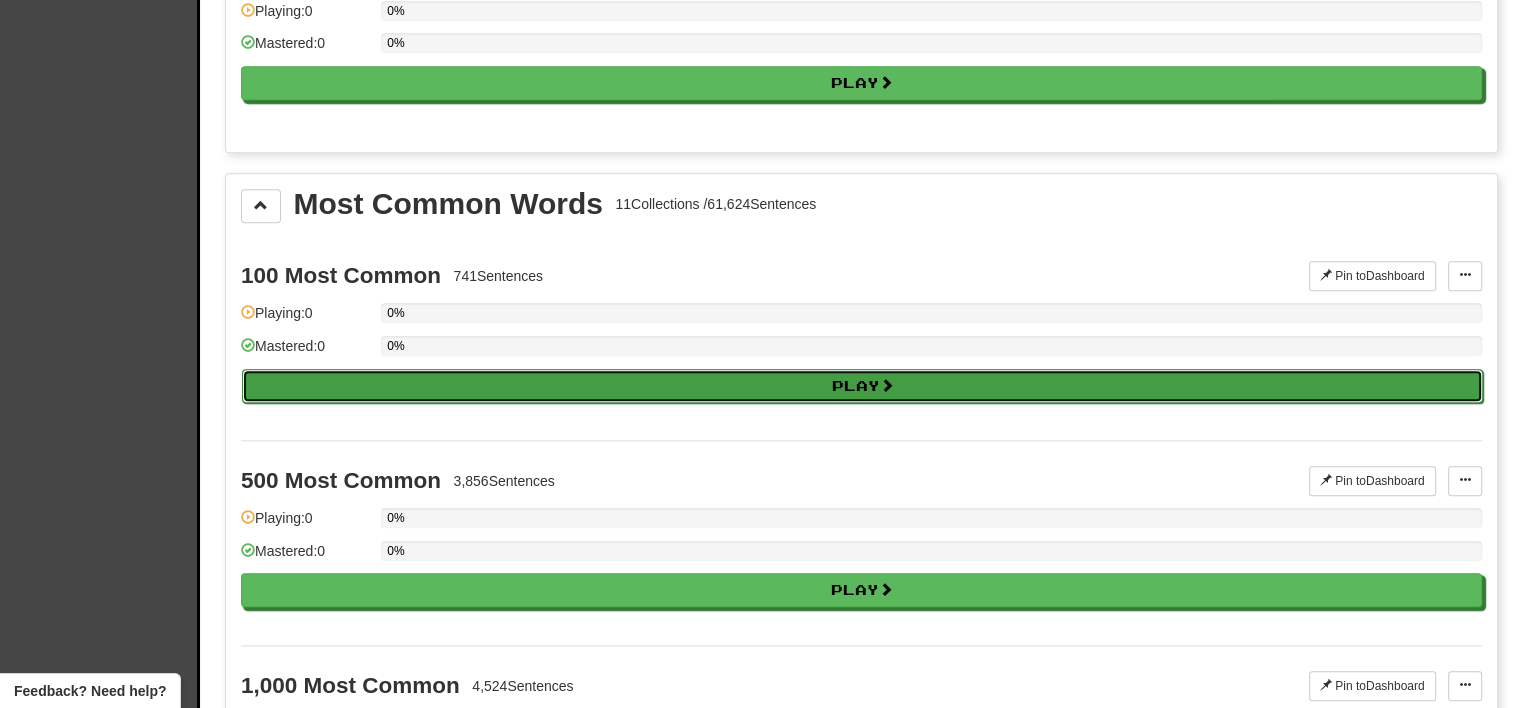 click on "Play" at bounding box center [862, 386] 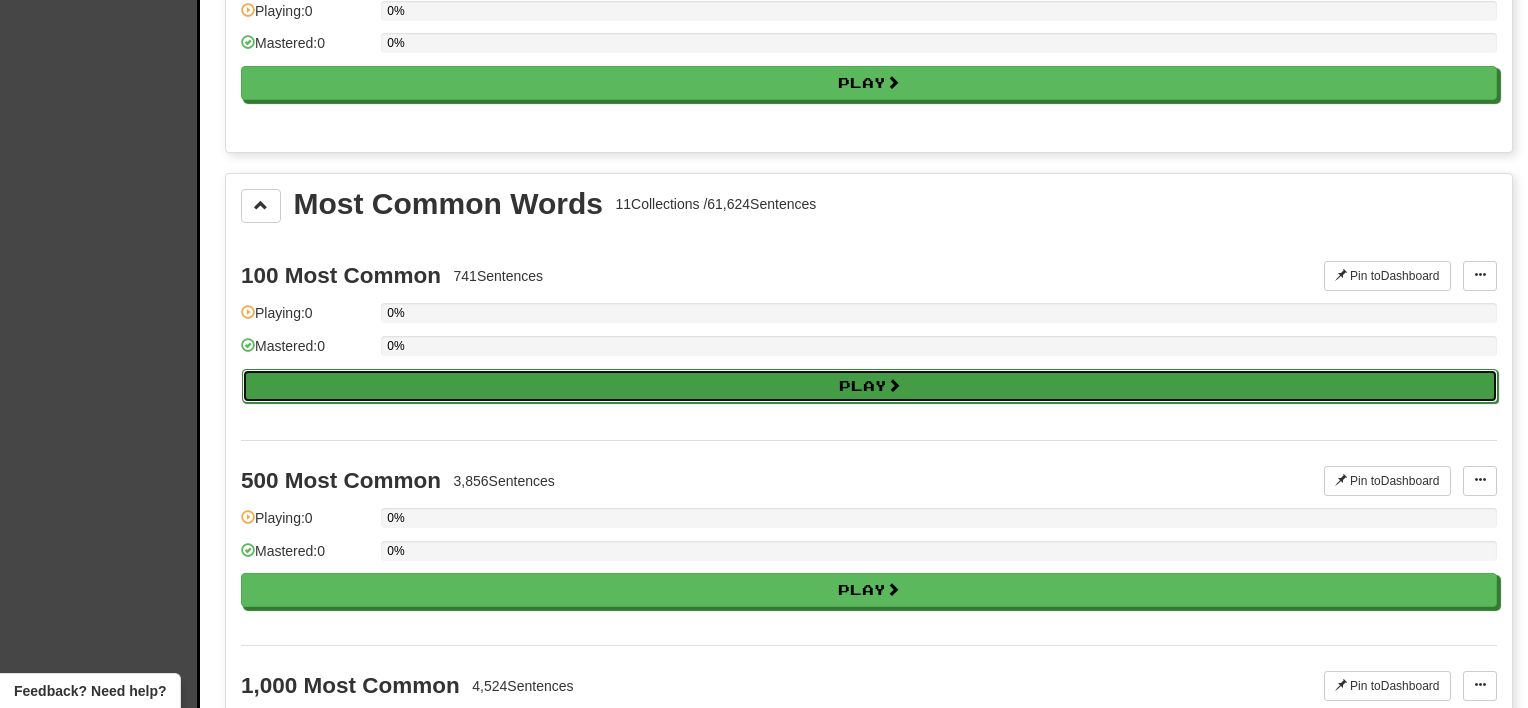 select on "**" 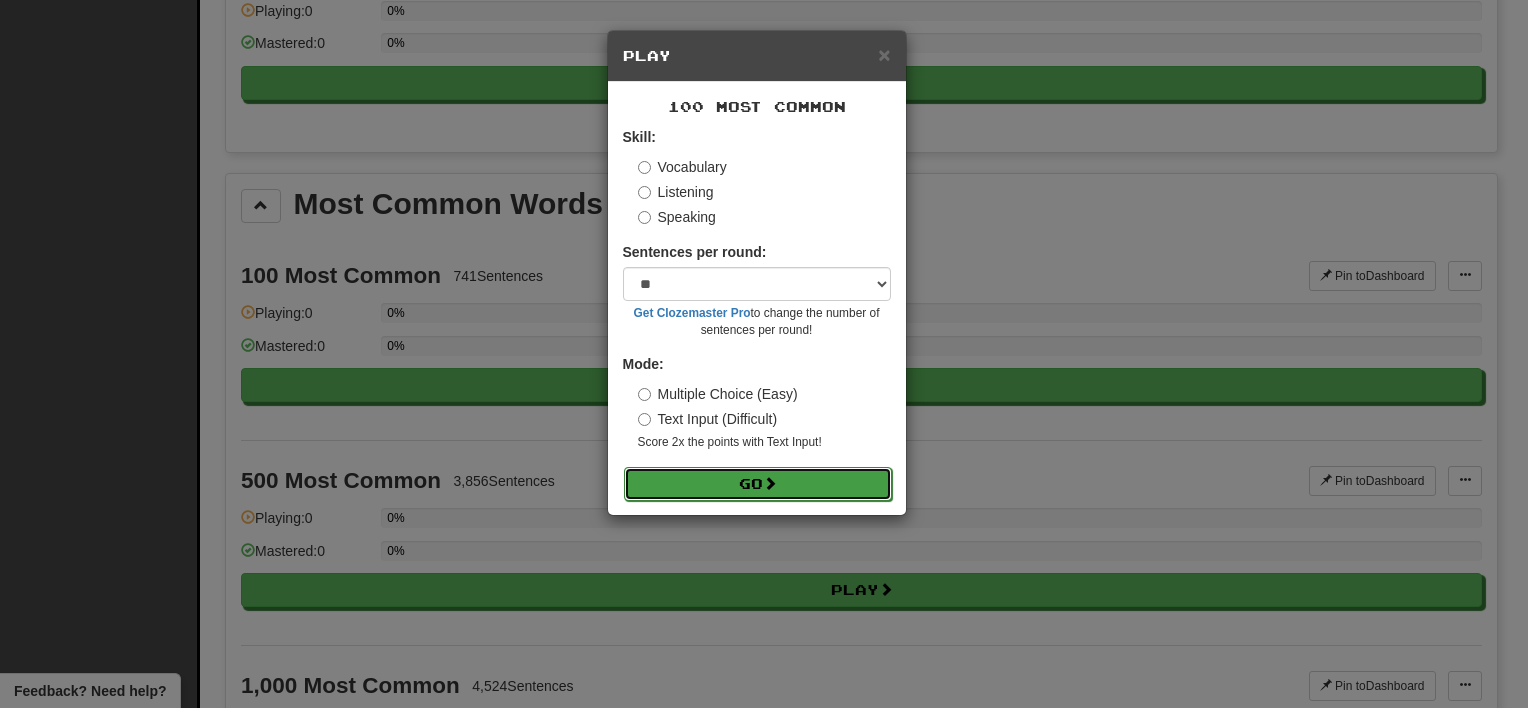 click on "Go" at bounding box center [758, 484] 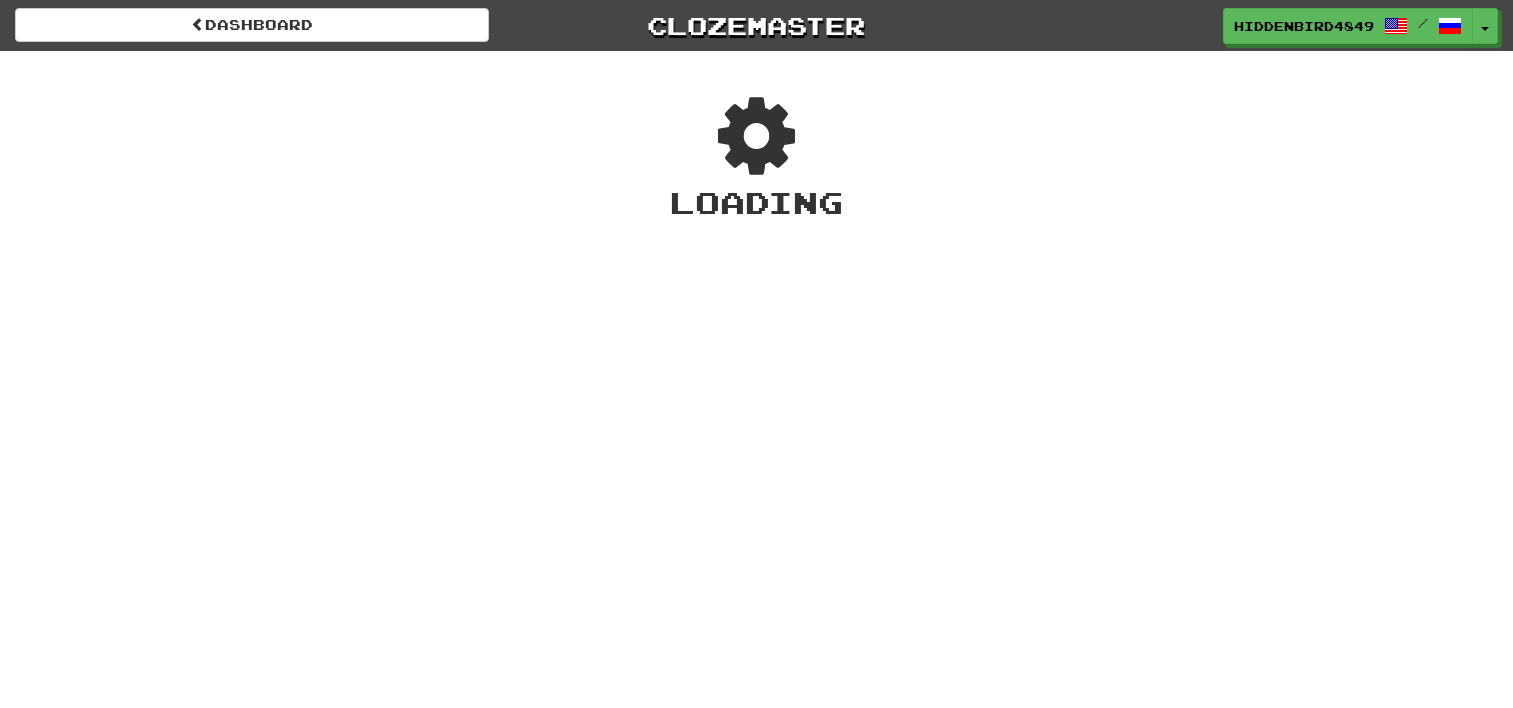 scroll, scrollTop: 0, scrollLeft: 0, axis: both 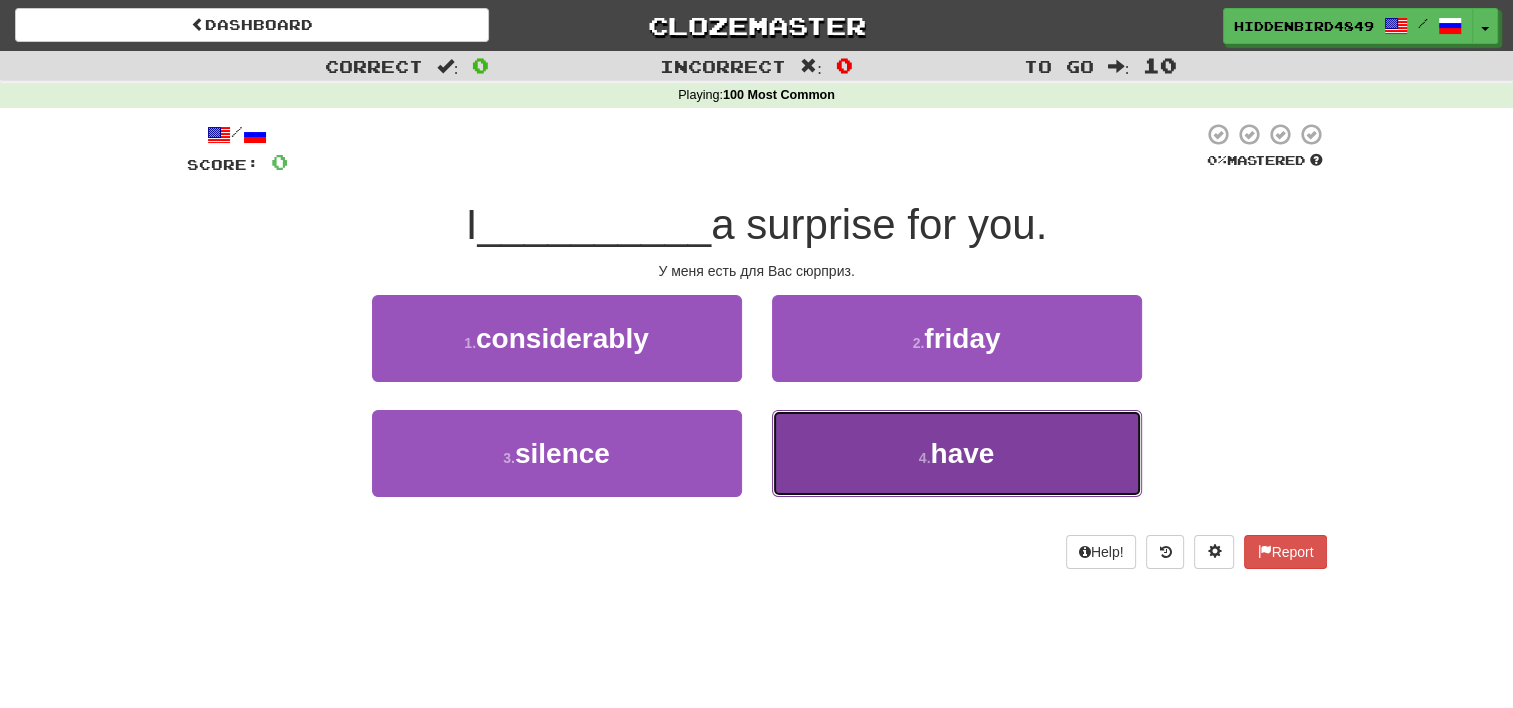 click on "4 .  have" at bounding box center (957, 453) 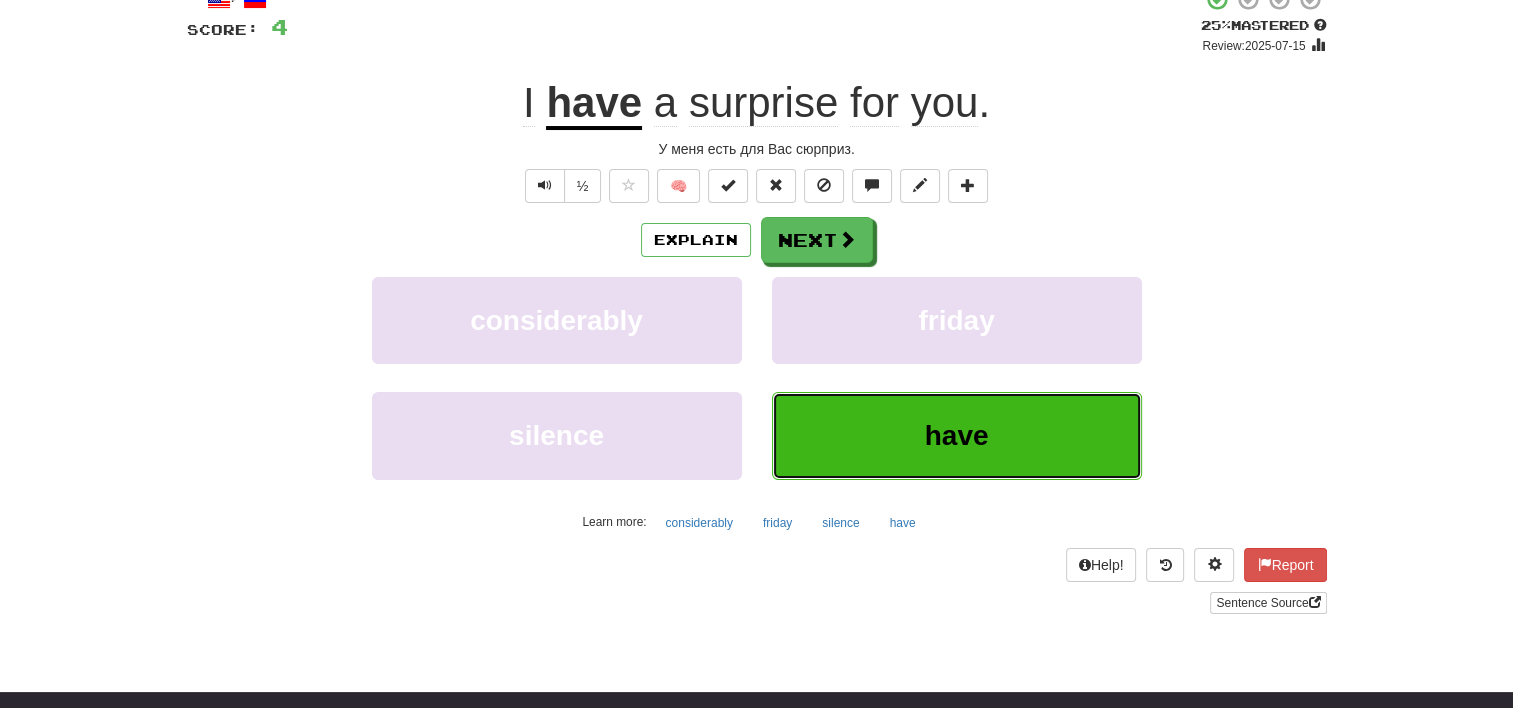 scroll, scrollTop: 0, scrollLeft: 0, axis: both 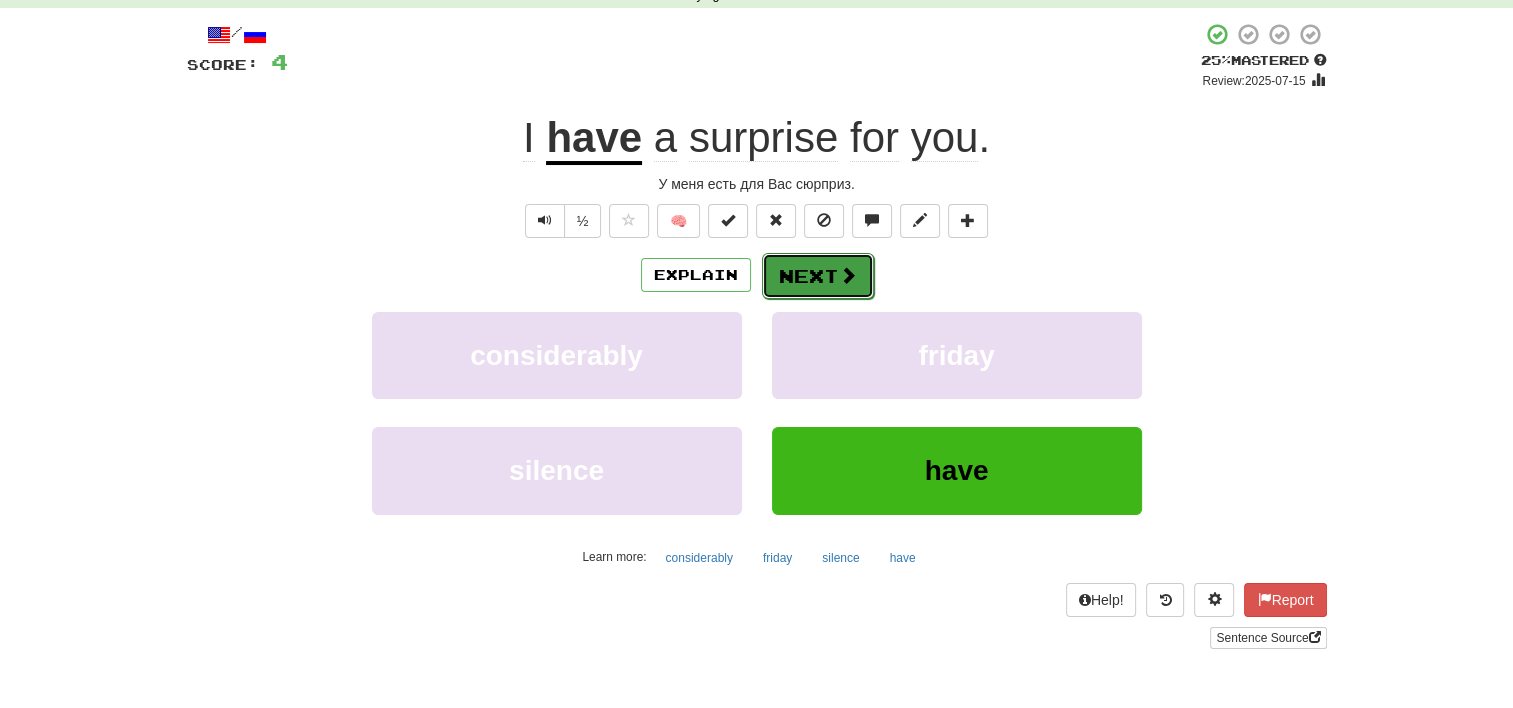 click on "Next" at bounding box center [818, 276] 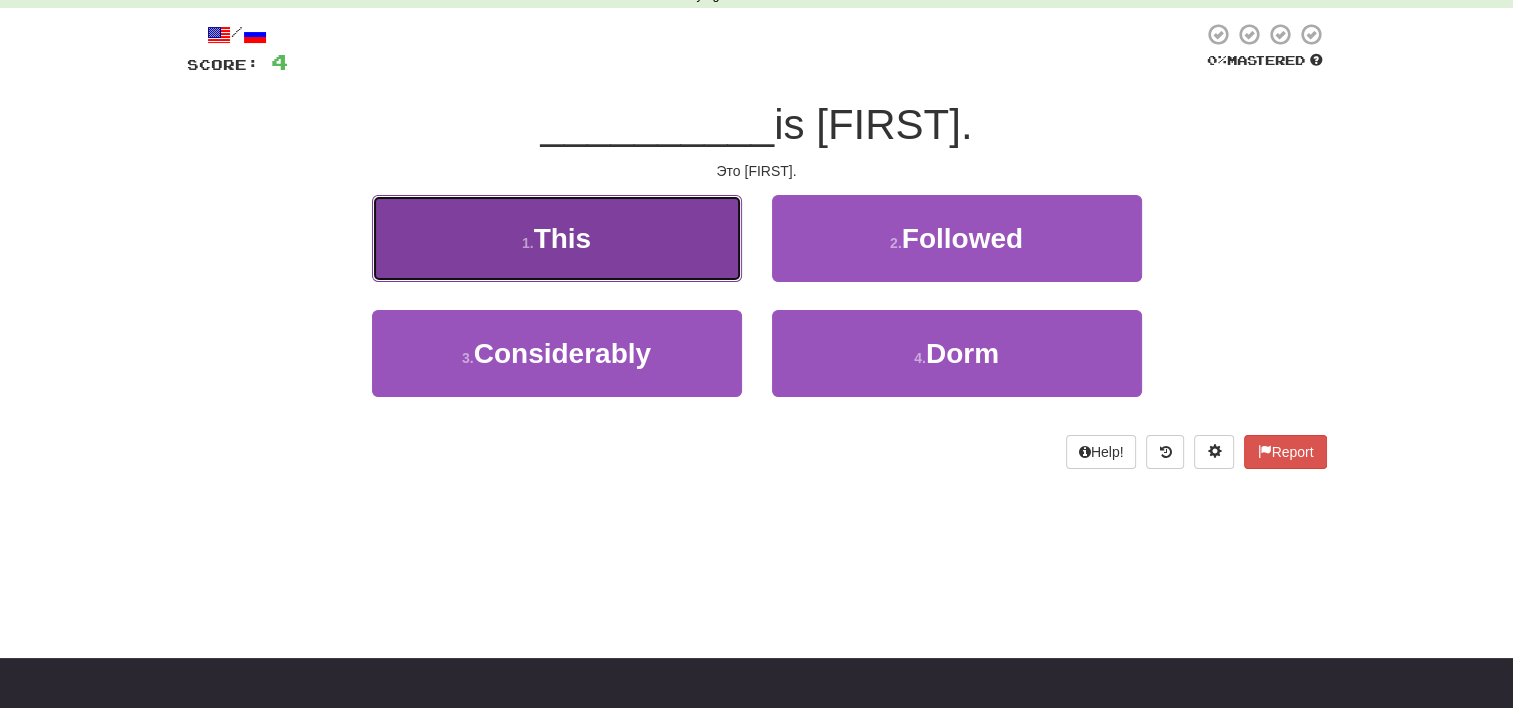 click on "1 .  This" at bounding box center [557, 238] 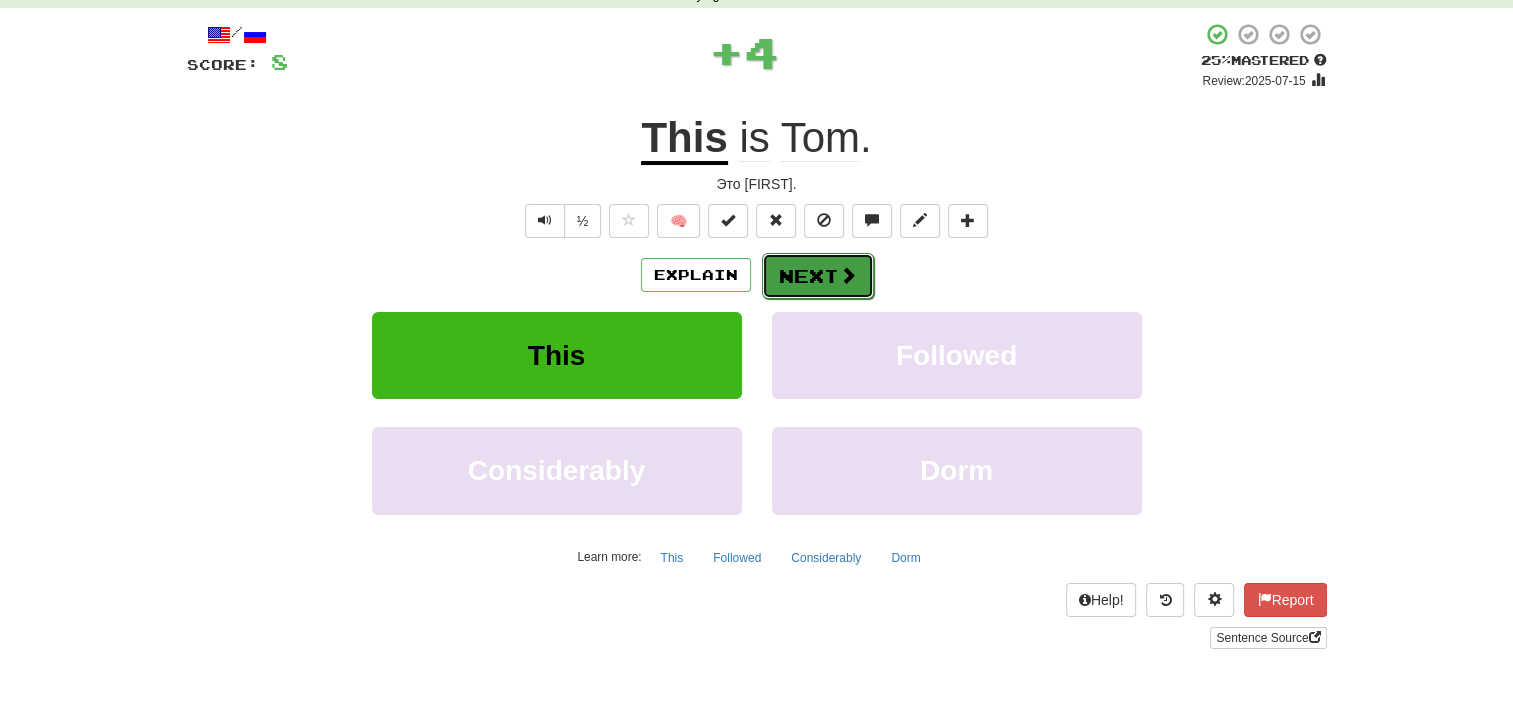 click on "Next" at bounding box center (818, 276) 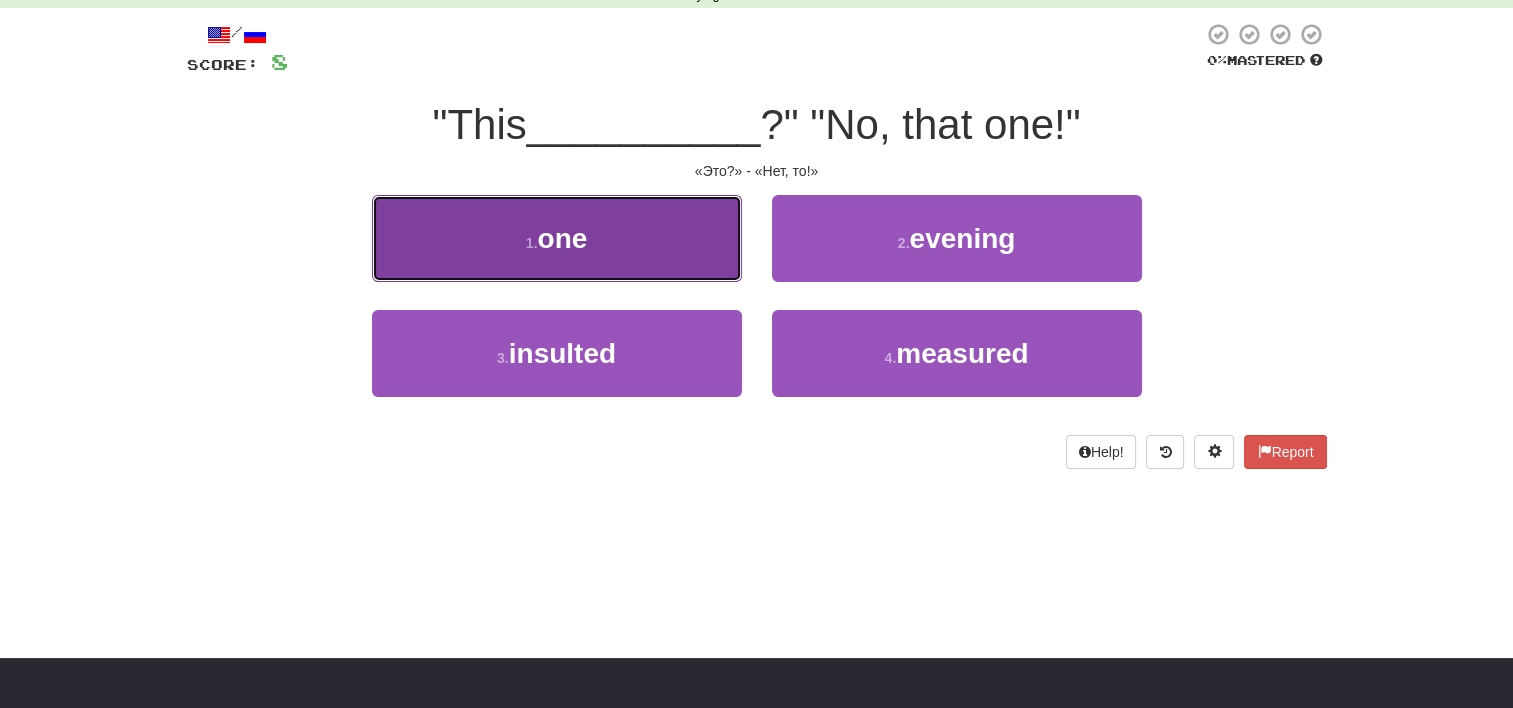 click on "1 .  one" at bounding box center (557, 238) 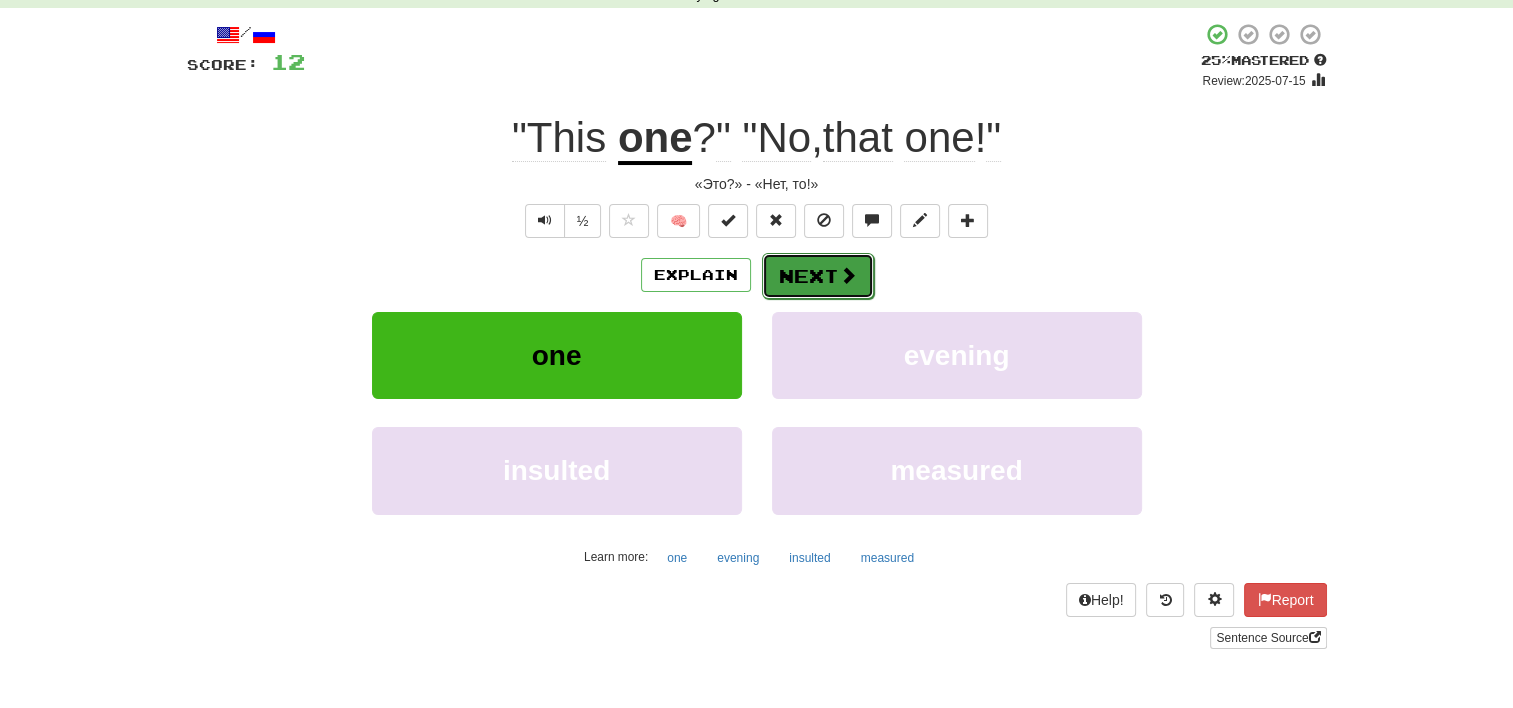 click on "Next" at bounding box center [818, 276] 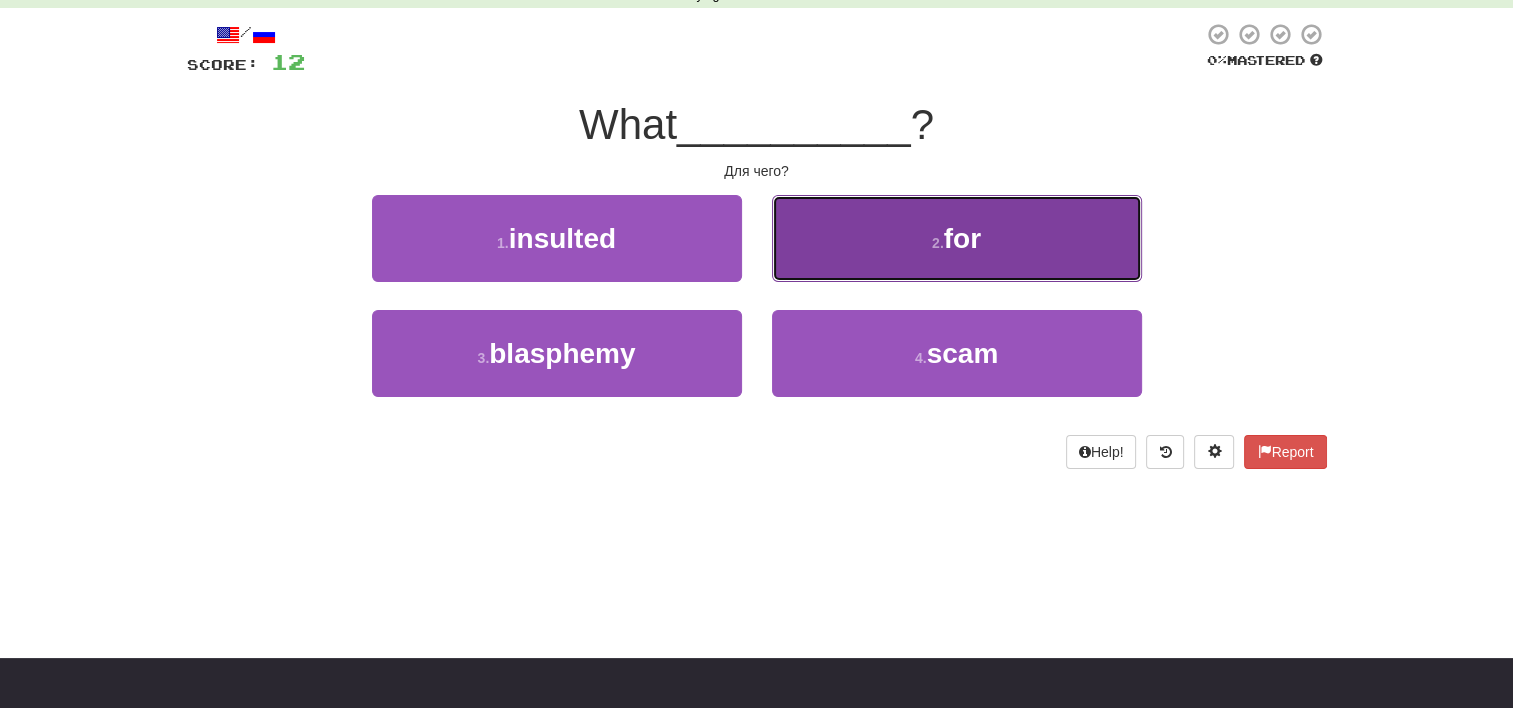 click on "2 .  for" at bounding box center (957, 238) 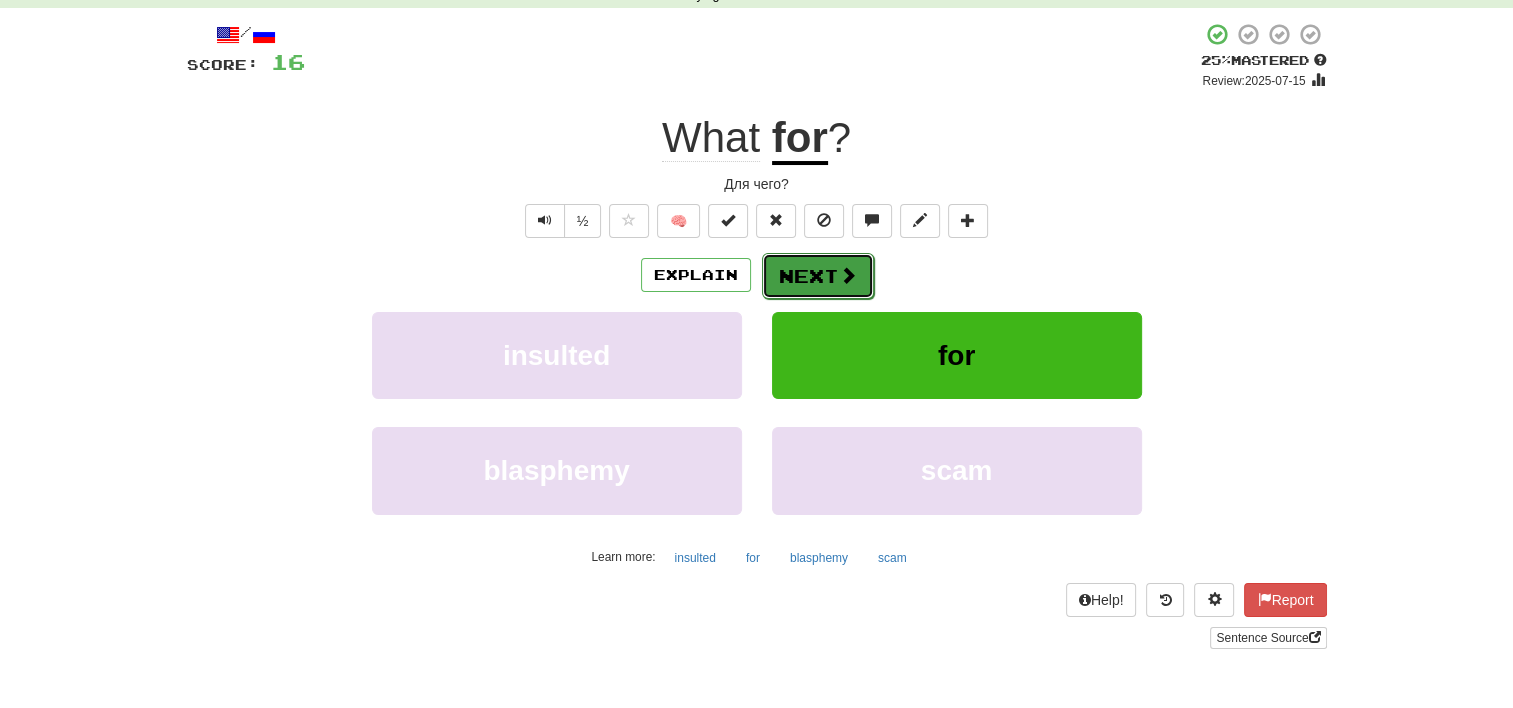 click on "Next" at bounding box center (818, 276) 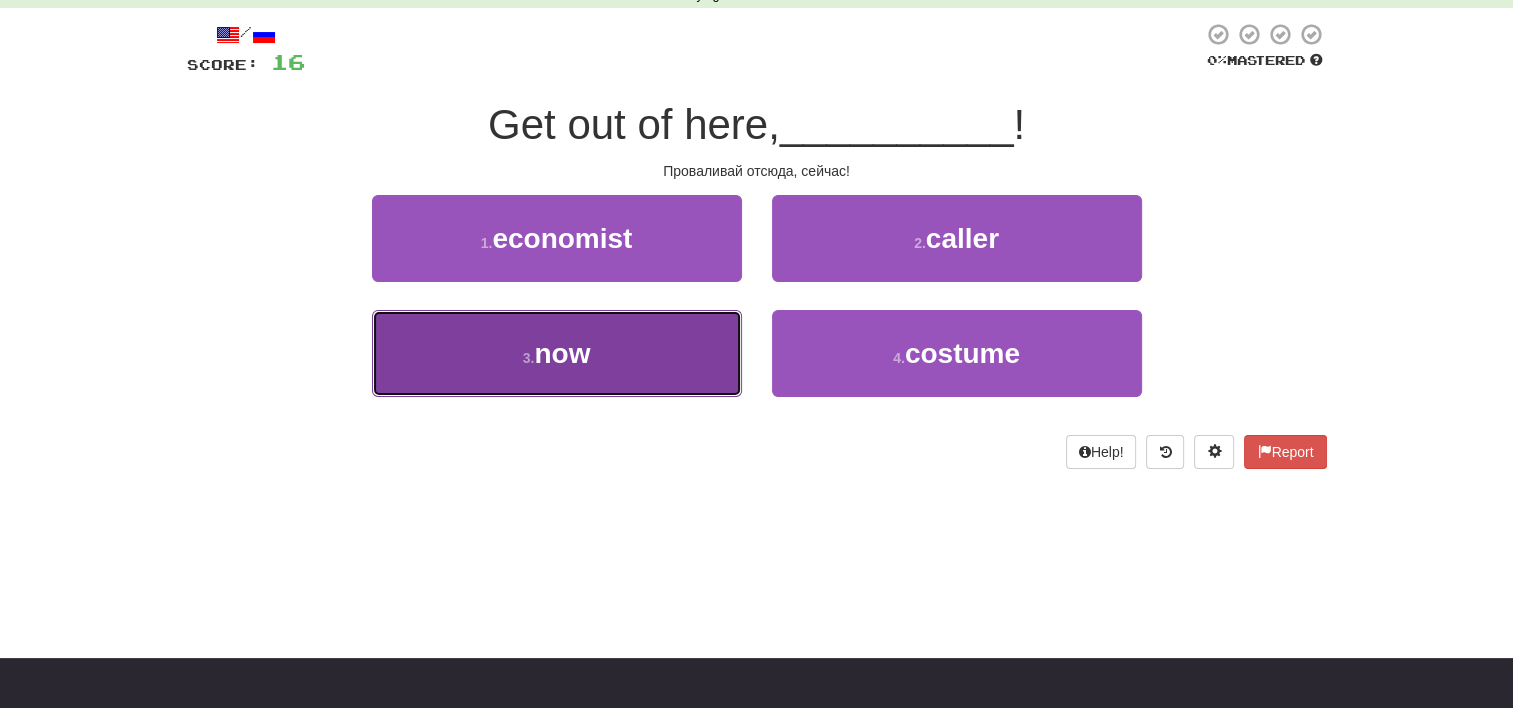click on "3 .  now" at bounding box center (557, 353) 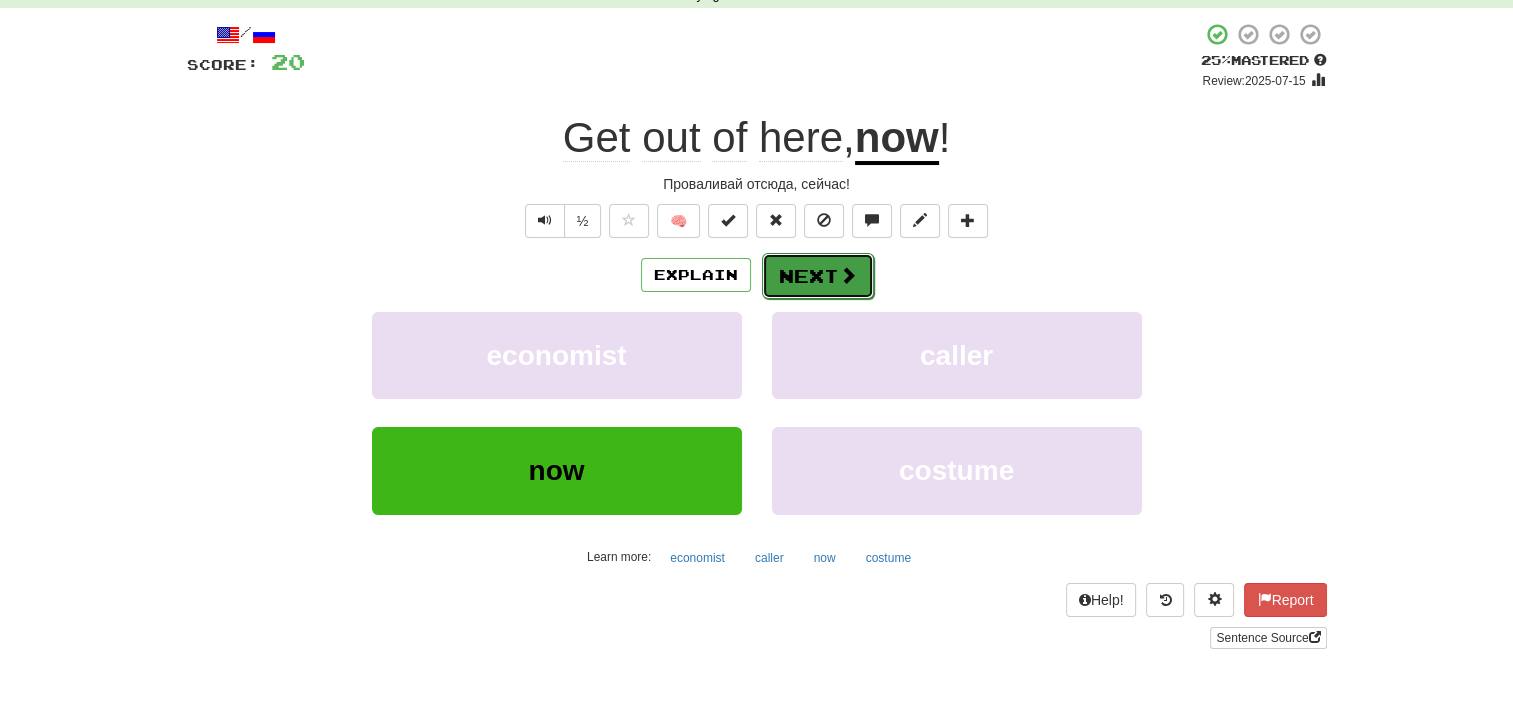 click on "Next" at bounding box center [818, 276] 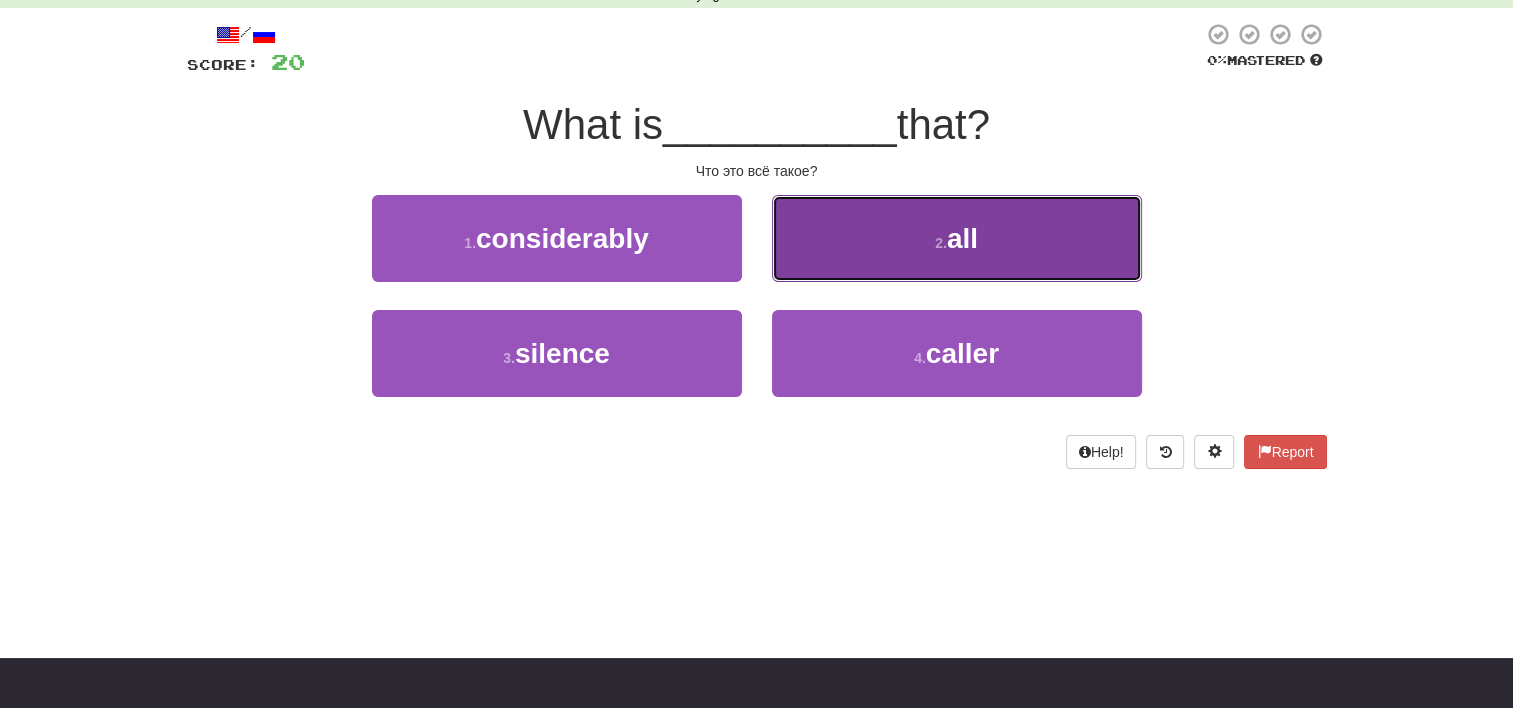 click on "2 .  all" at bounding box center [957, 238] 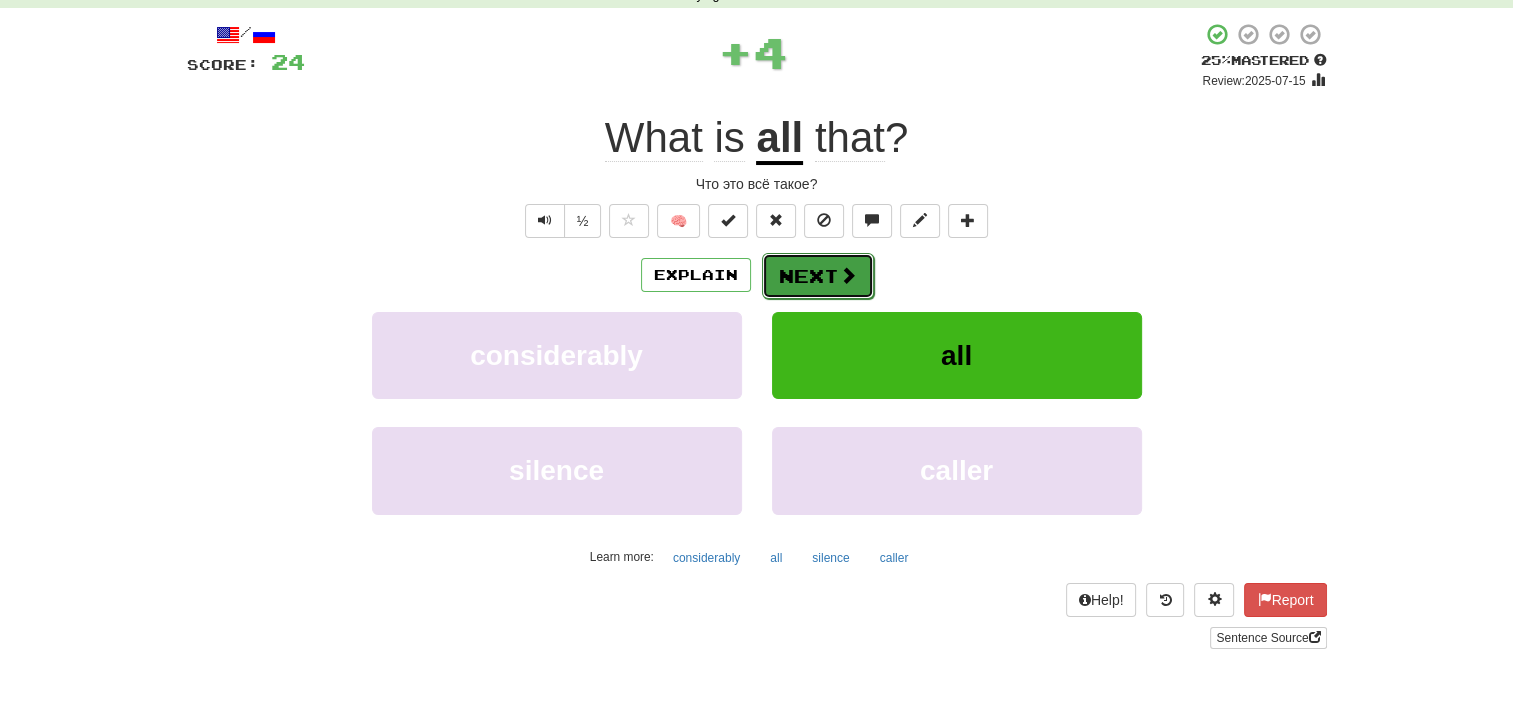 click on "Next" at bounding box center [818, 276] 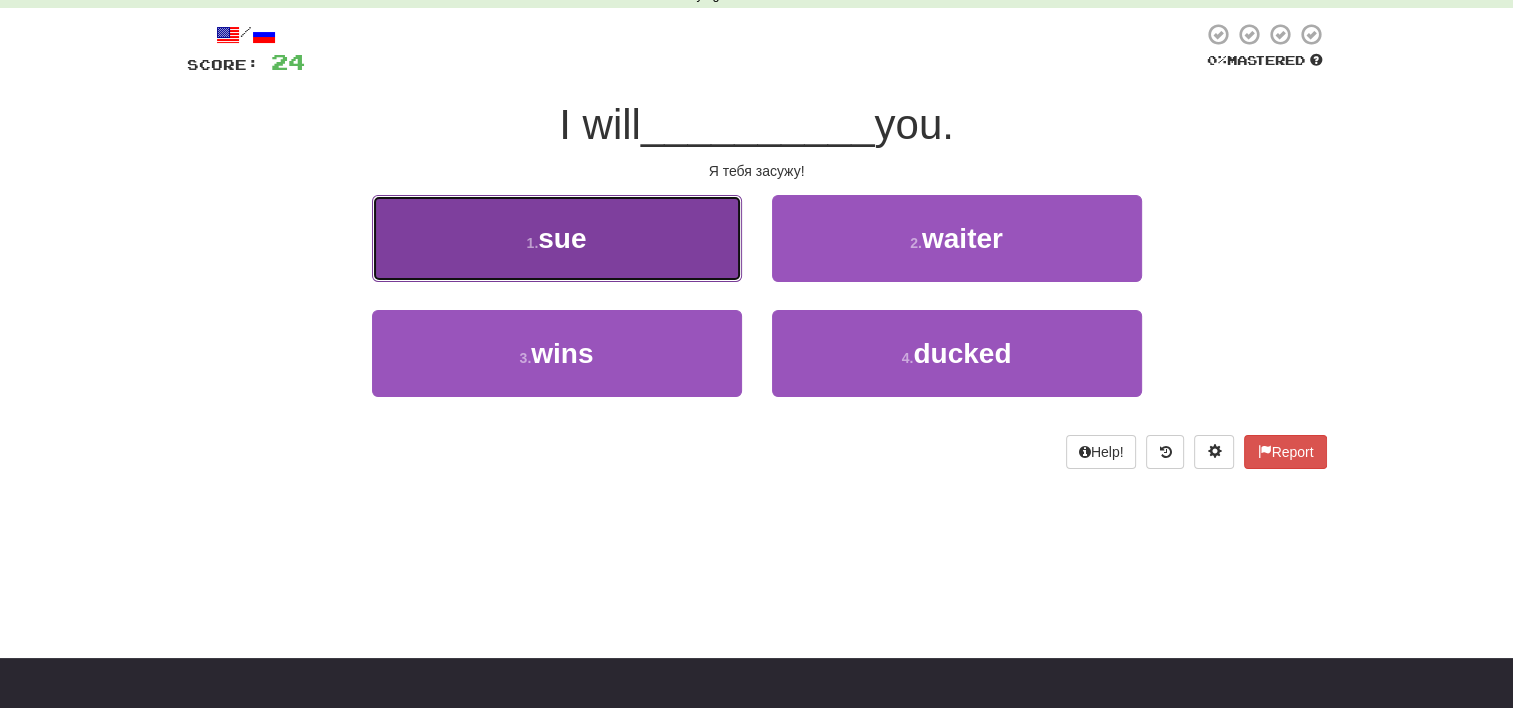 click on "1 .  sue" at bounding box center (557, 238) 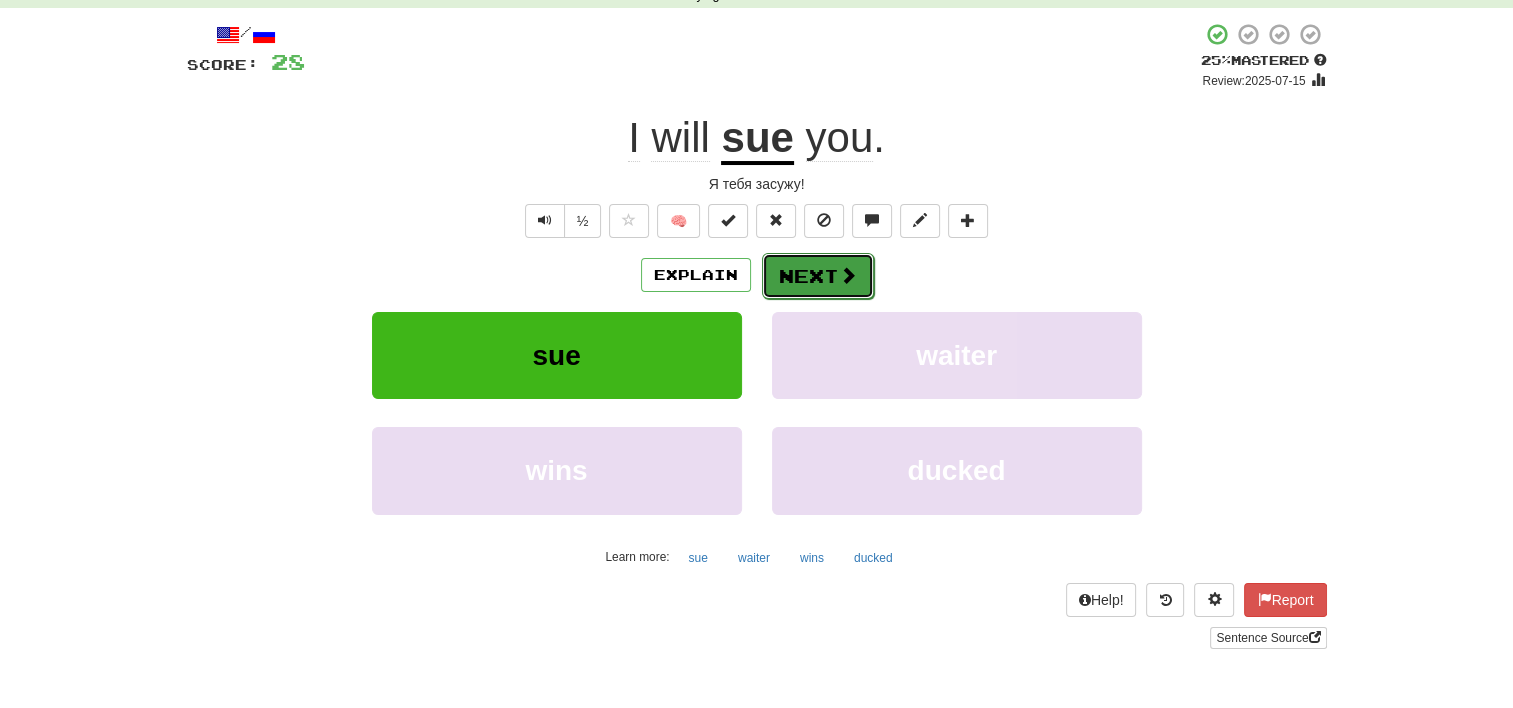 click on "Next" at bounding box center (818, 276) 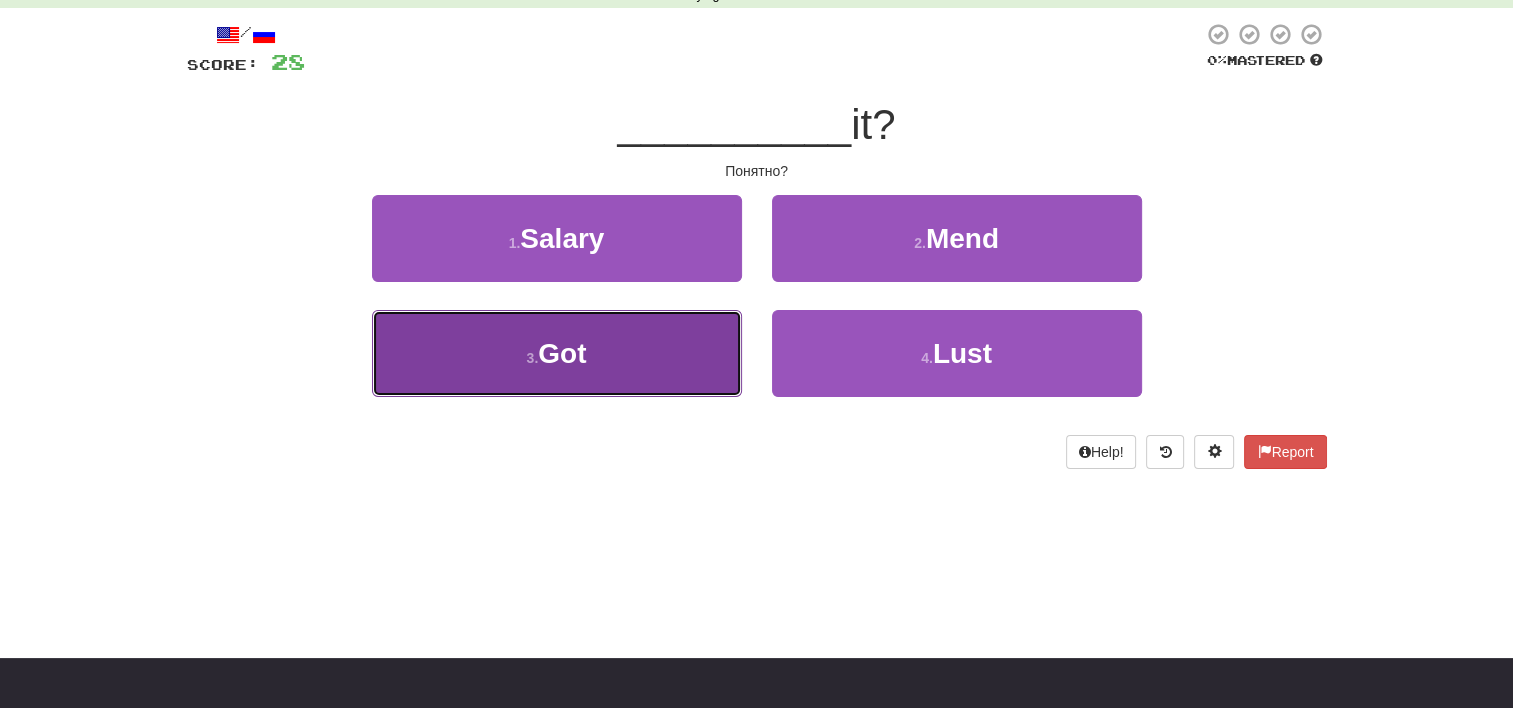 click on "3 .  Got" at bounding box center (557, 353) 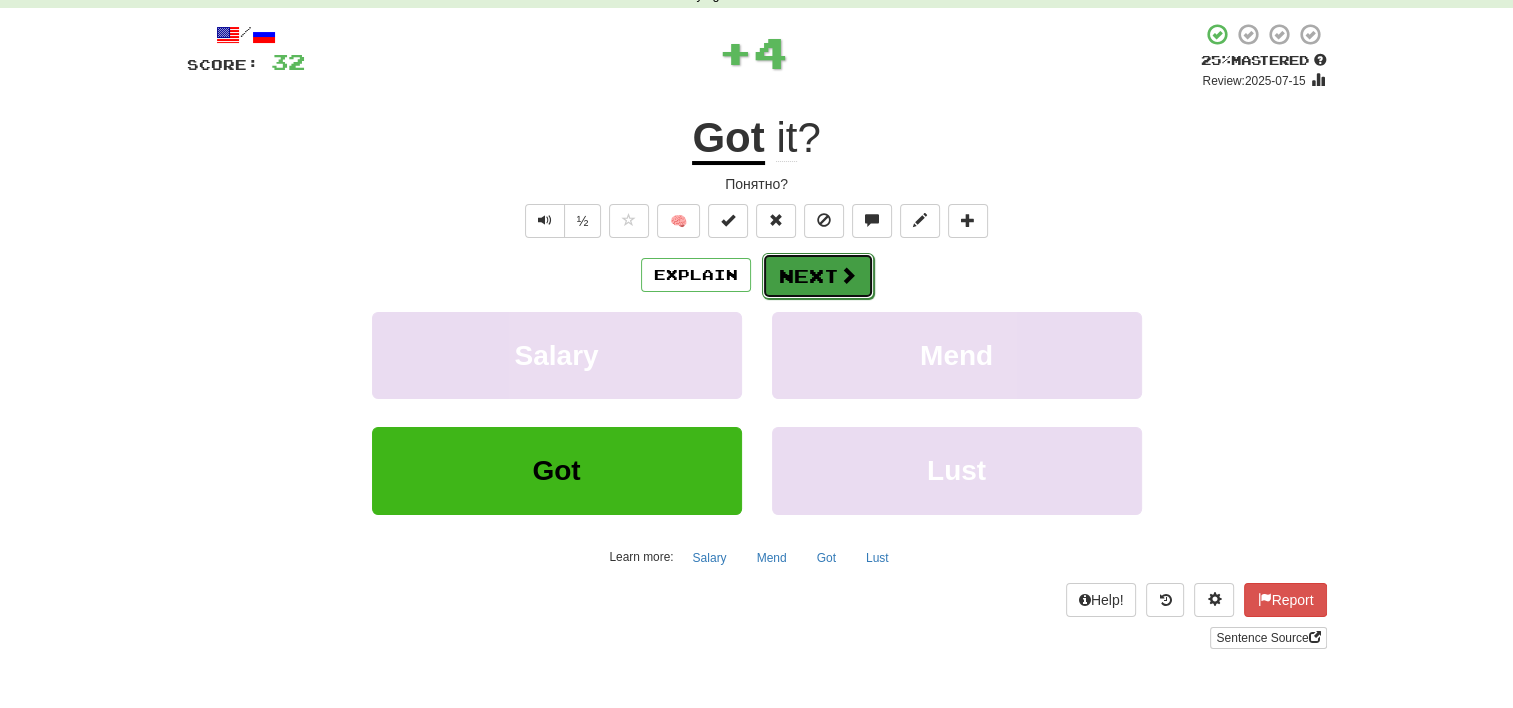 click on "Next" at bounding box center (818, 276) 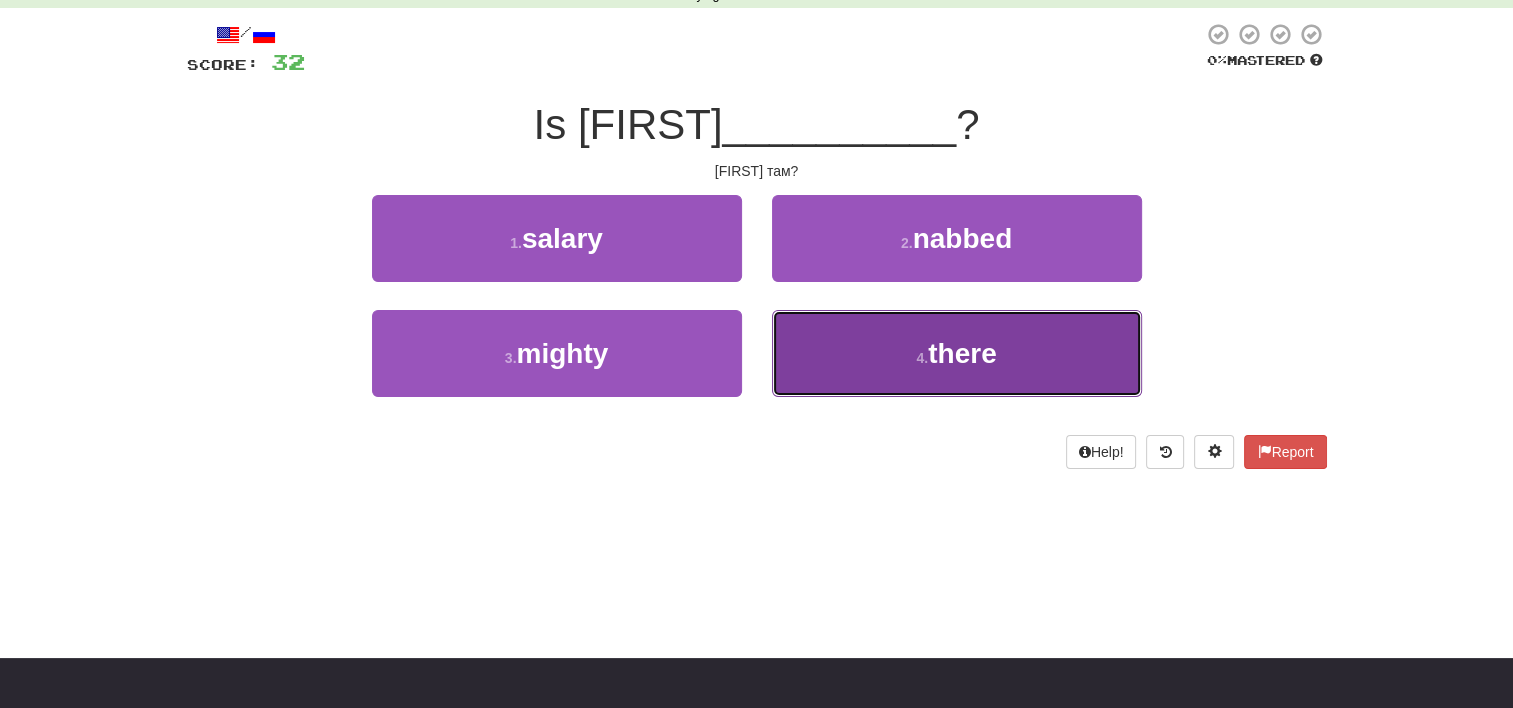 click on "4 .  there" at bounding box center [957, 353] 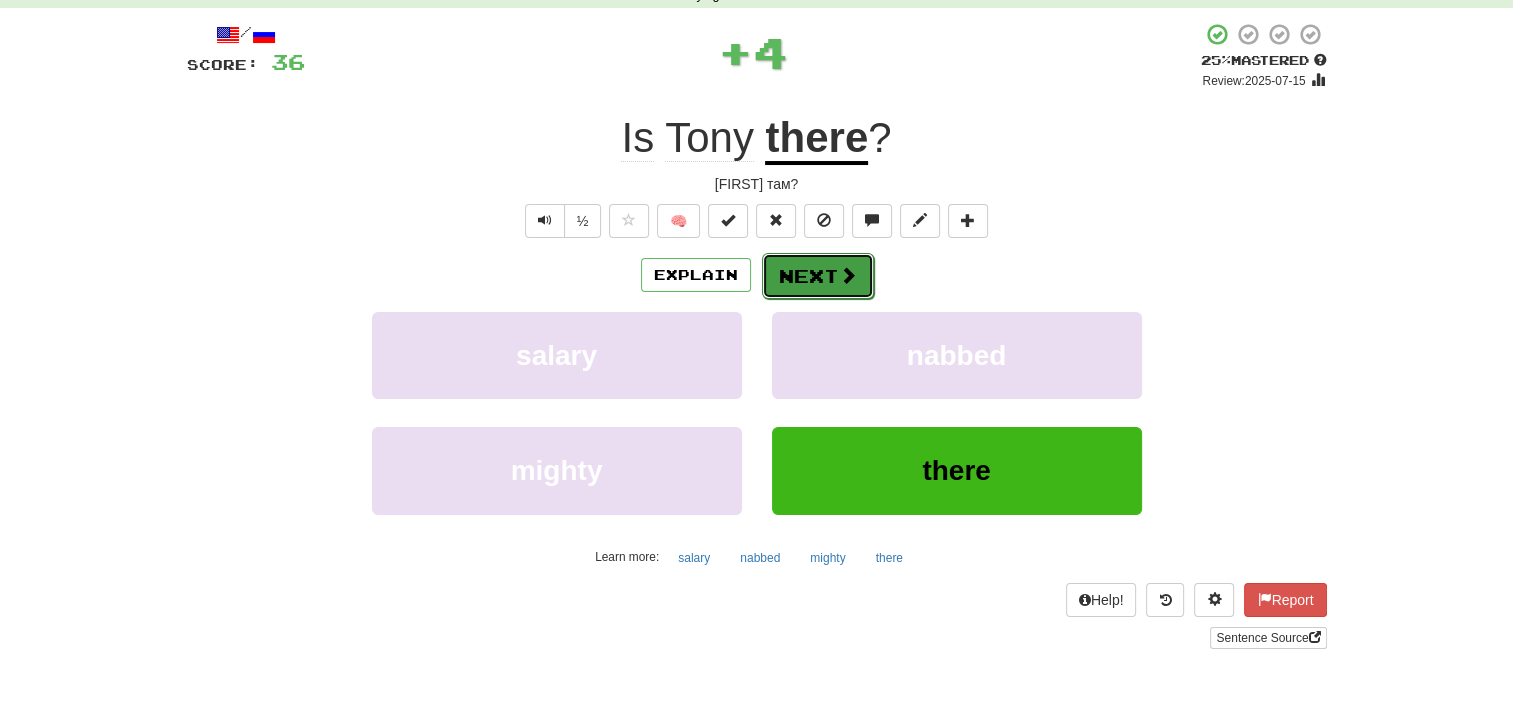 click on "Next" at bounding box center (818, 276) 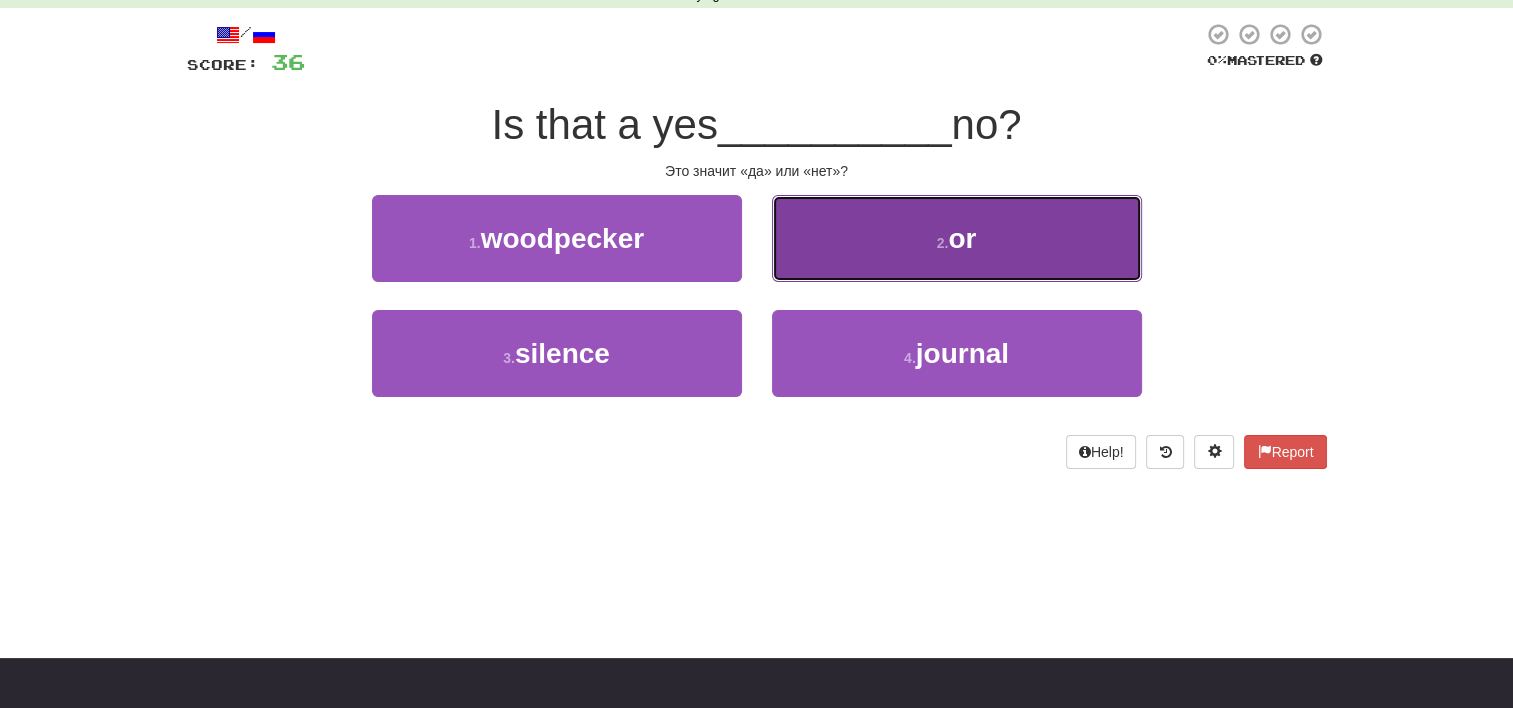 click on "2 ." at bounding box center (943, 243) 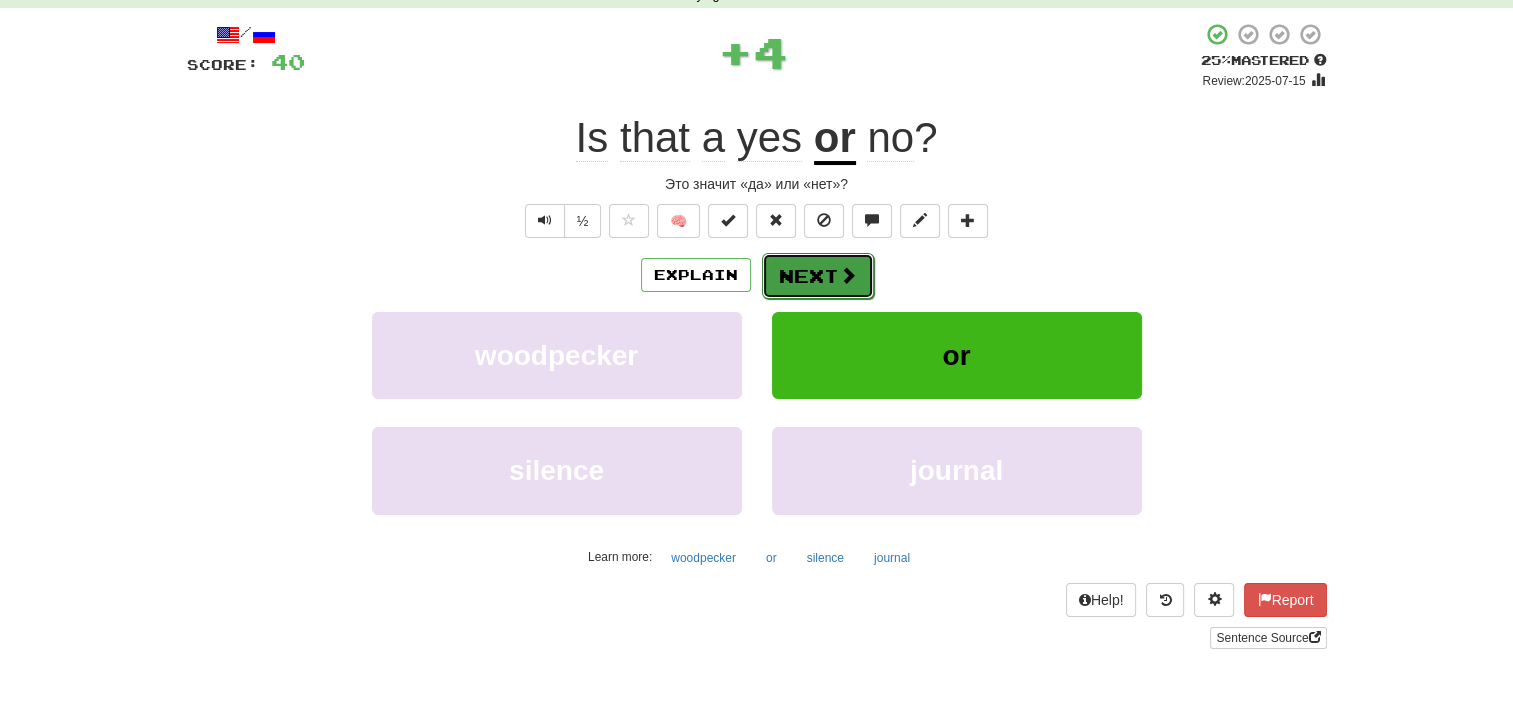 click on "Next" at bounding box center (818, 276) 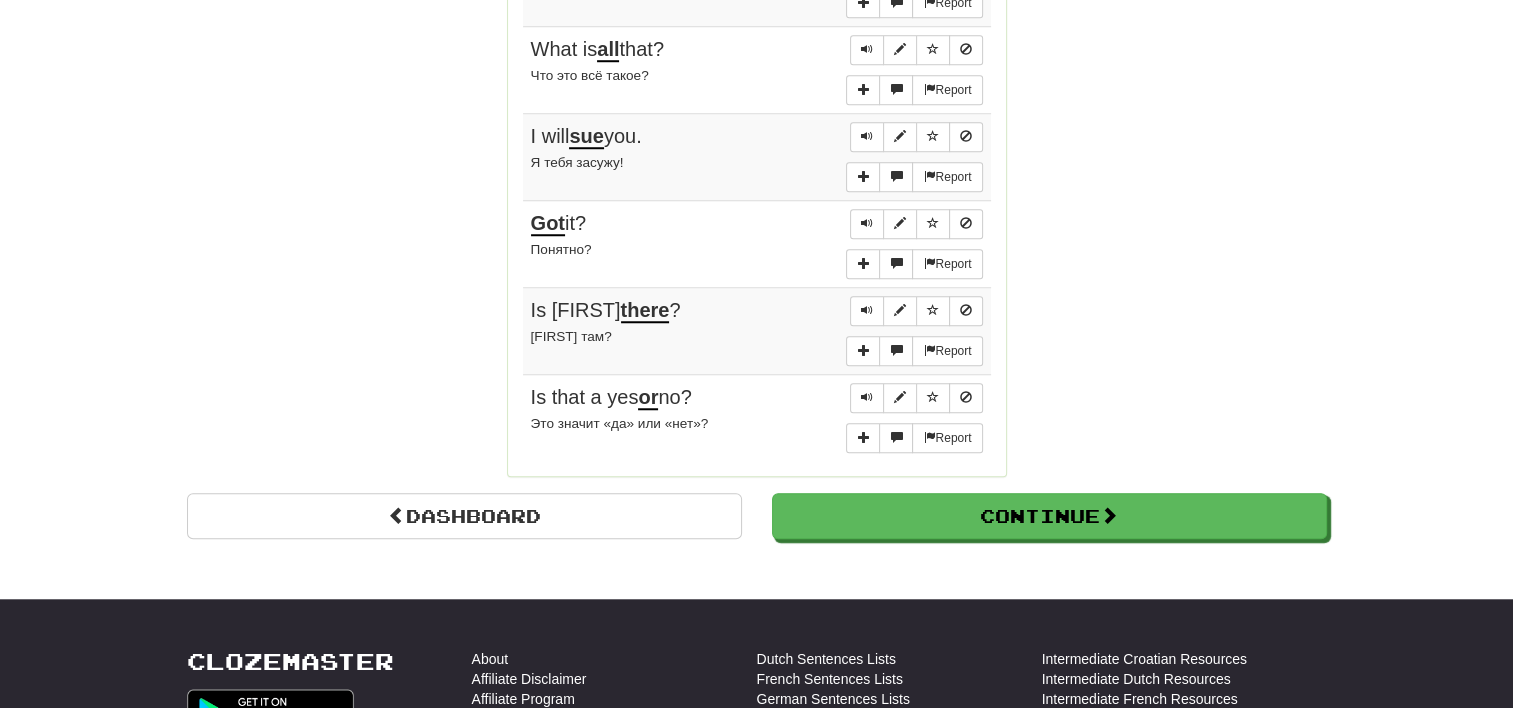 scroll, scrollTop: 1900, scrollLeft: 0, axis: vertical 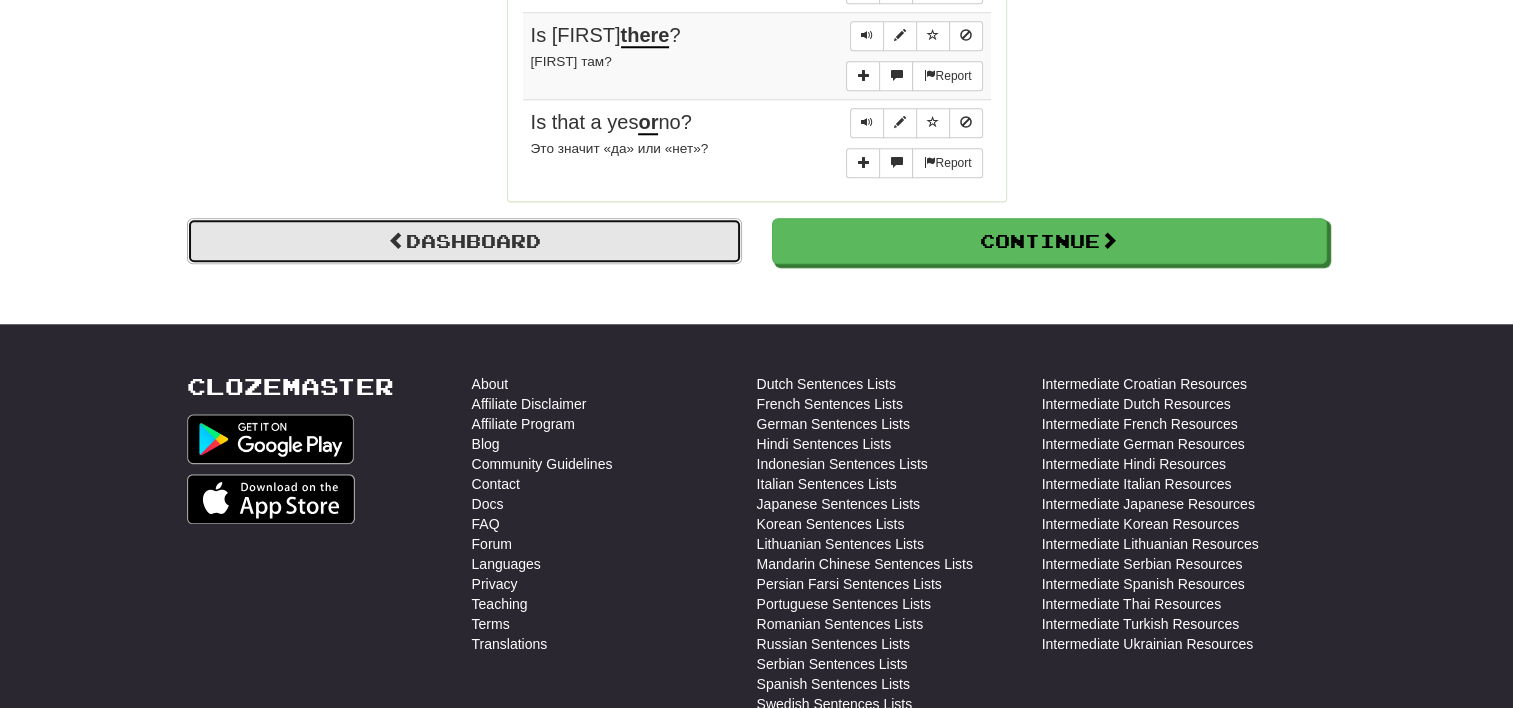 click on "Dashboard" at bounding box center (464, 241) 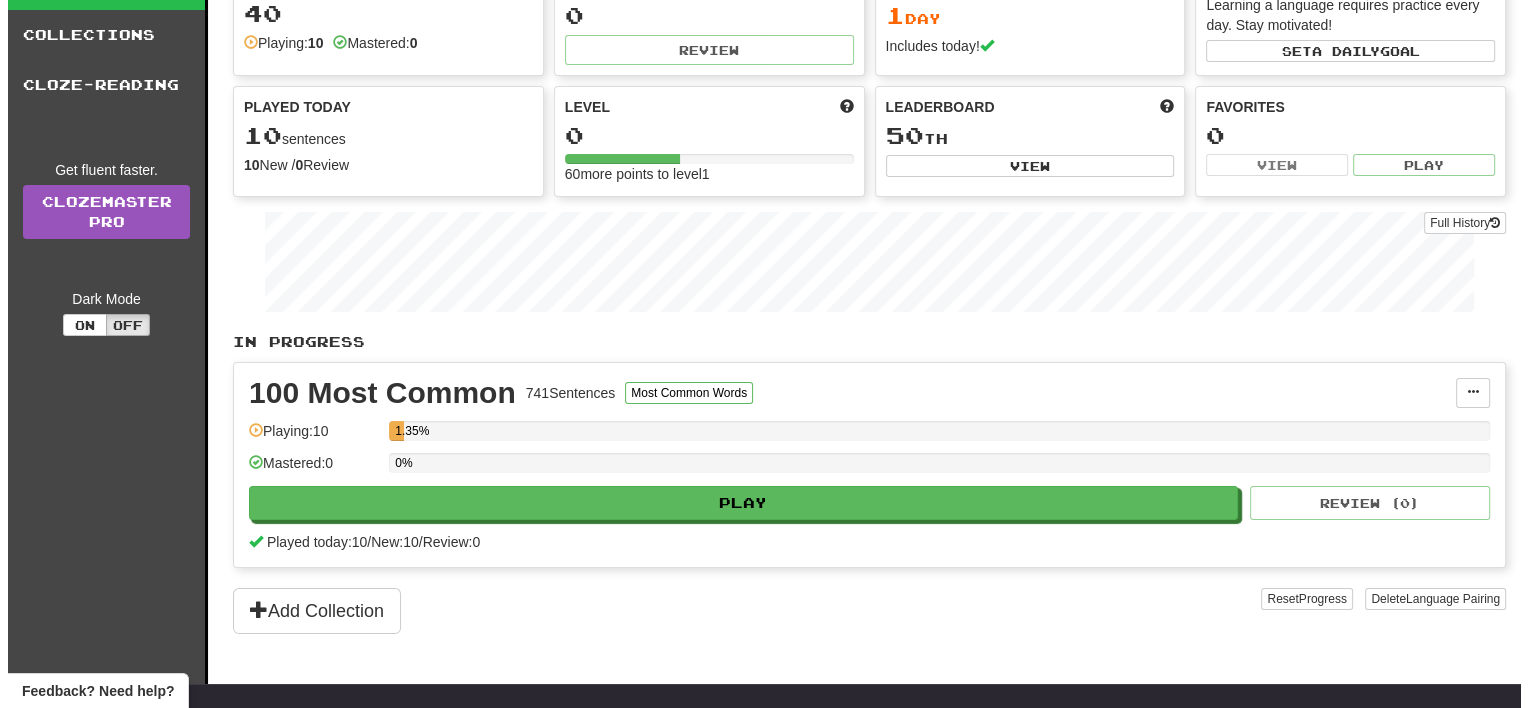 scroll, scrollTop: 100, scrollLeft: 0, axis: vertical 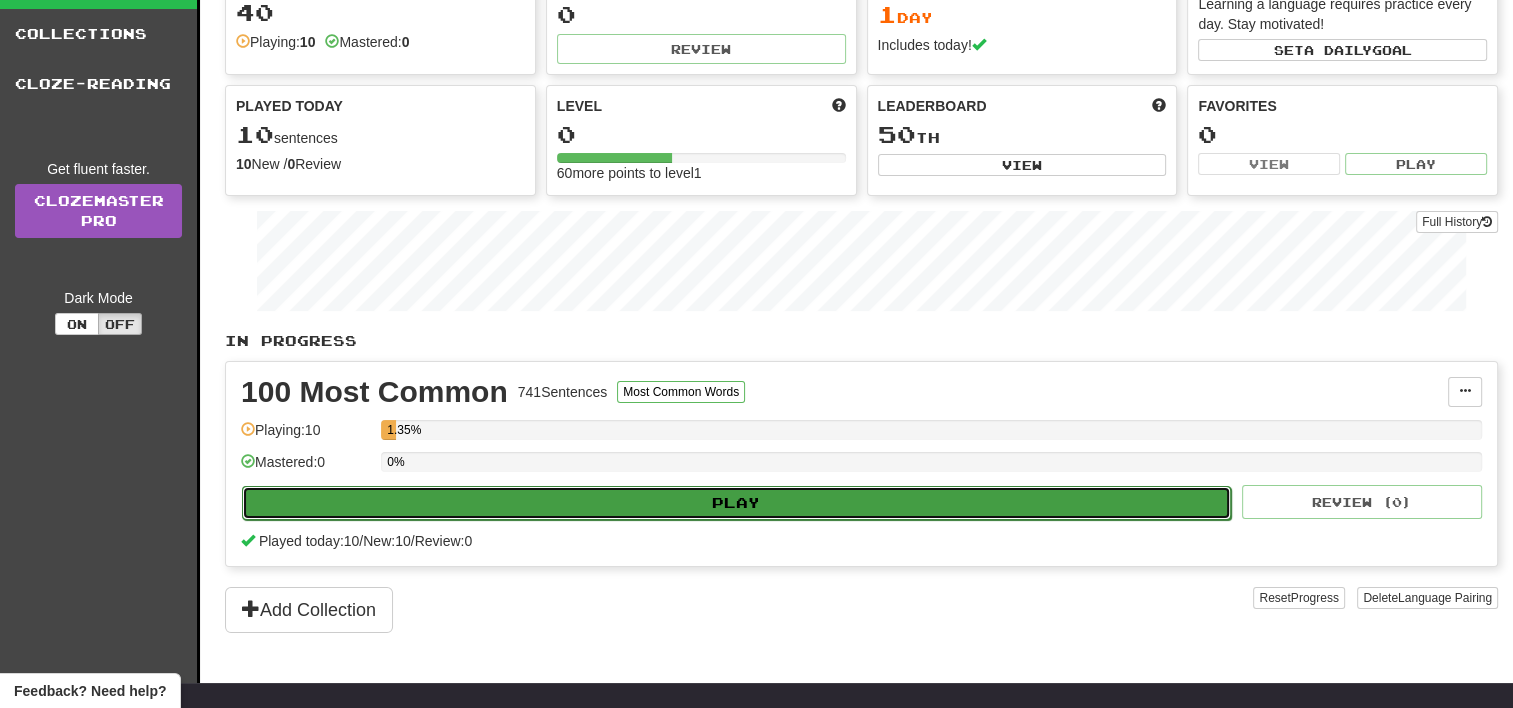 click on "Play" at bounding box center (736, 503) 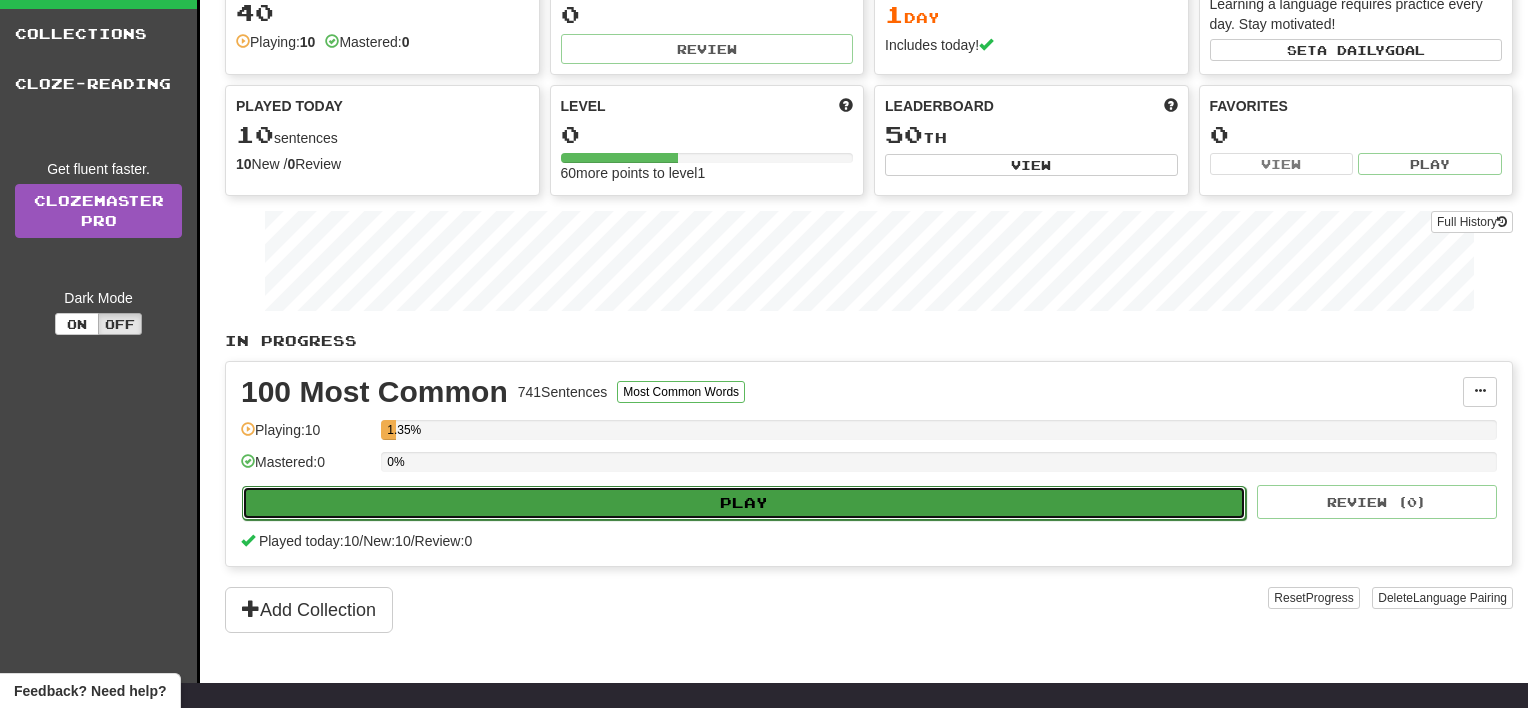 select on "**" 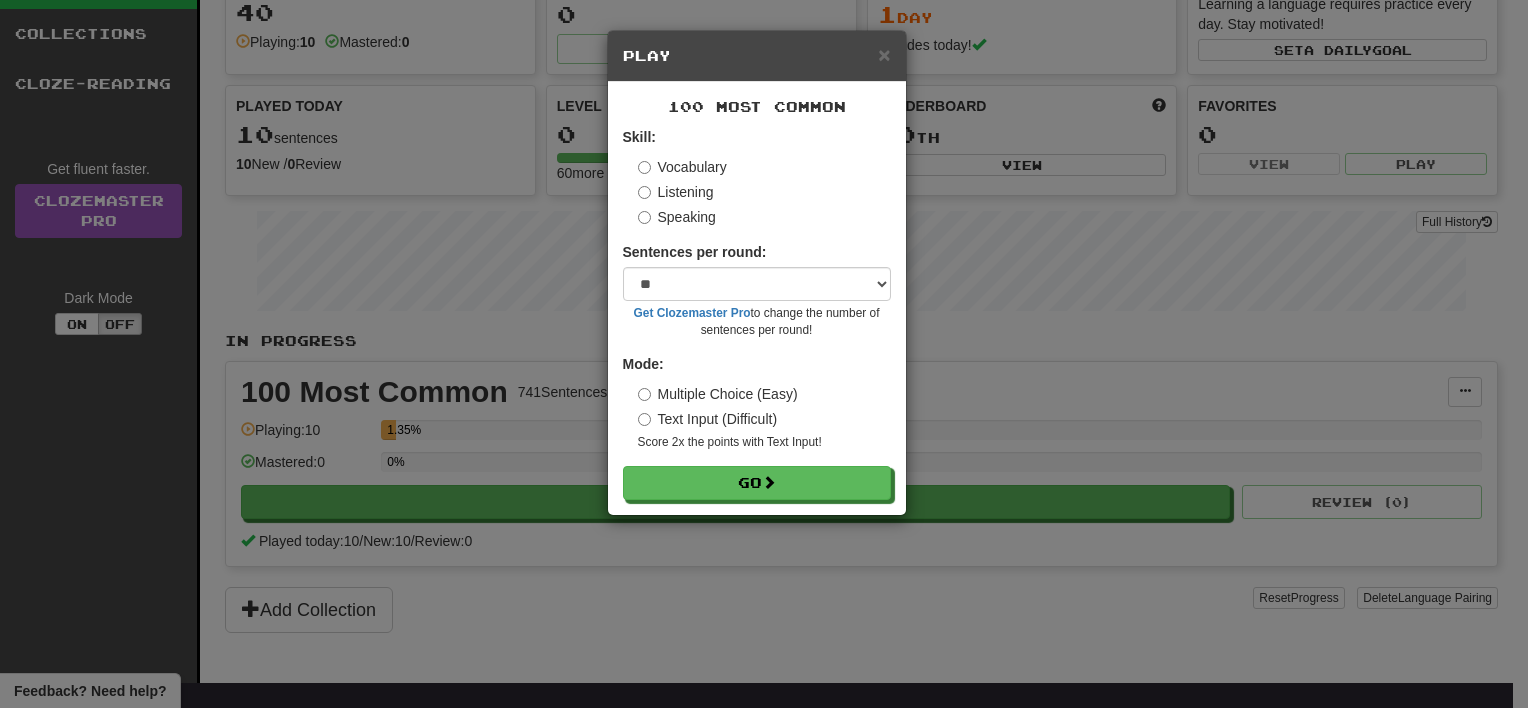 click on "Text Input (Difficult)" at bounding box center [708, 419] 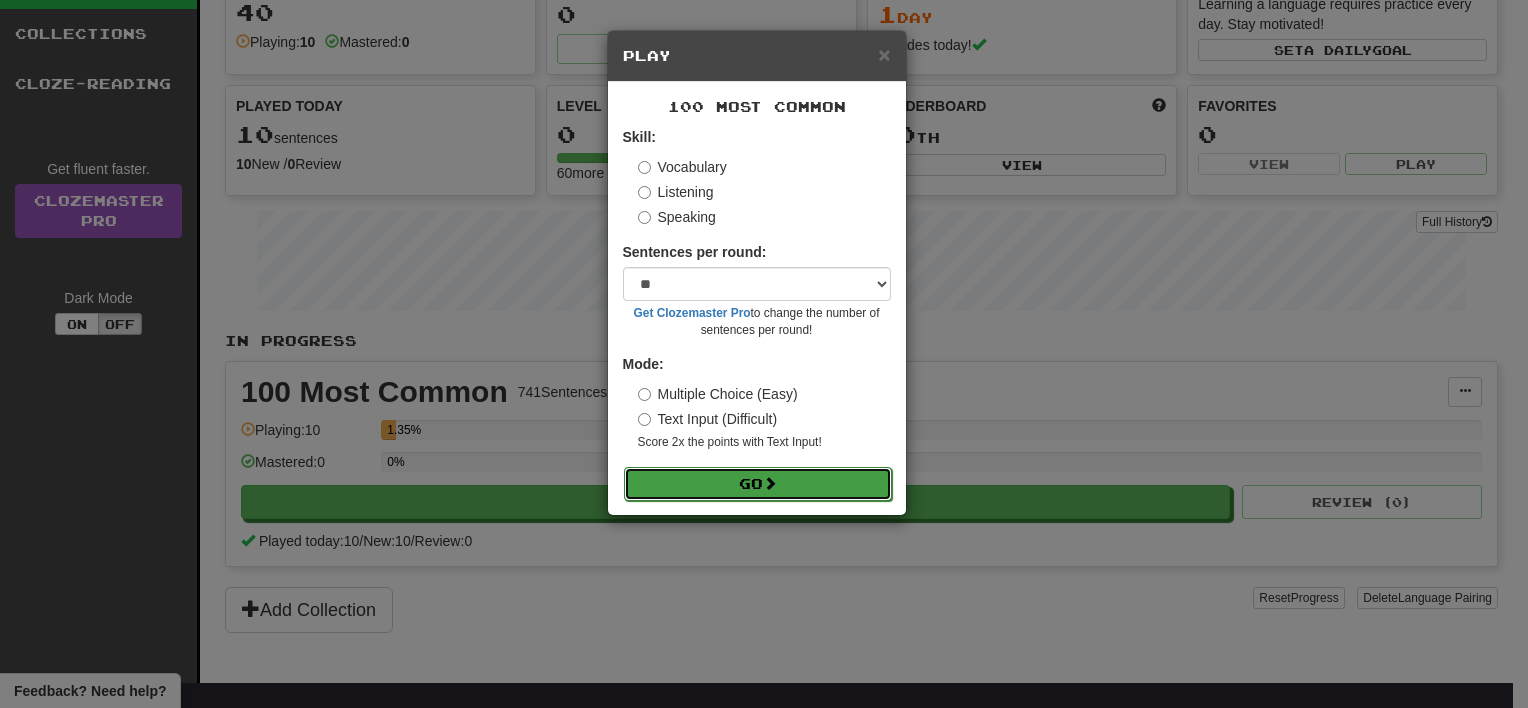 click on "Go" at bounding box center [758, 484] 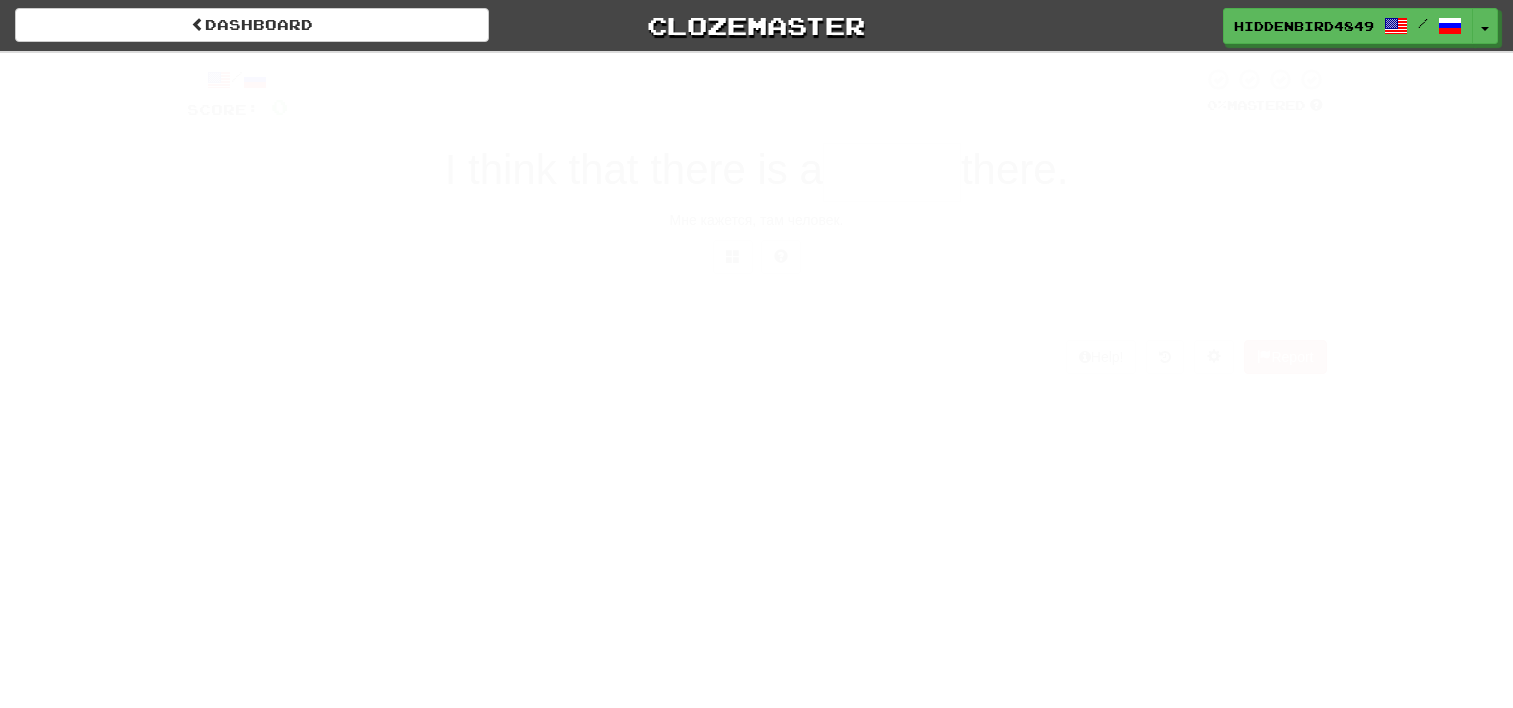 scroll, scrollTop: 0, scrollLeft: 0, axis: both 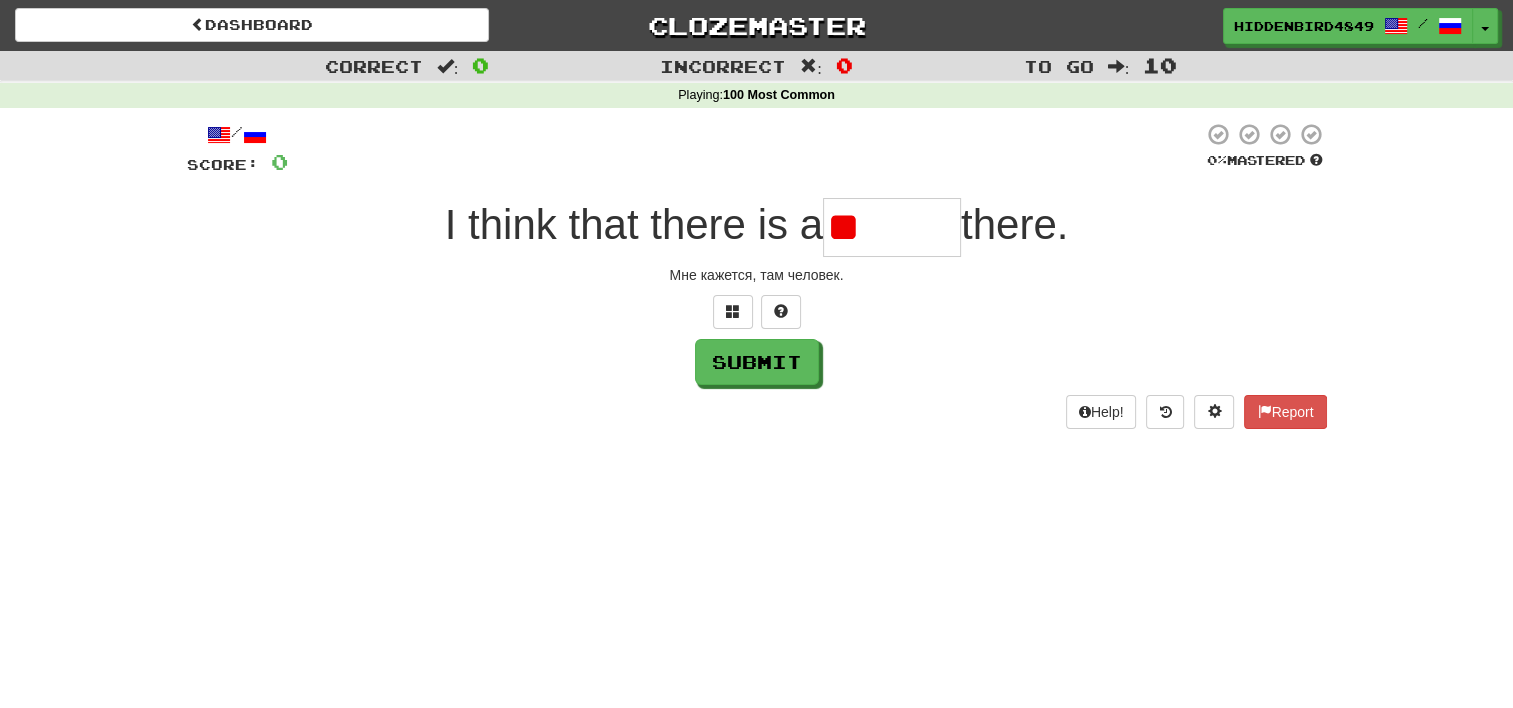 type on "*" 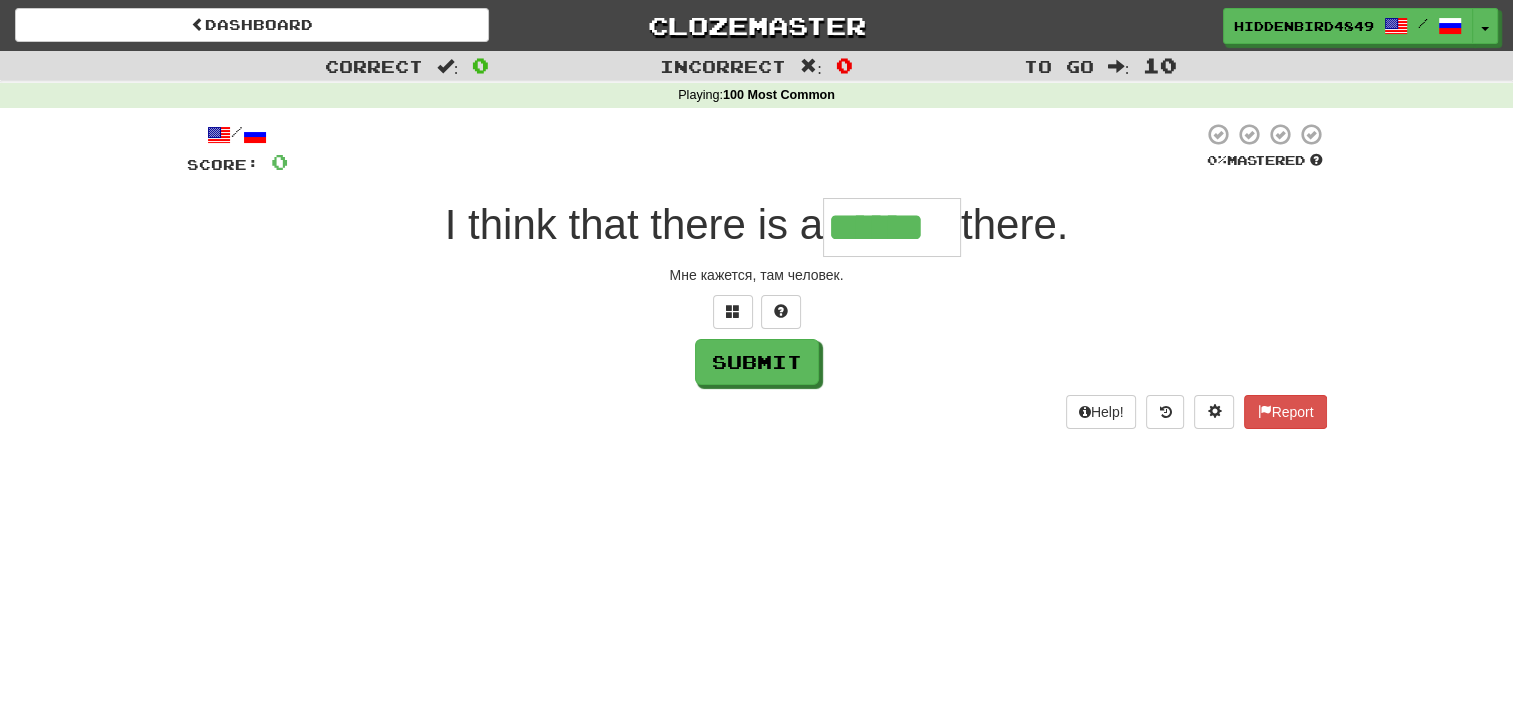 type on "******" 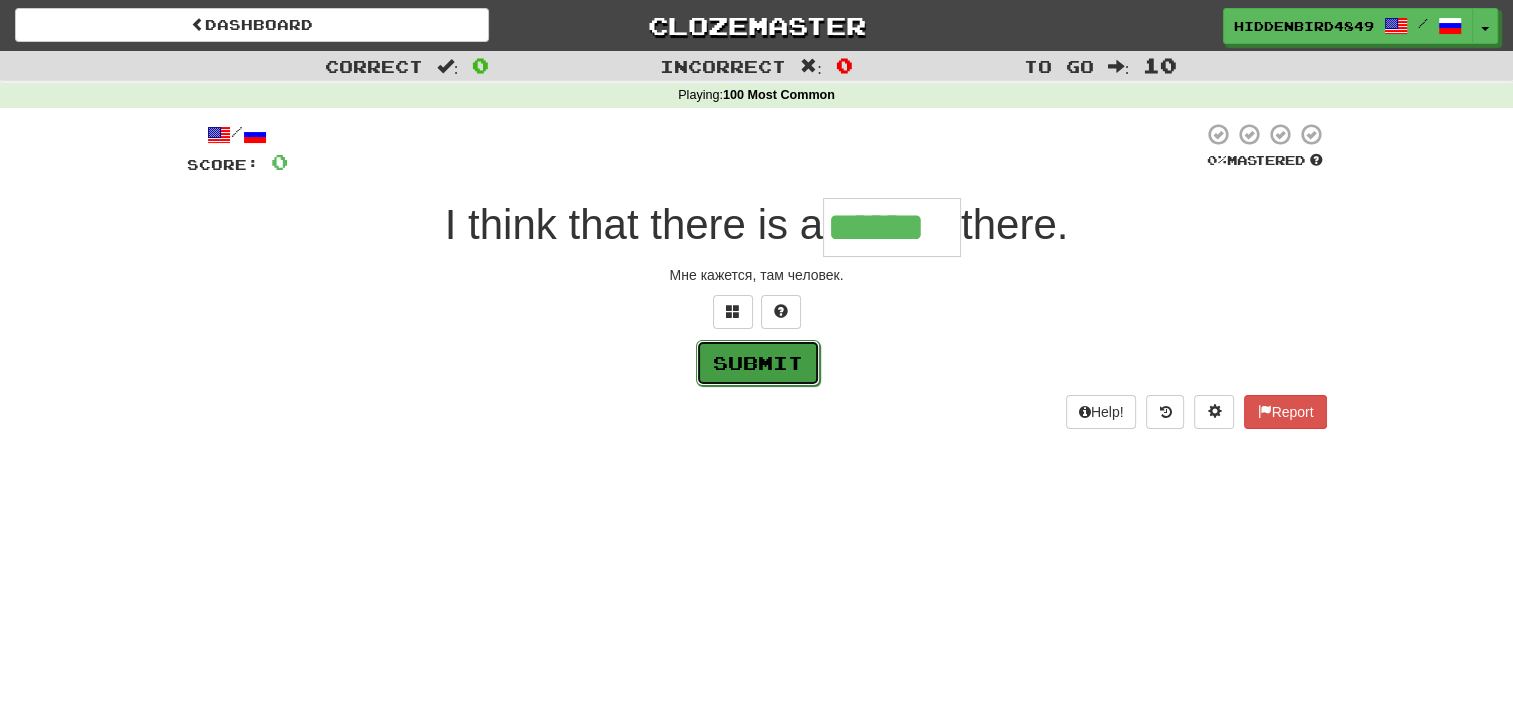 click on "Submit" at bounding box center (758, 363) 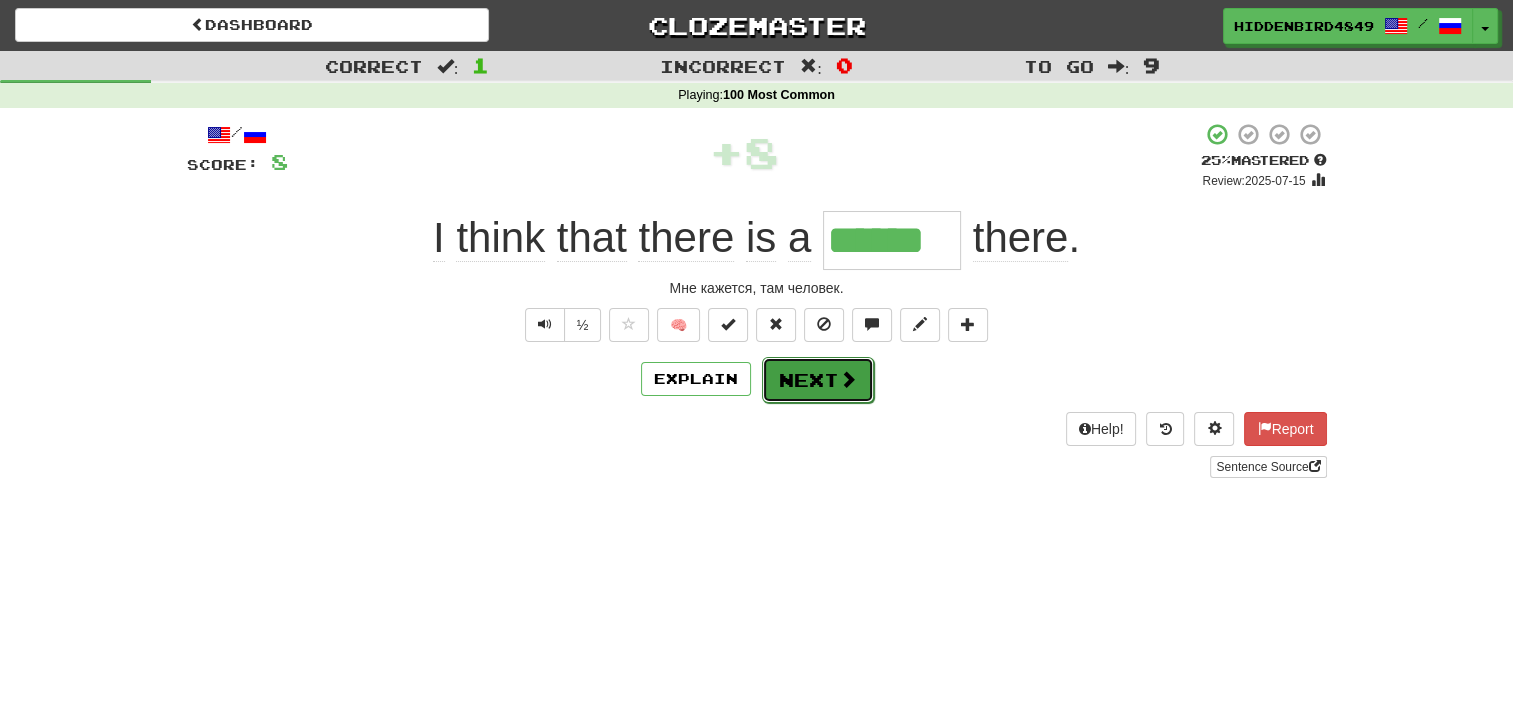 click on "Next" at bounding box center (818, 380) 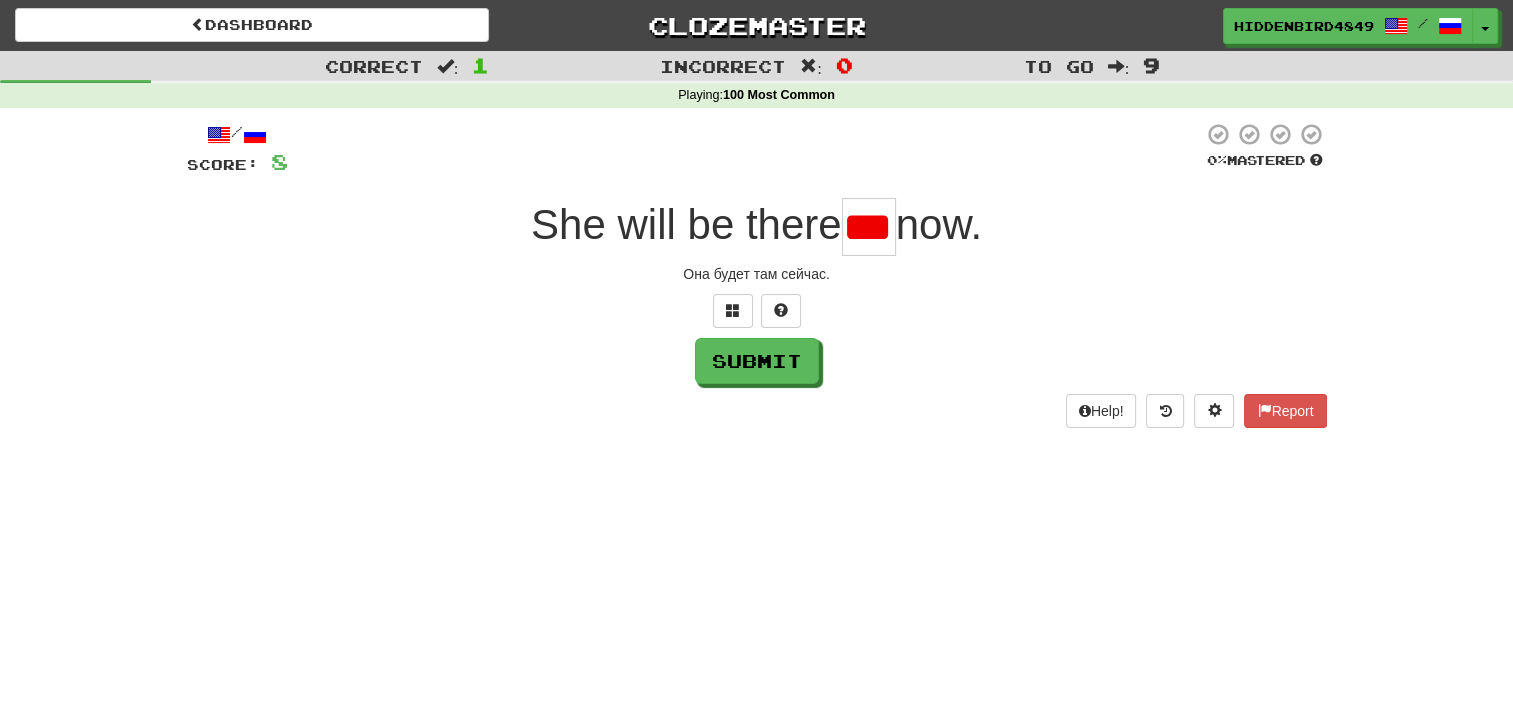 scroll, scrollTop: 0, scrollLeft: 0, axis: both 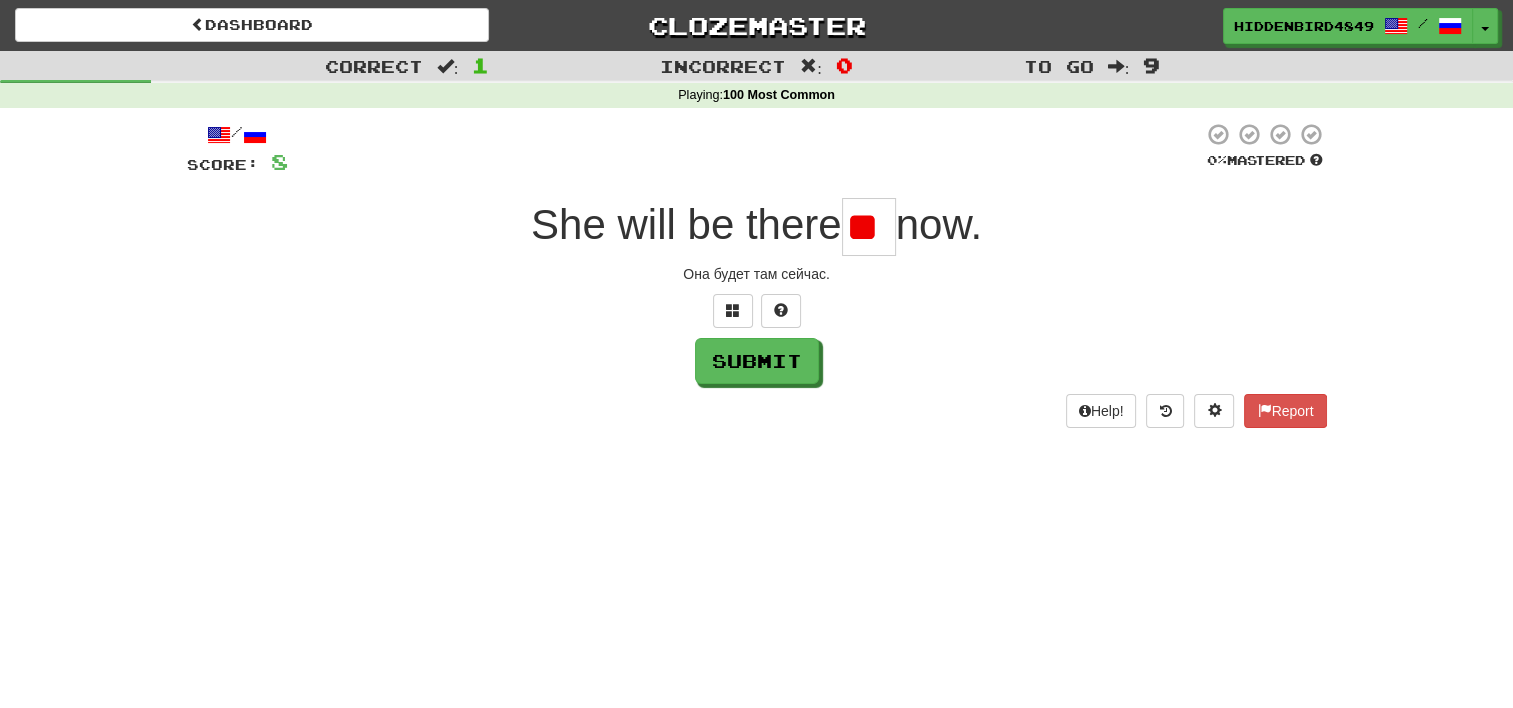 type on "*" 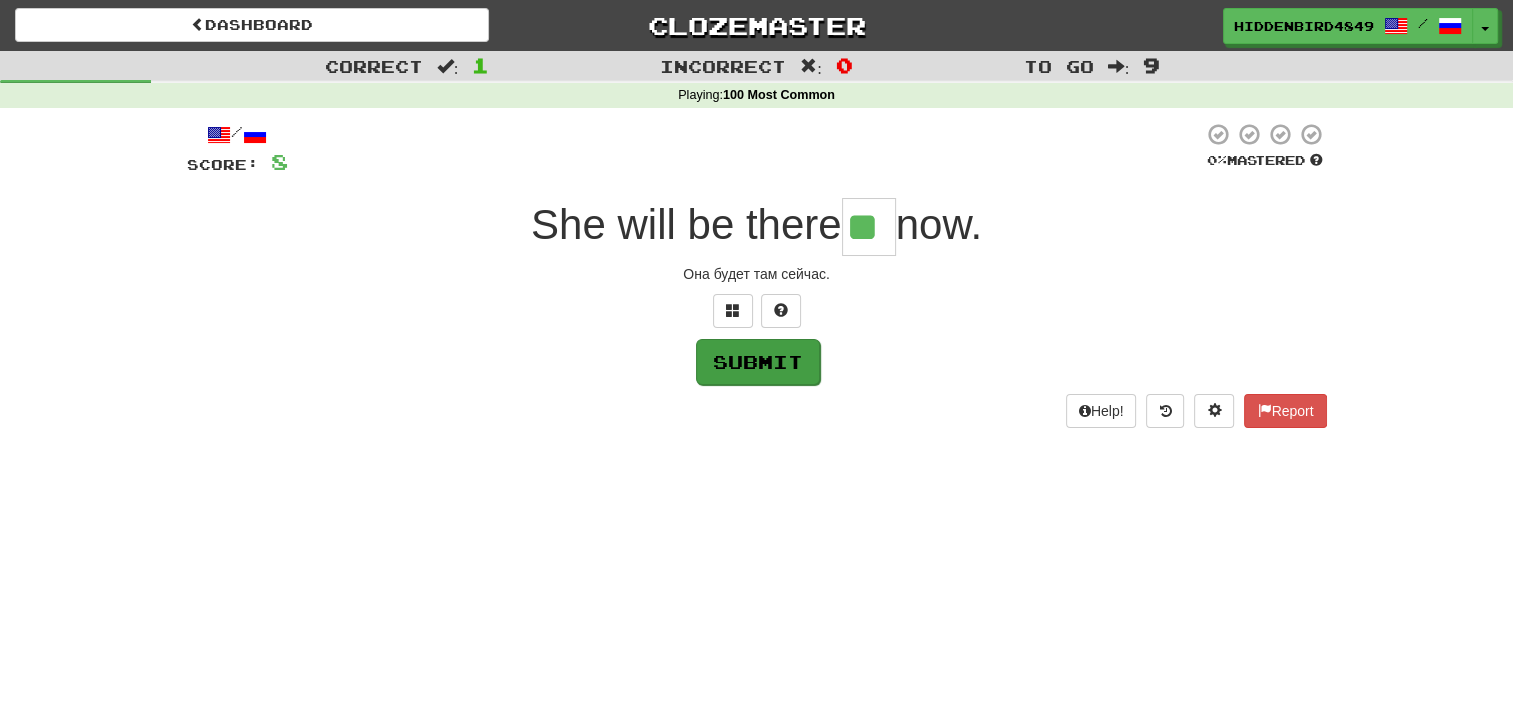 type on "**" 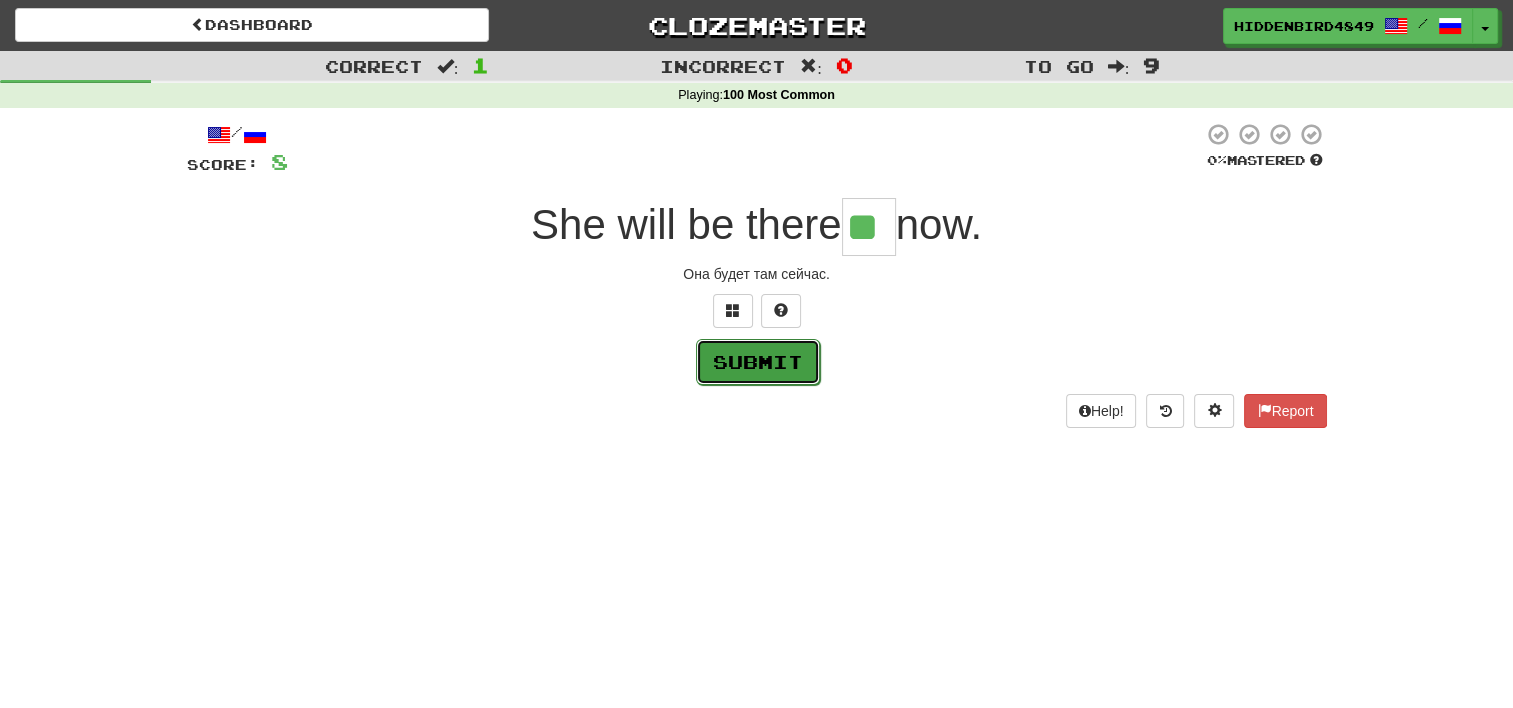 click on "Submit" at bounding box center [758, 362] 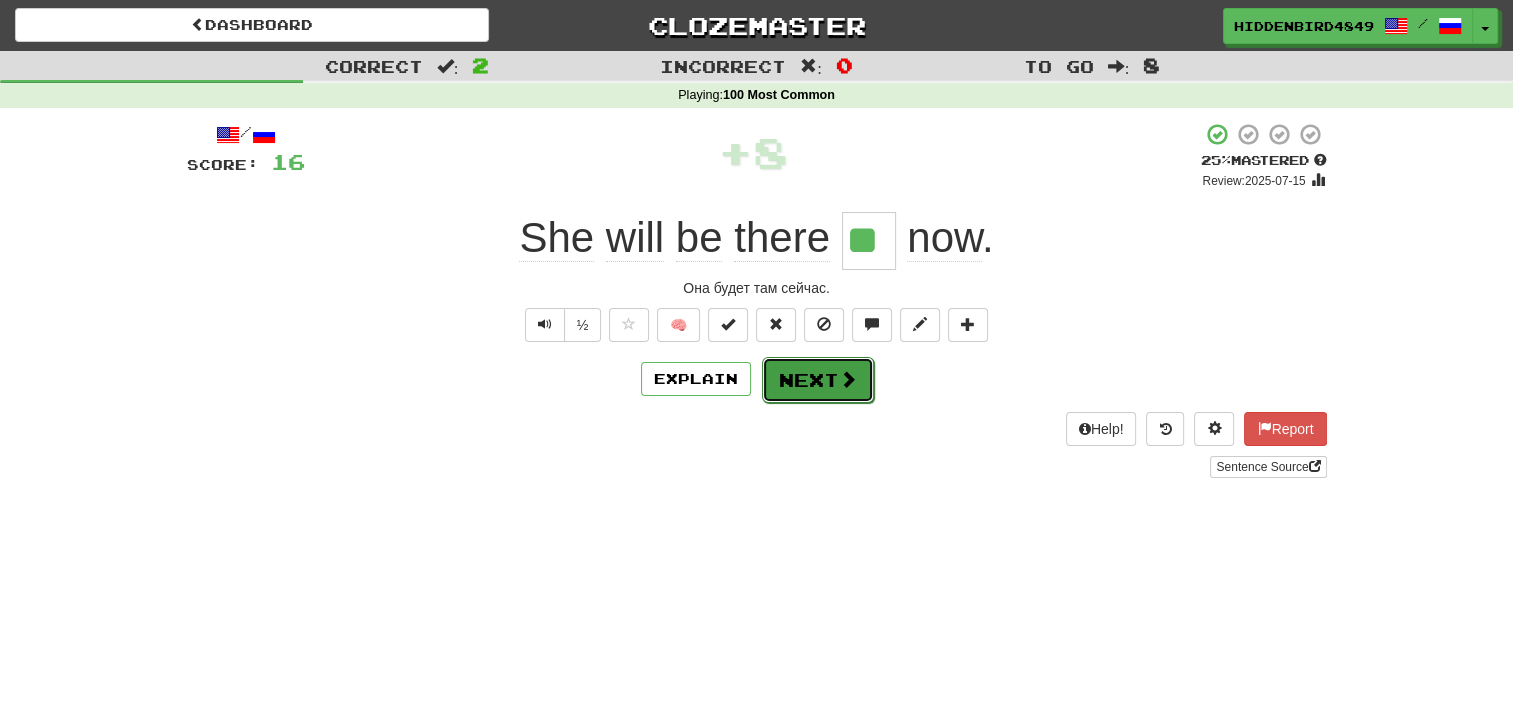 click on "Next" at bounding box center (818, 380) 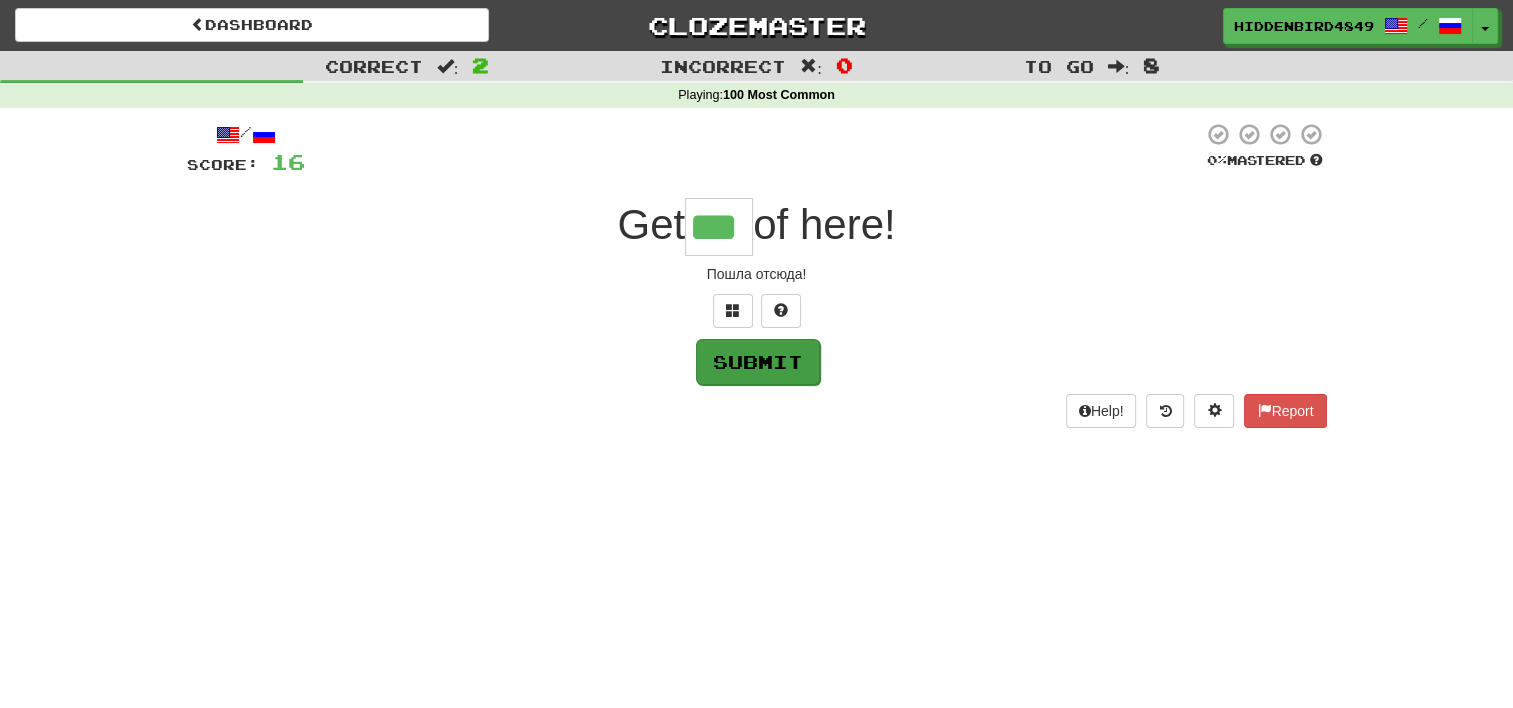 type on "***" 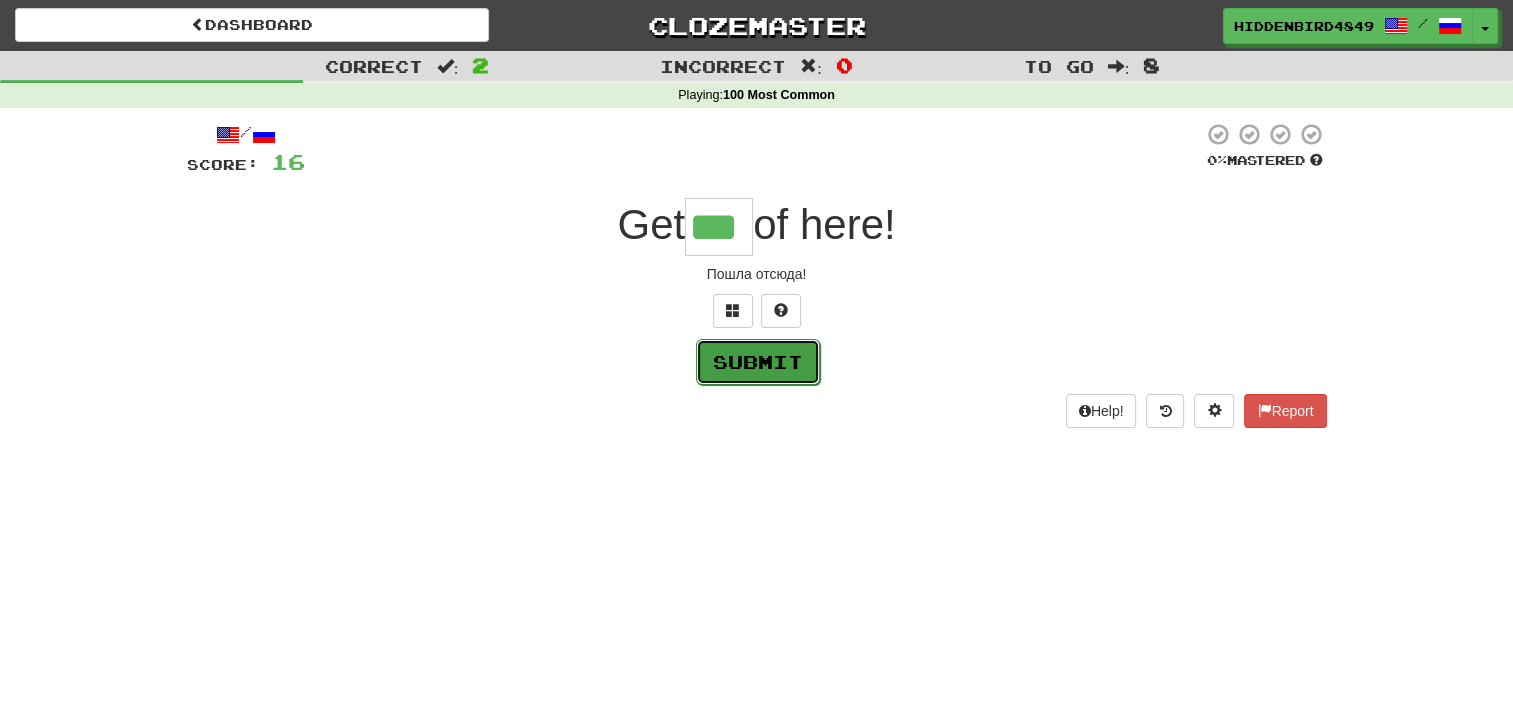 click on "Submit" at bounding box center (758, 362) 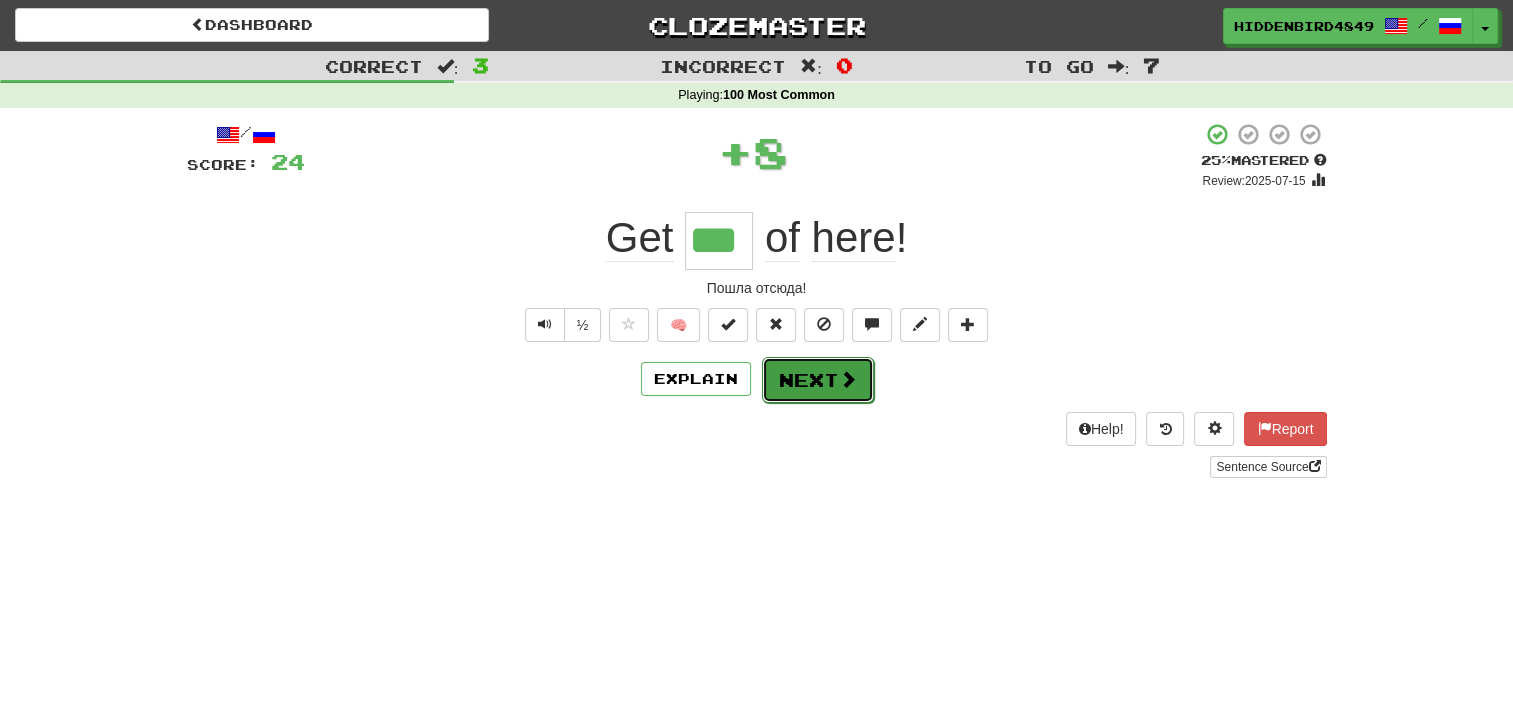 click on "Next" at bounding box center (818, 380) 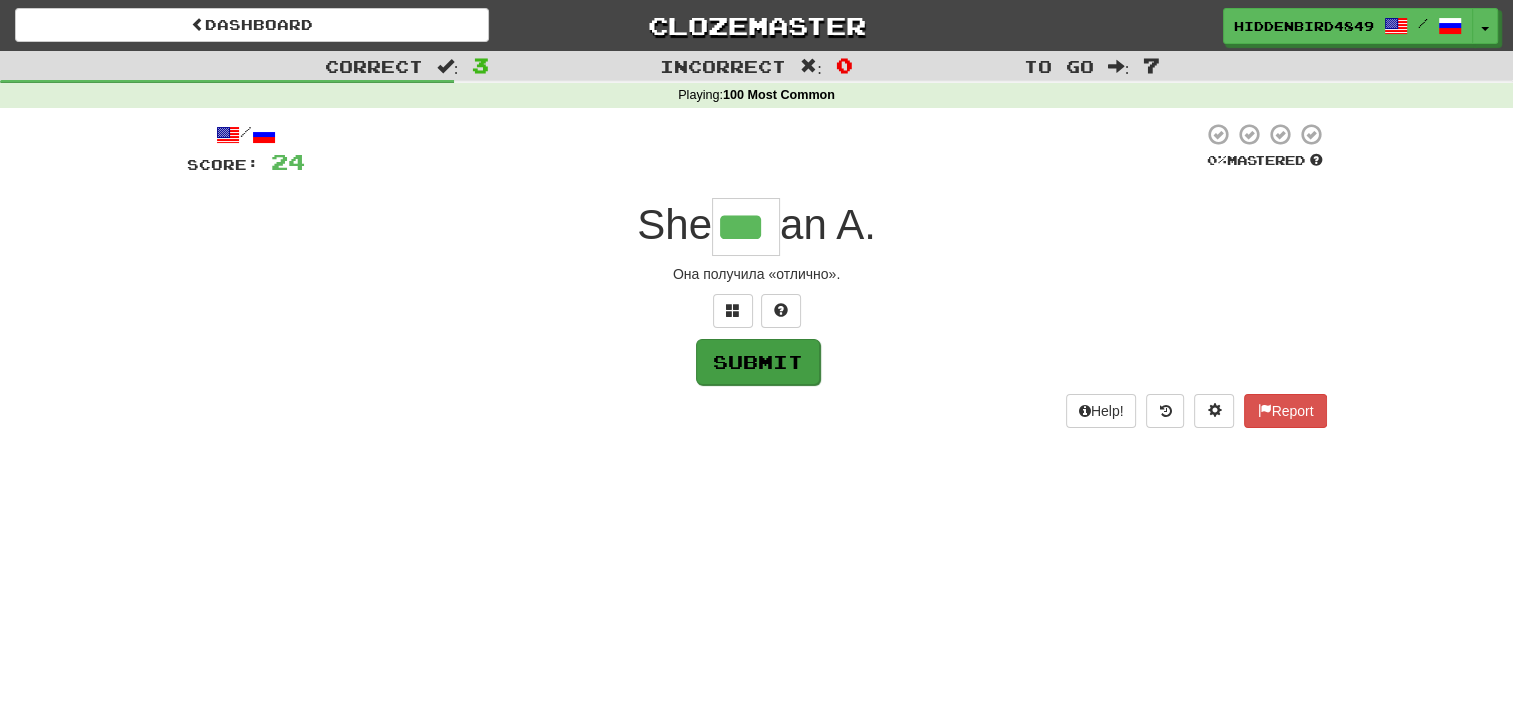 type on "***" 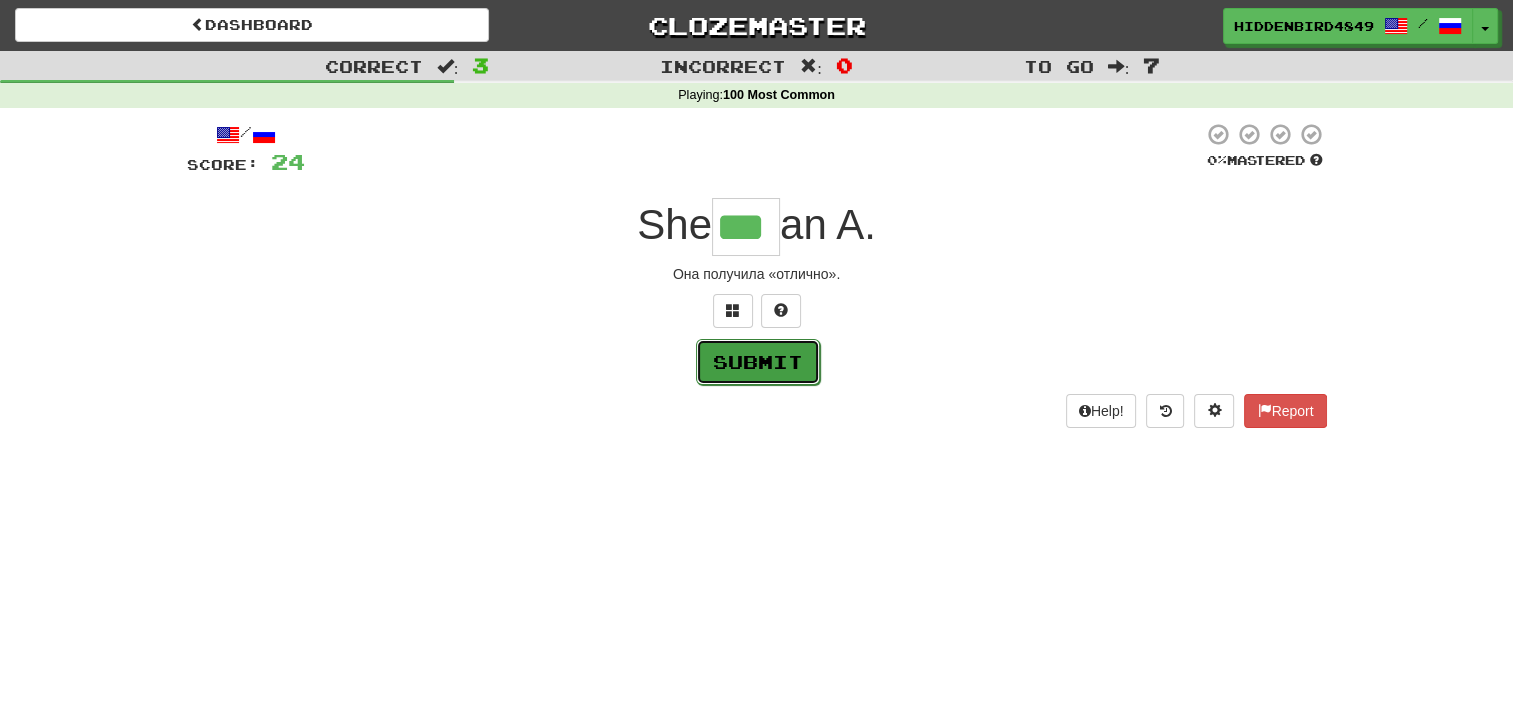 click on "Submit" at bounding box center [758, 362] 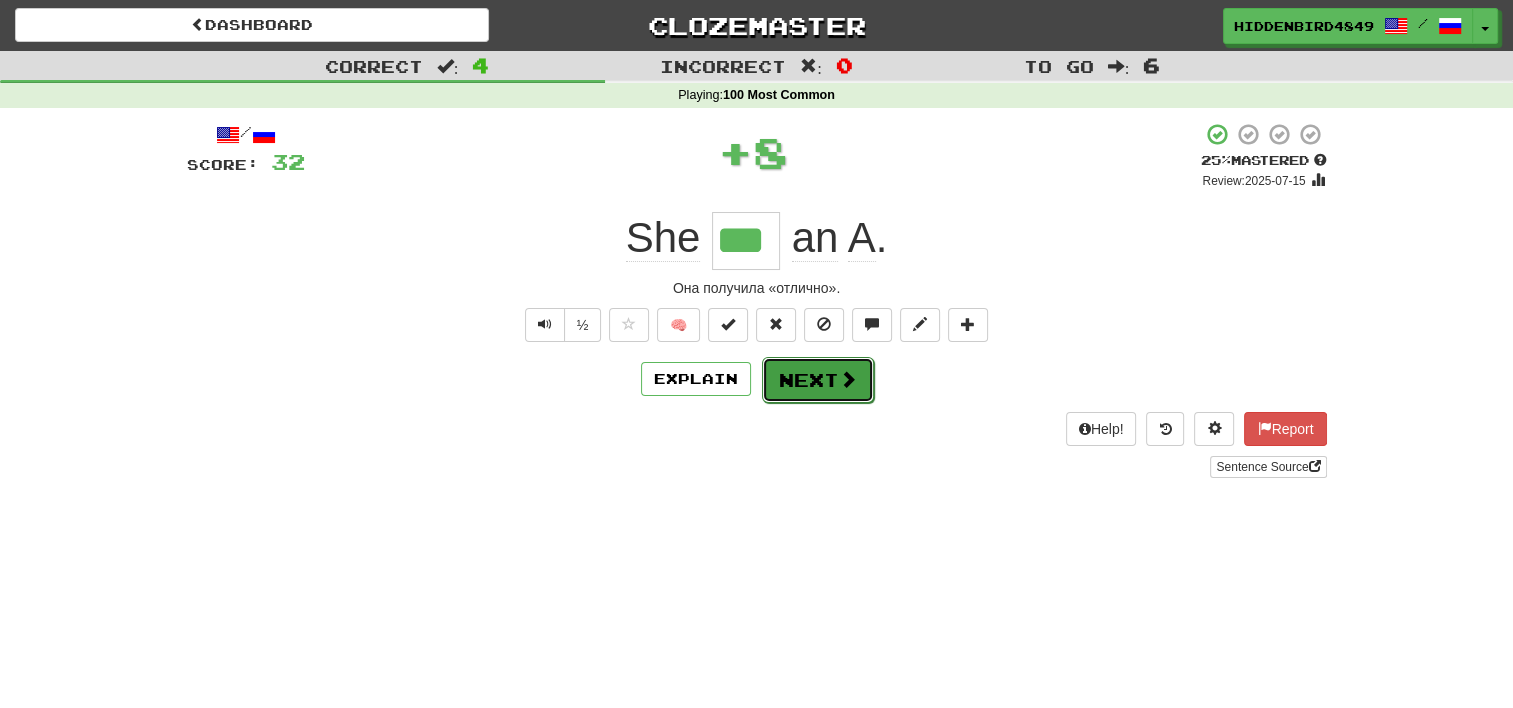 click on "Next" at bounding box center [818, 380] 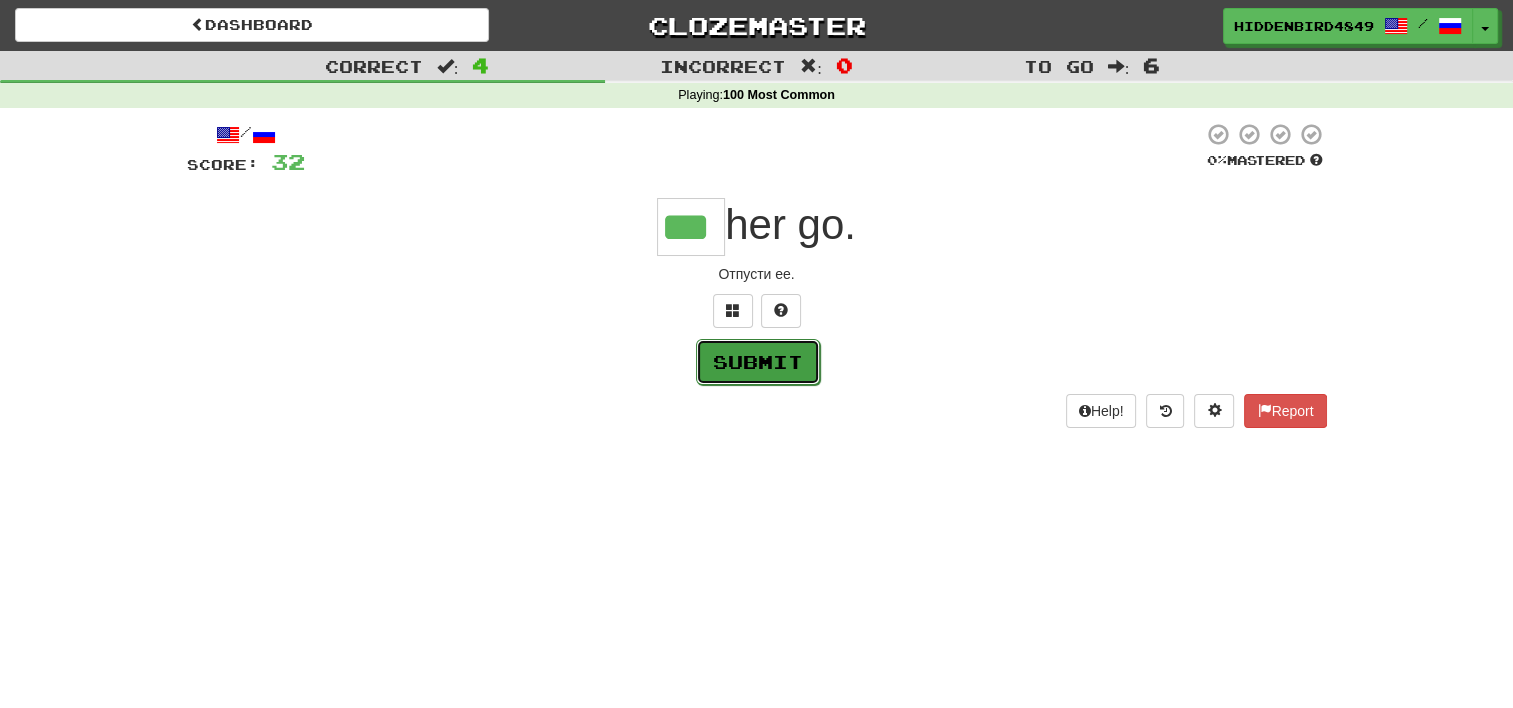 click on "Submit" at bounding box center [758, 362] 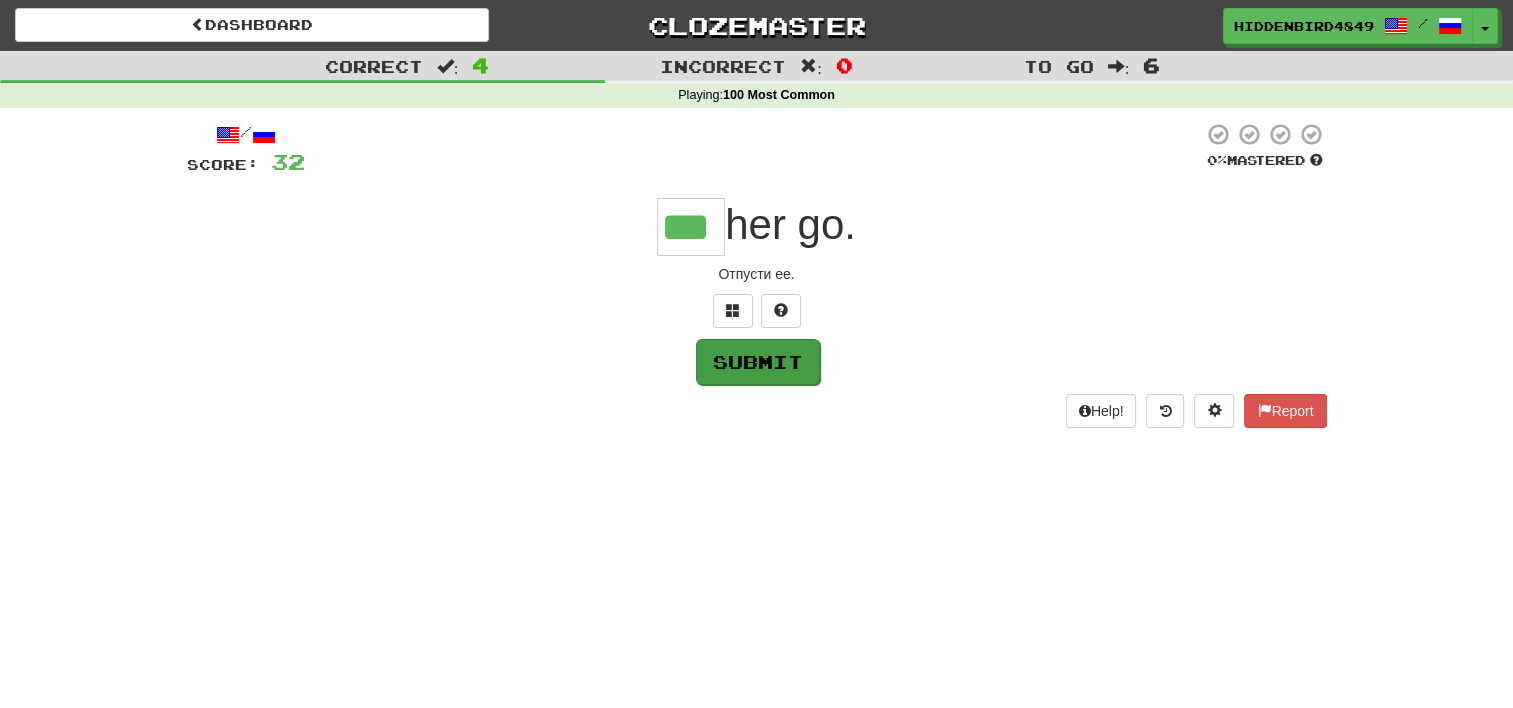 type on "***" 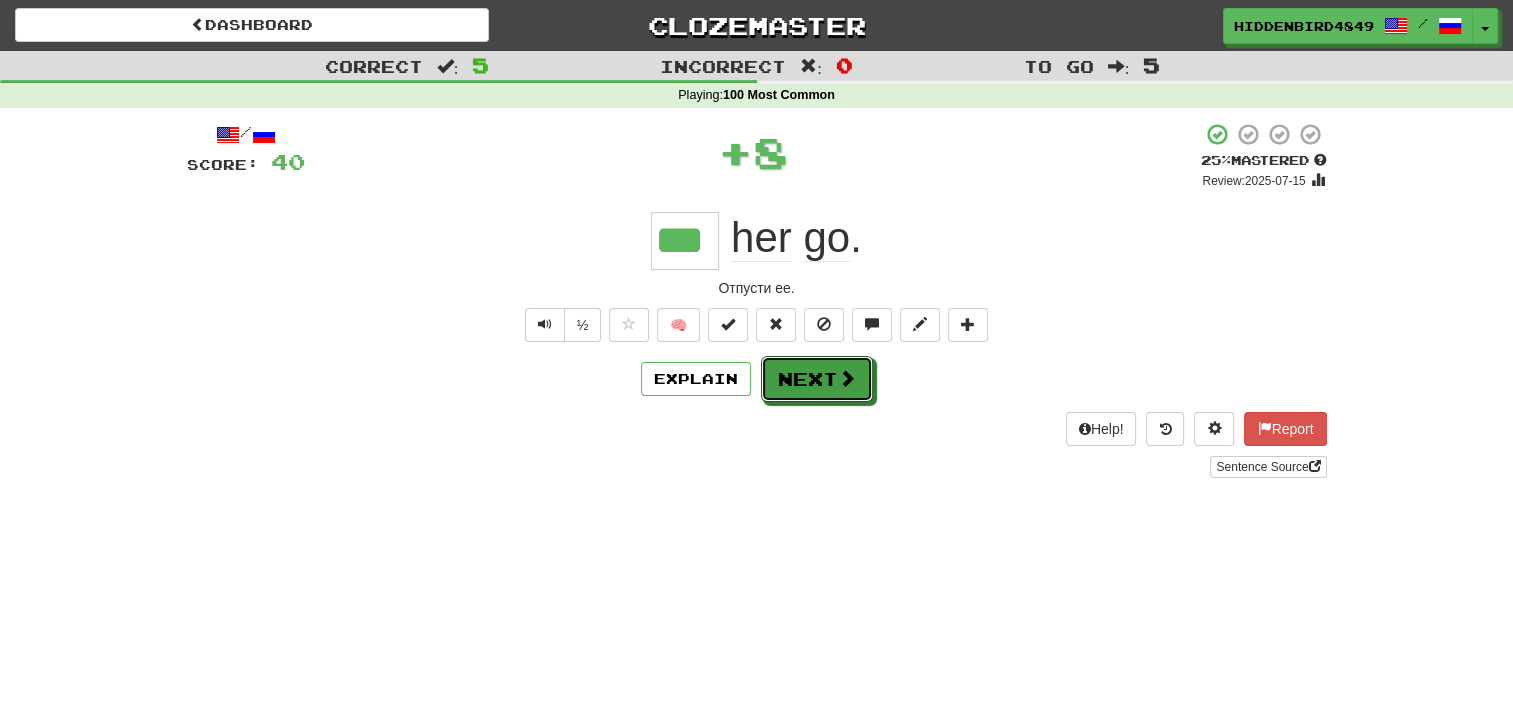 drag, startPoint x: 832, startPoint y: 382, endPoint x: 799, endPoint y: 428, distance: 56.61272 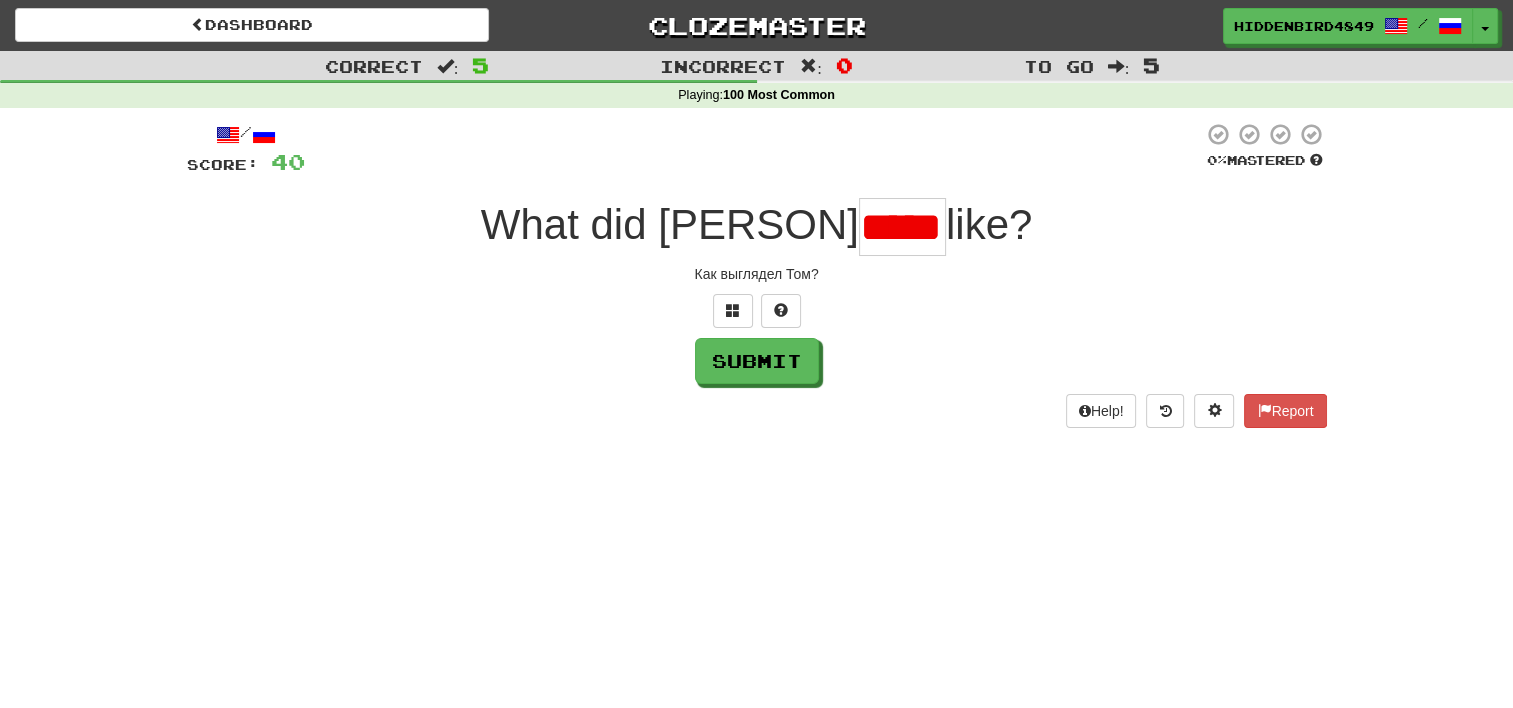 scroll, scrollTop: 0, scrollLeft: 0, axis: both 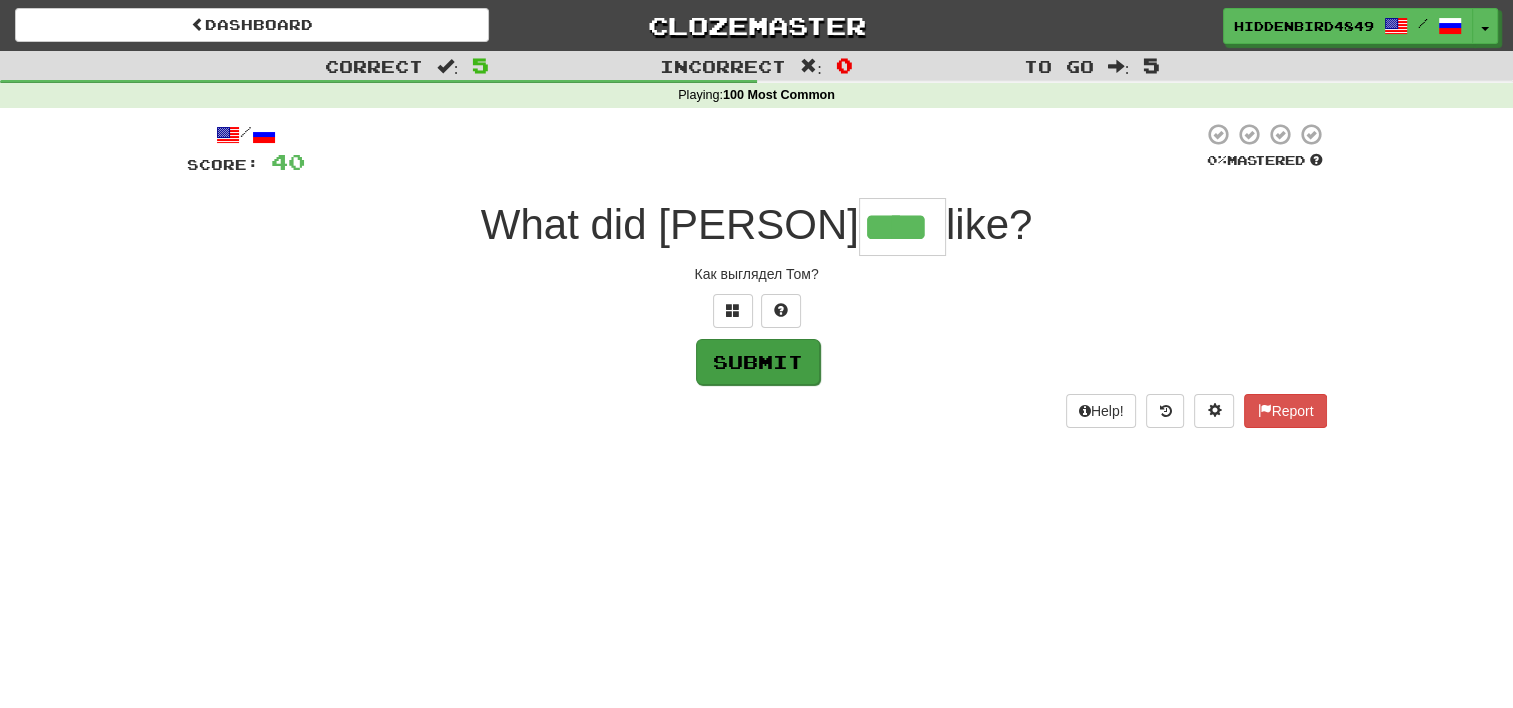 type on "****" 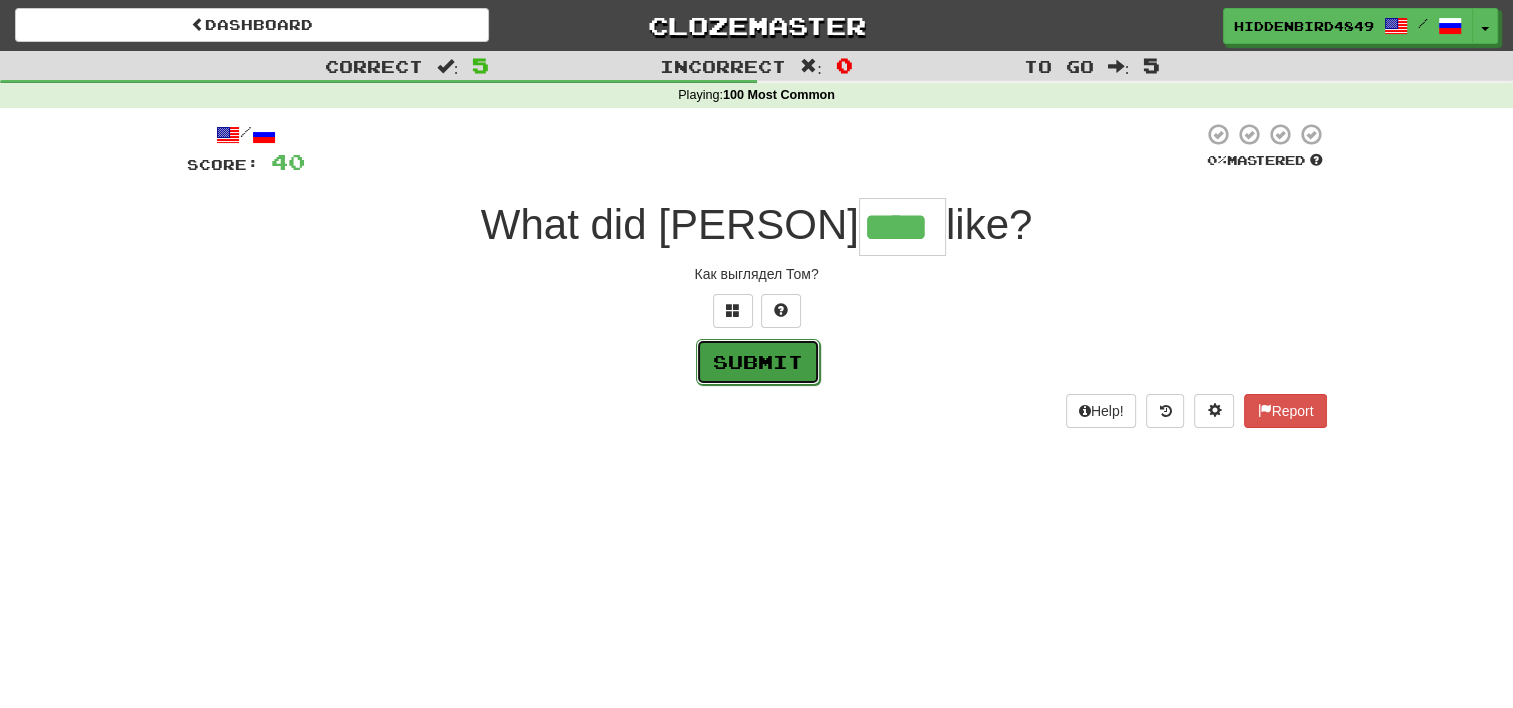 click on "Submit" at bounding box center (758, 362) 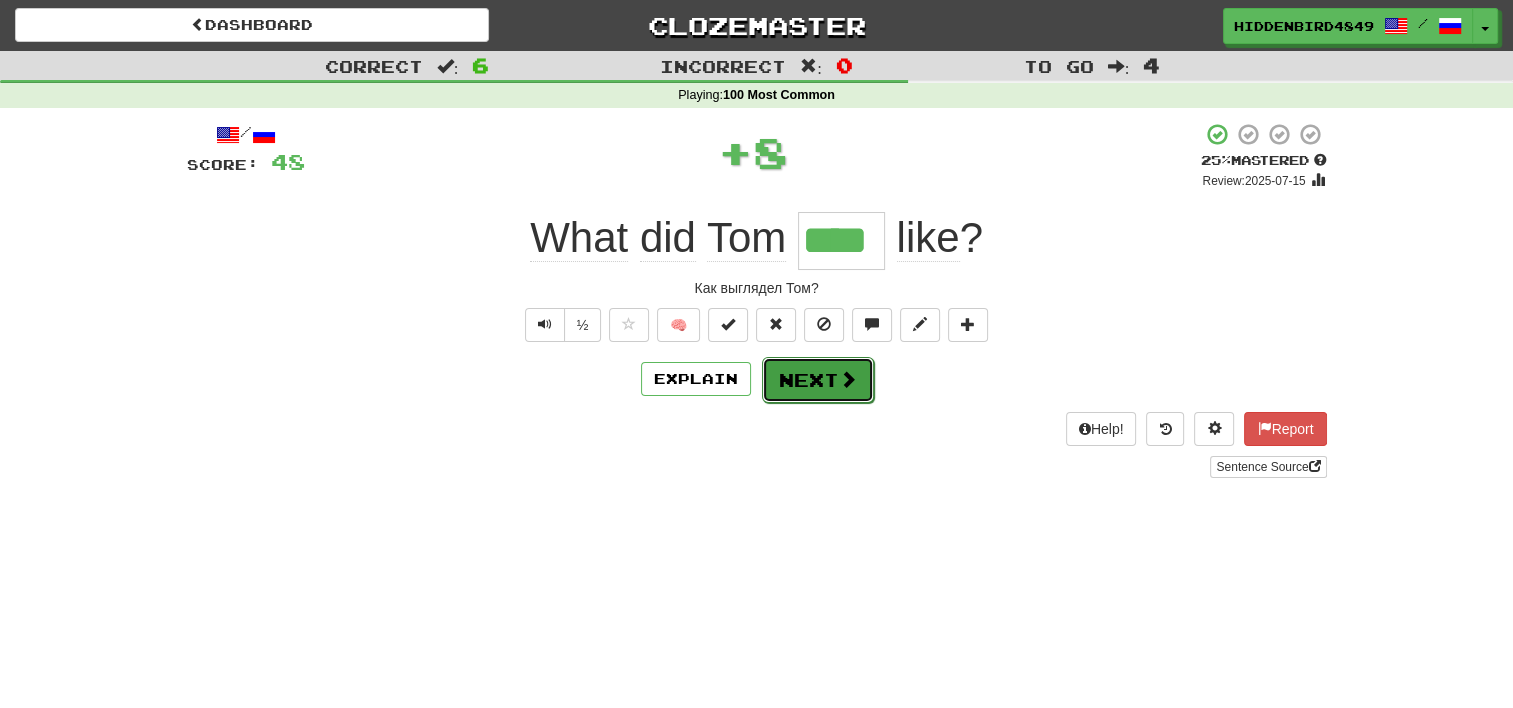 click on "Next" at bounding box center [818, 380] 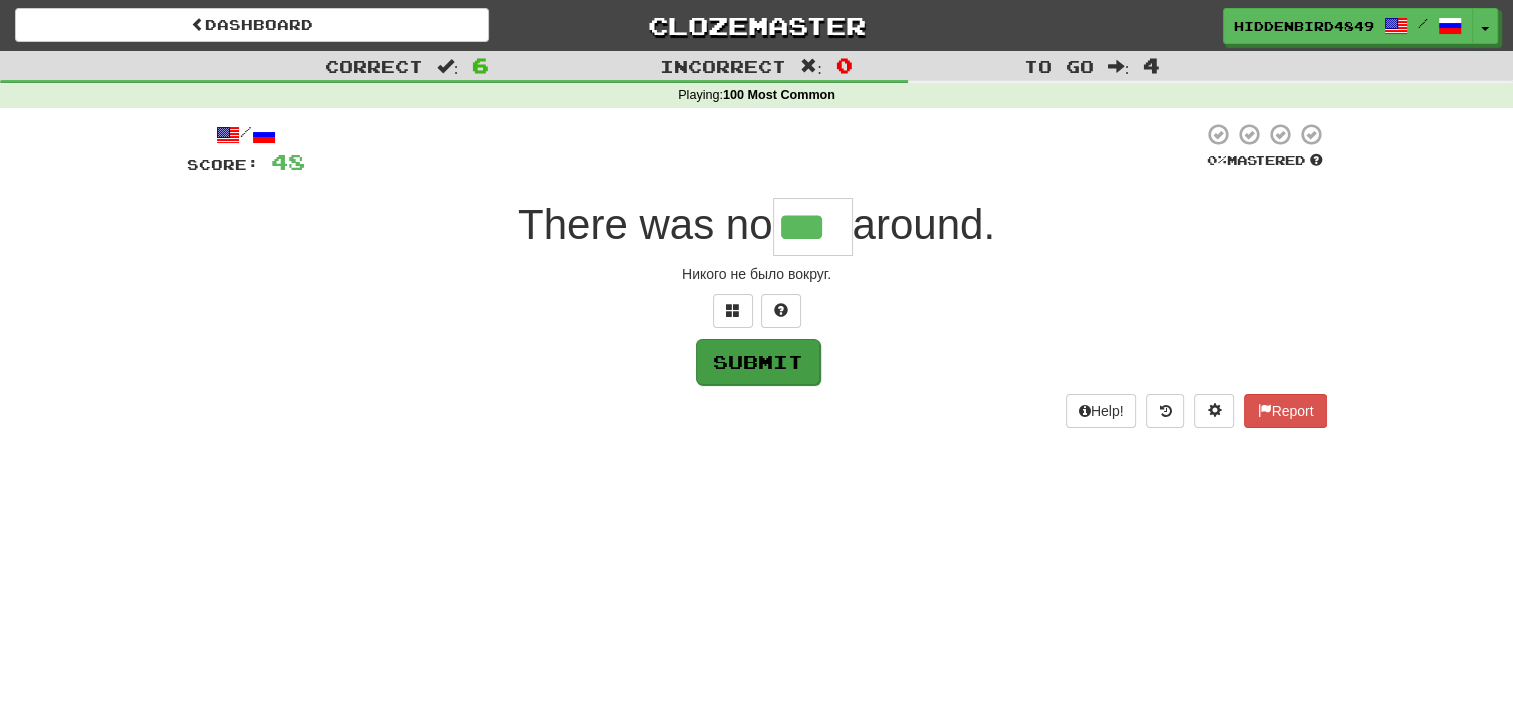 type on "***" 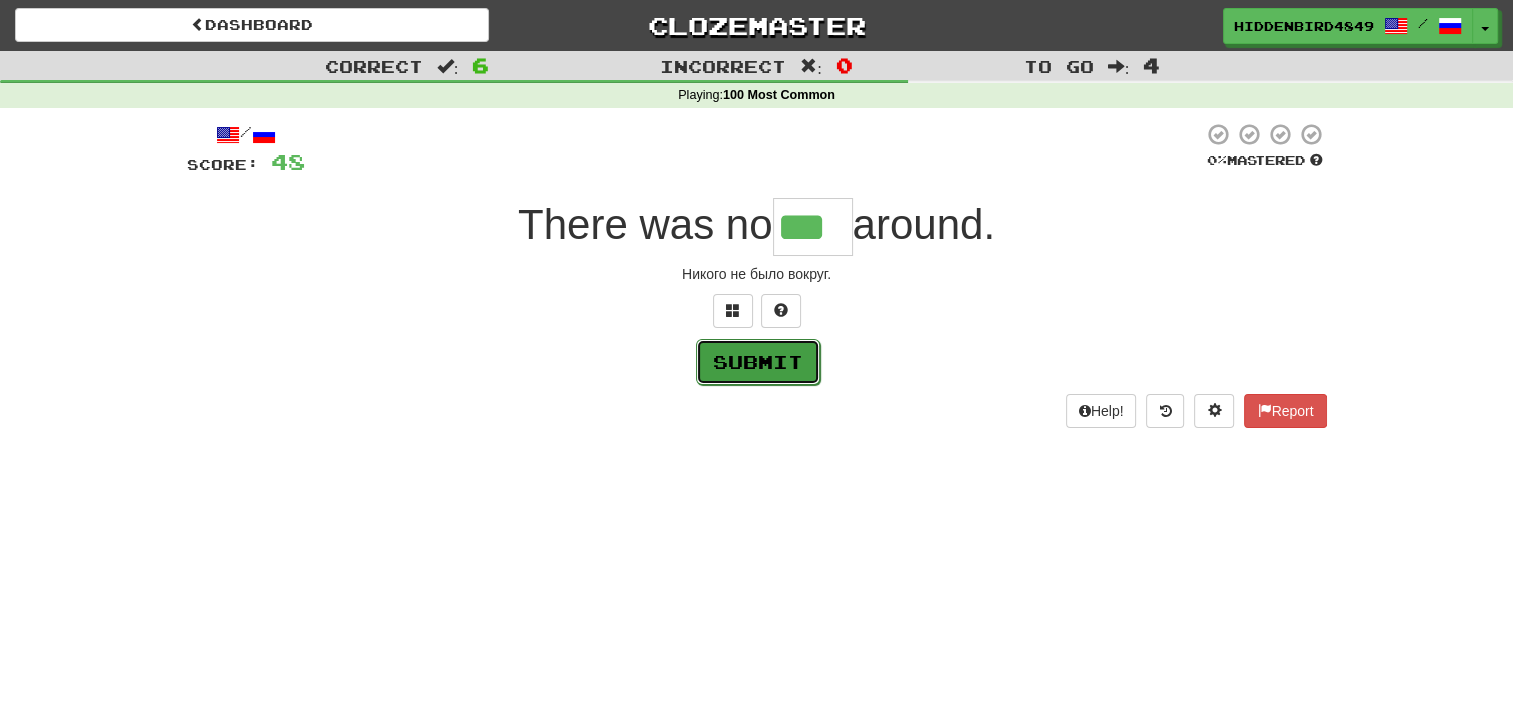 click on "Submit" at bounding box center (758, 362) 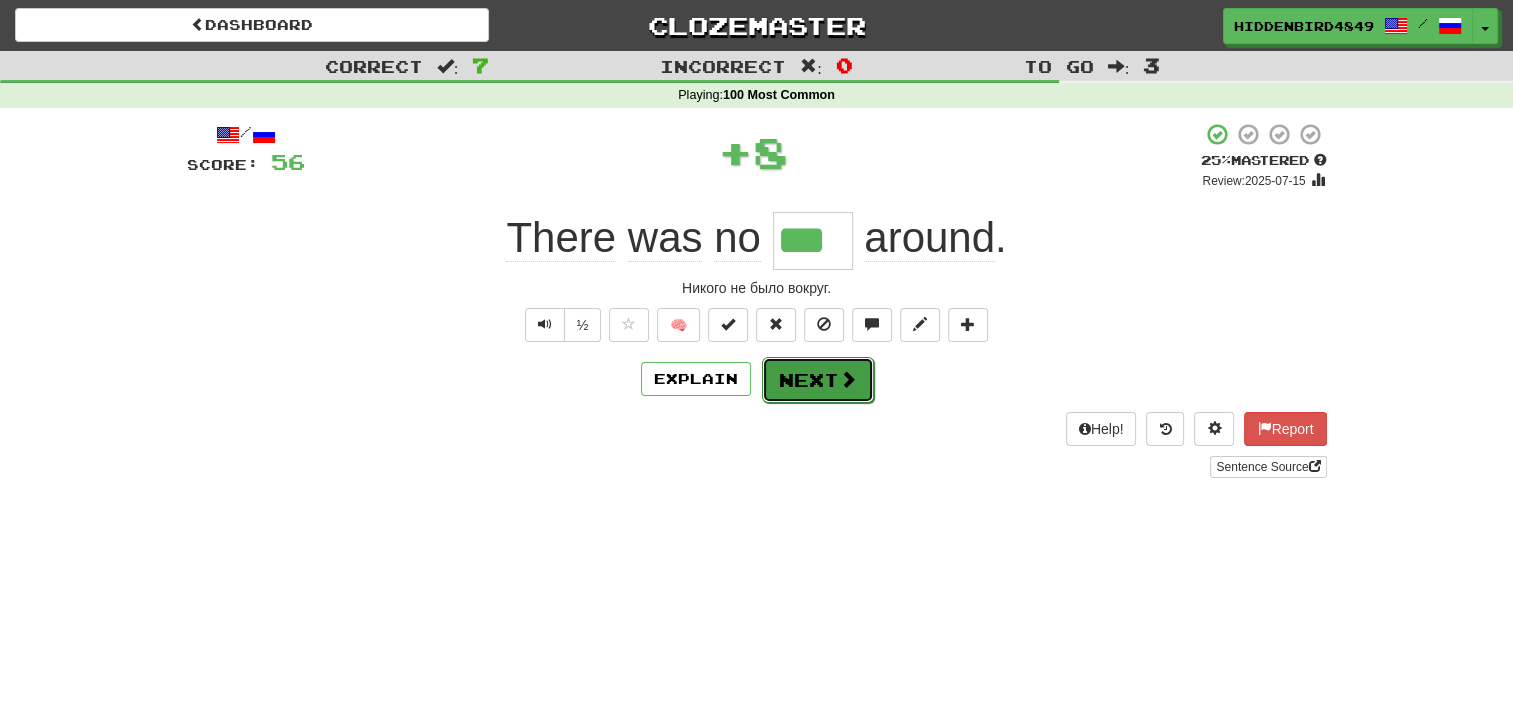 click on "Next" at bounding box center [818, 380] 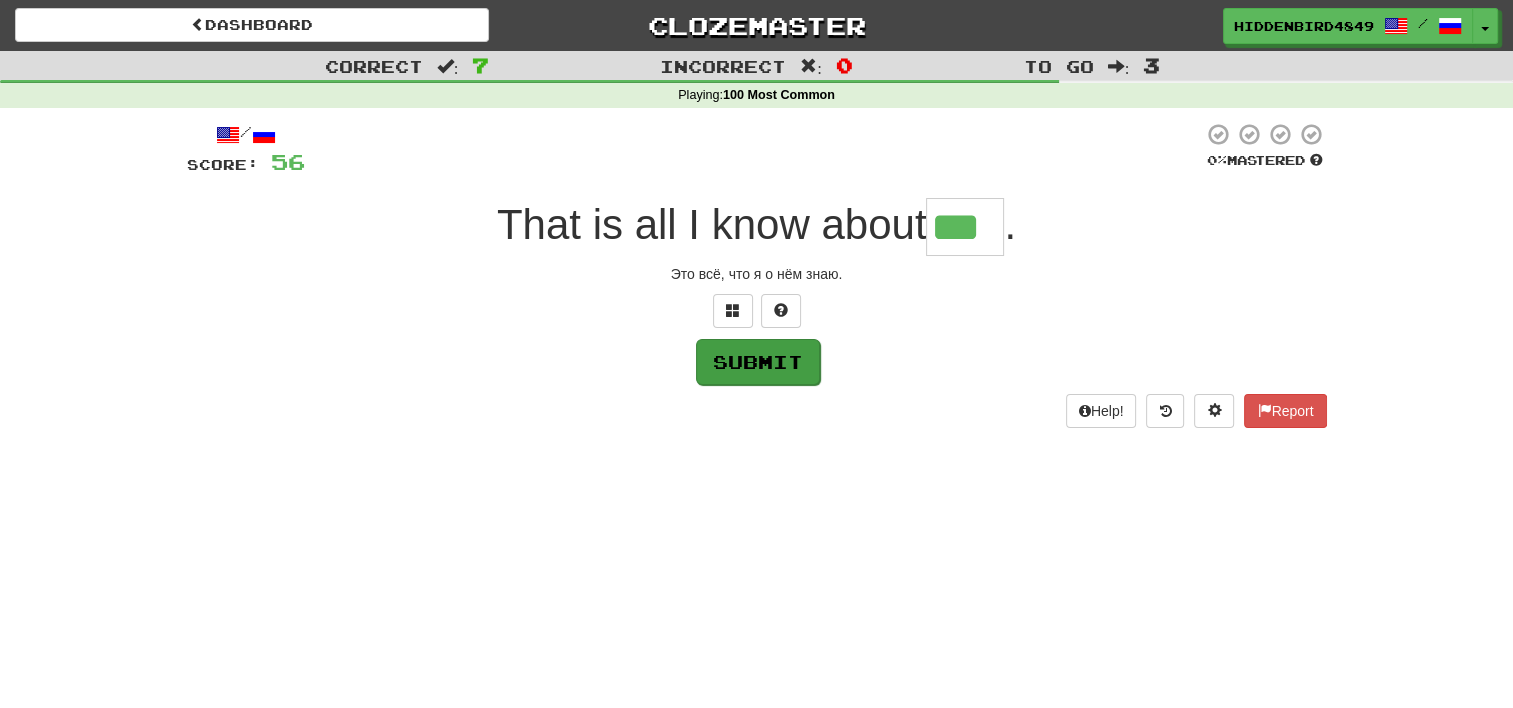 type on "***" 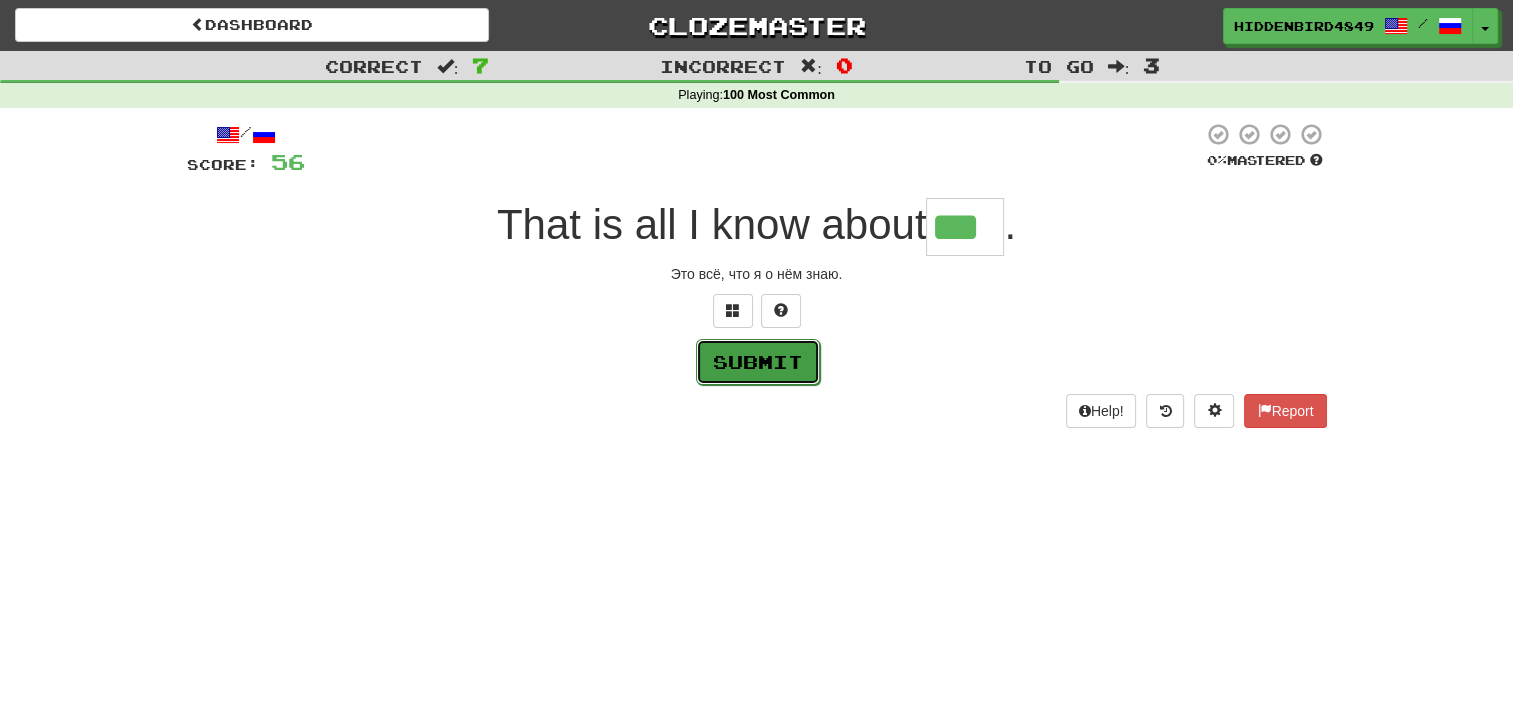 click on "Submit" at bounding box center [758, 362] 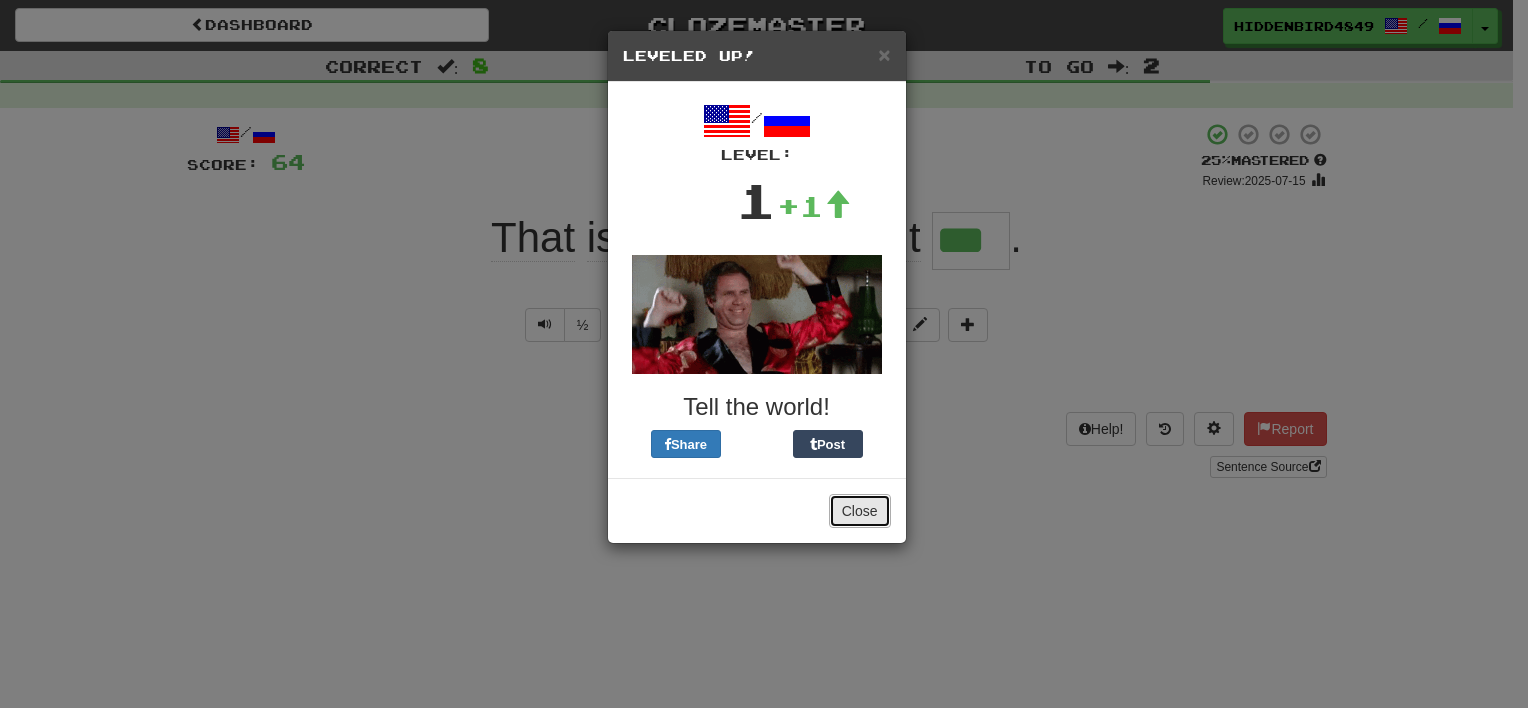 click on "Close" at bounding box center (860, 511) 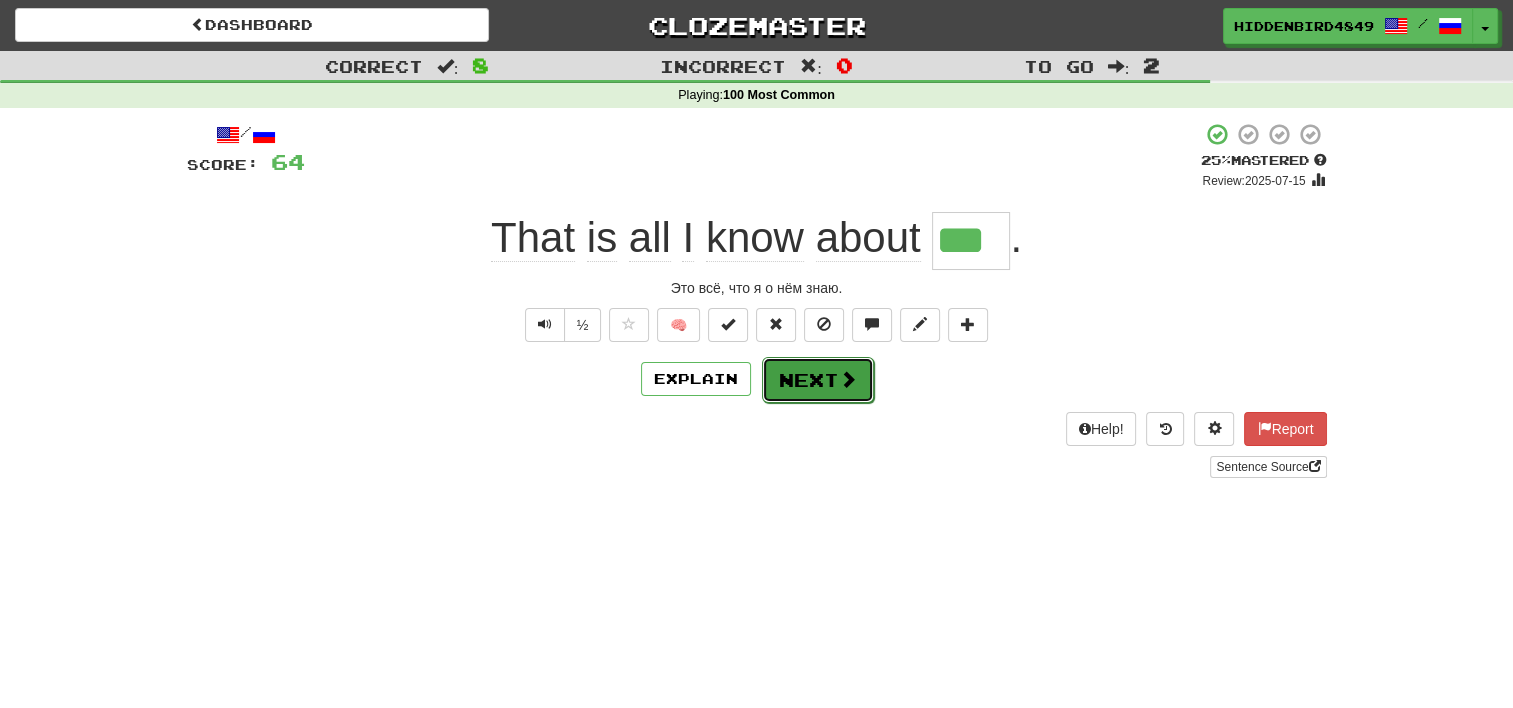 click on "Next" at bounding box center (818, 380) 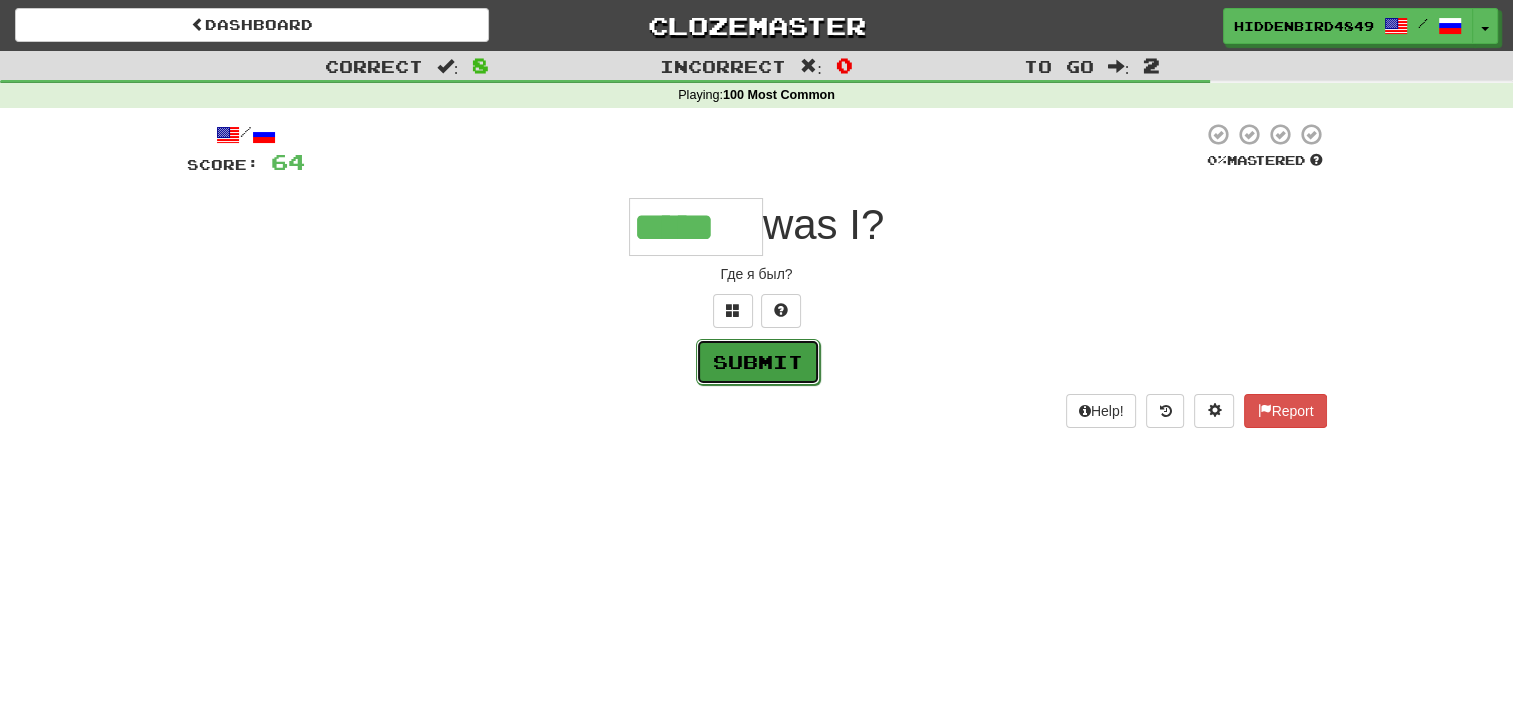 click on "Submit" at bounding box center (758, 362) 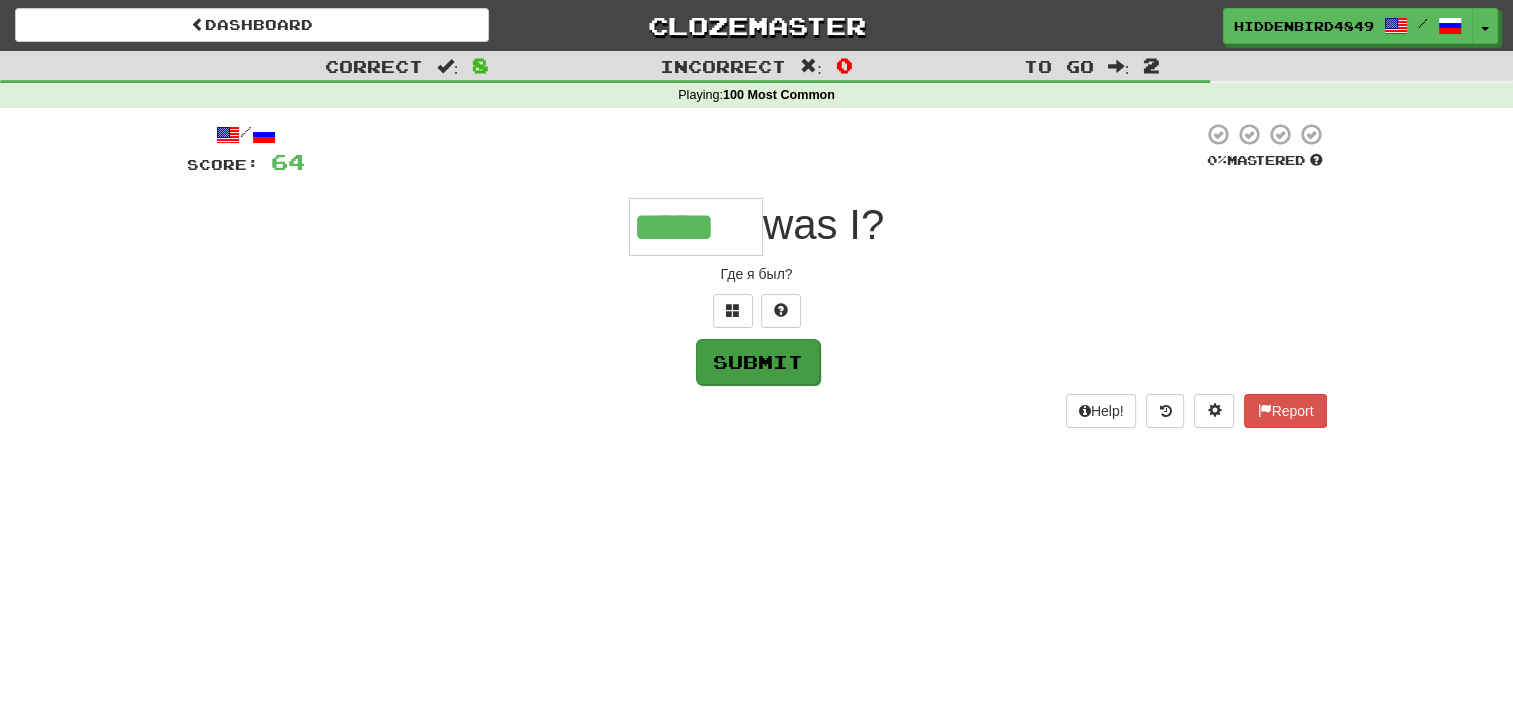 type on "*****" 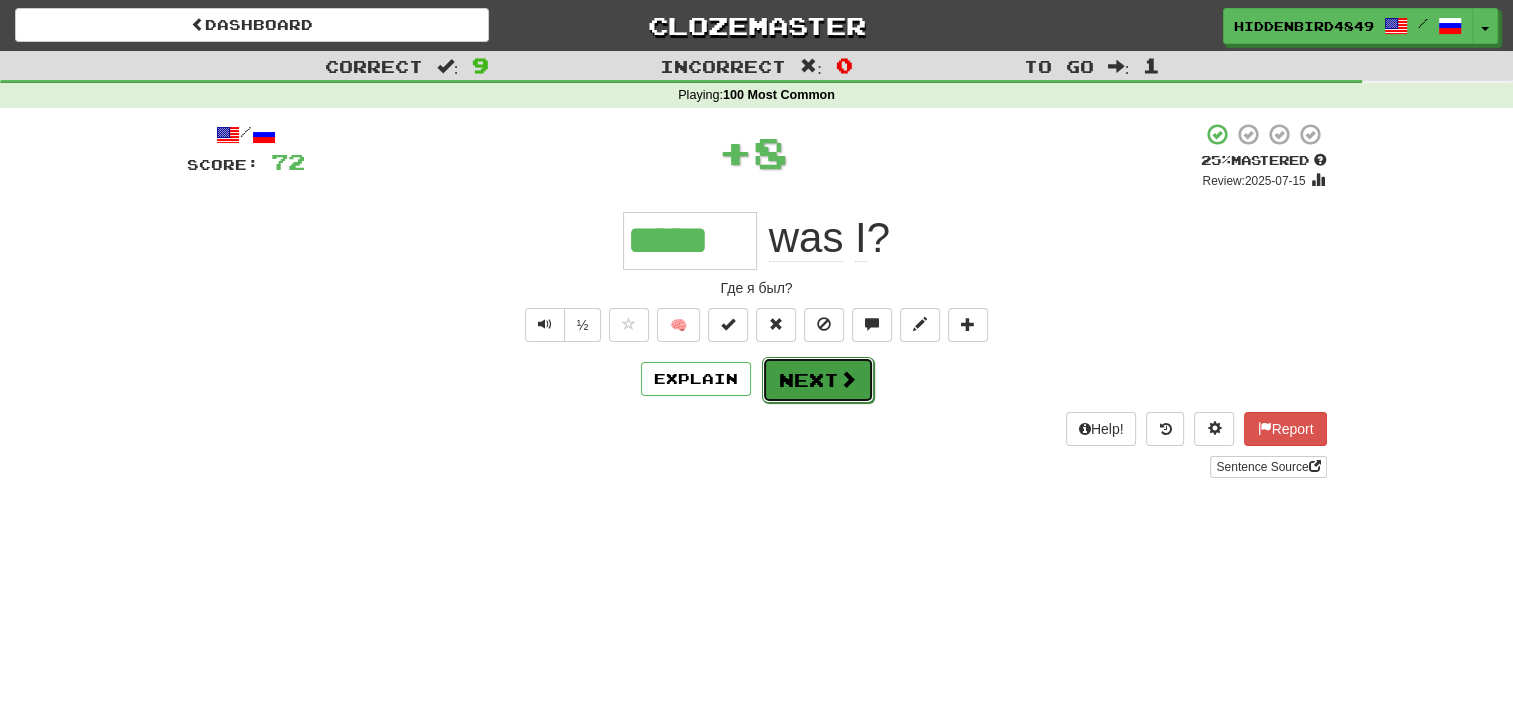 click on "Next" at bounding box center [818, 380] 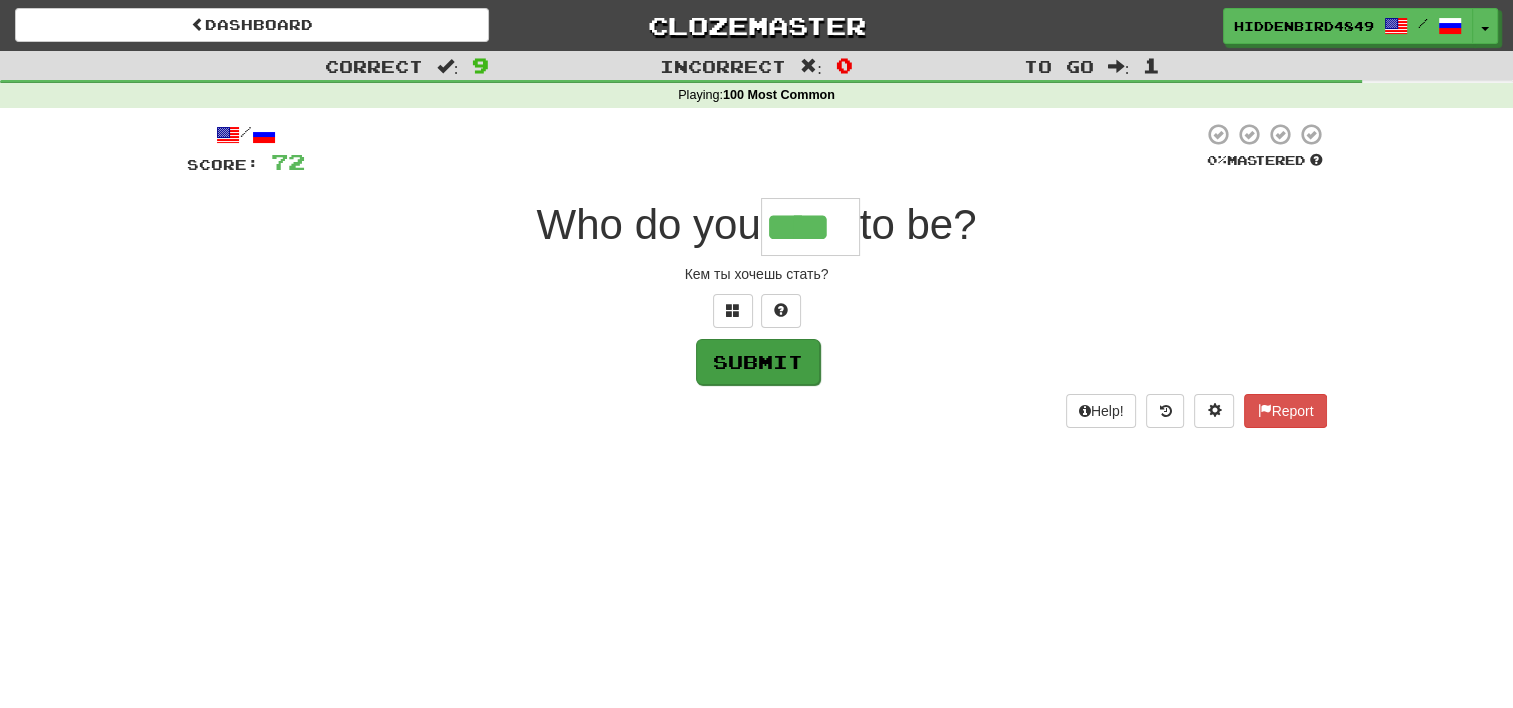 type on "****" 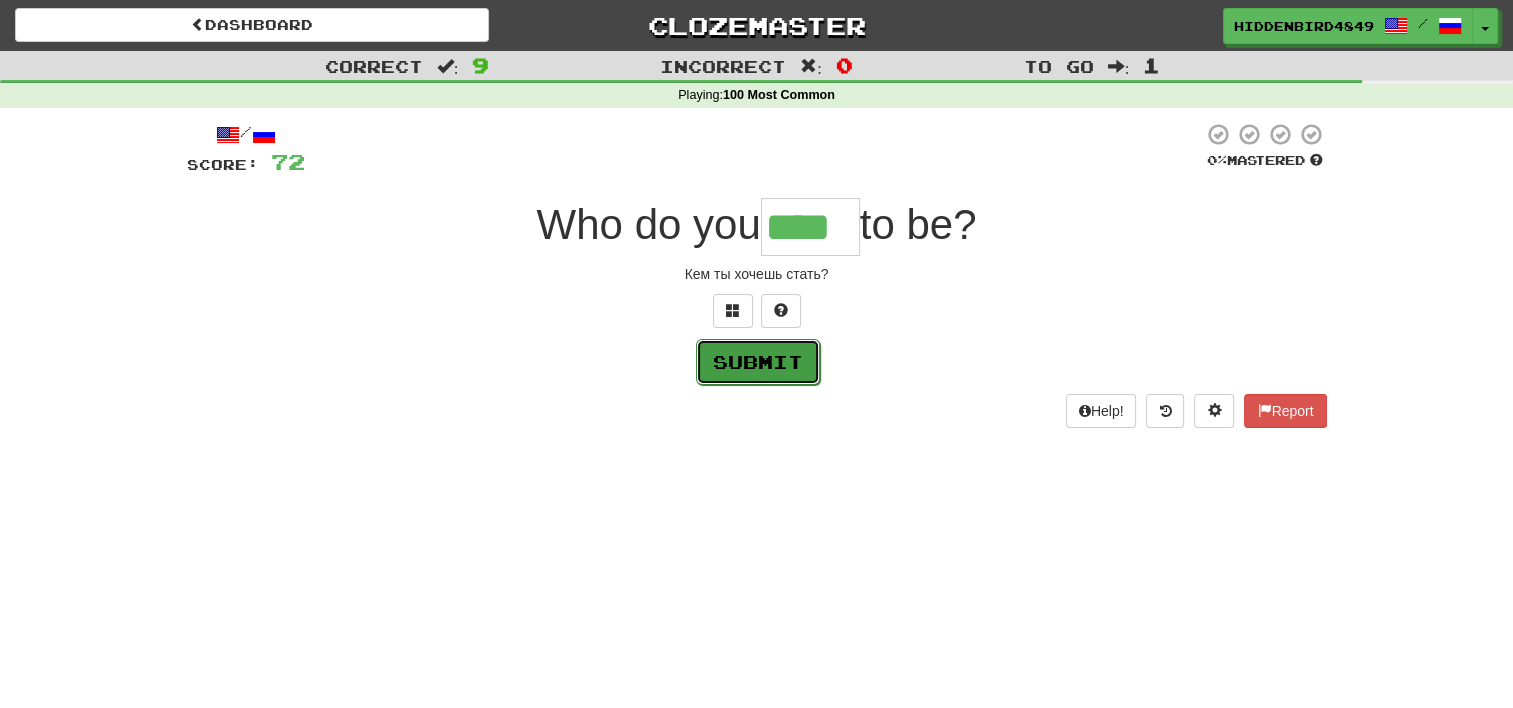 click on "Submit" at bounding box center (758, 362) 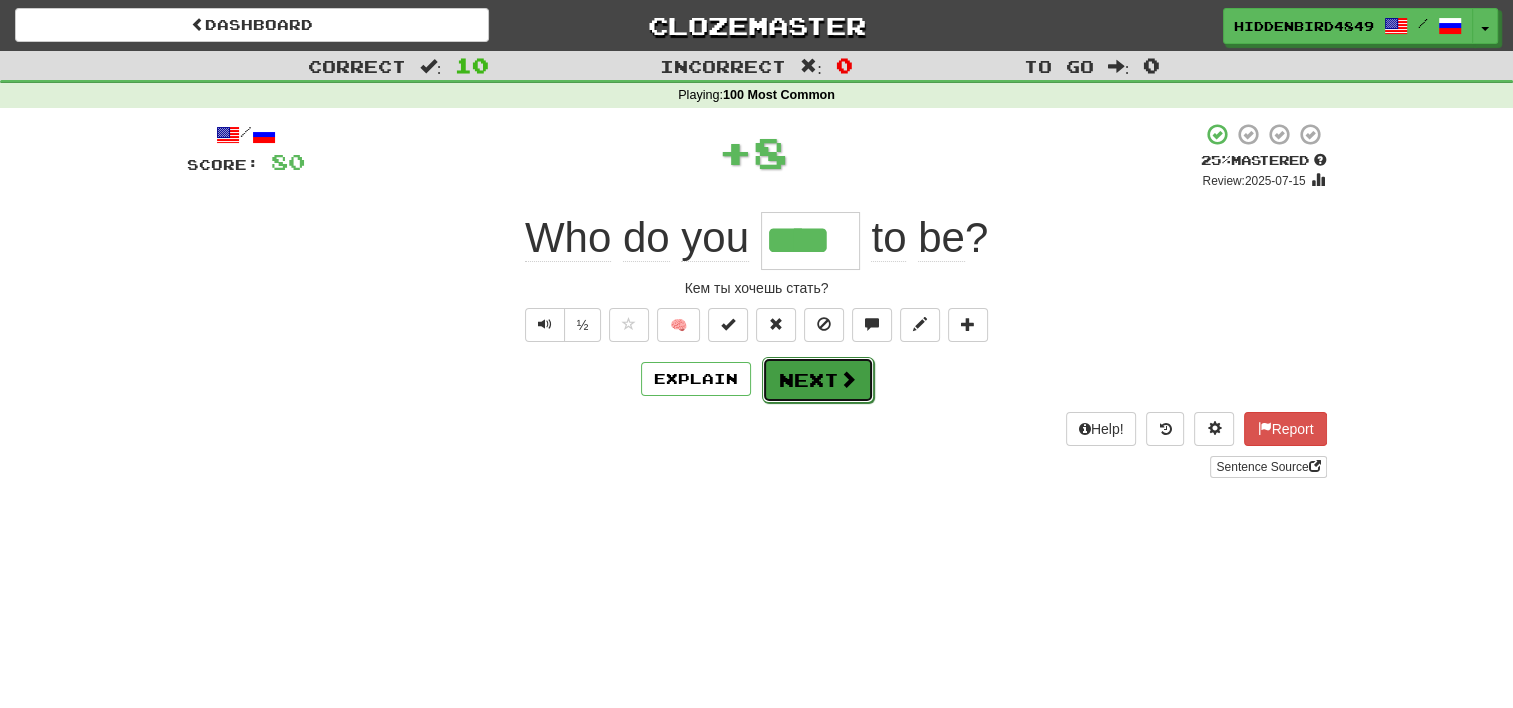click on "Next" at bounding box center [818, 380] 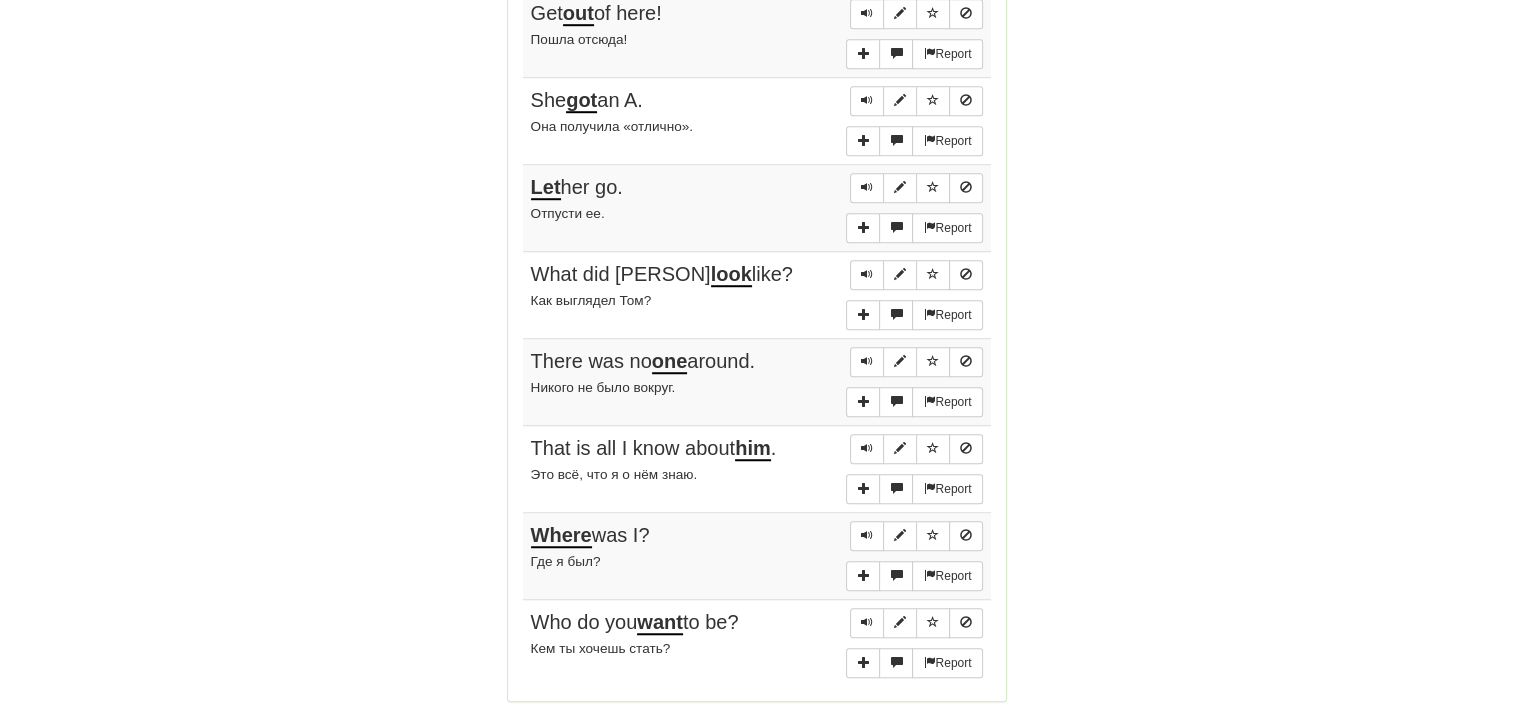 scroll, scrollTop: 1900, scrollLeft: 0, axis: vertical 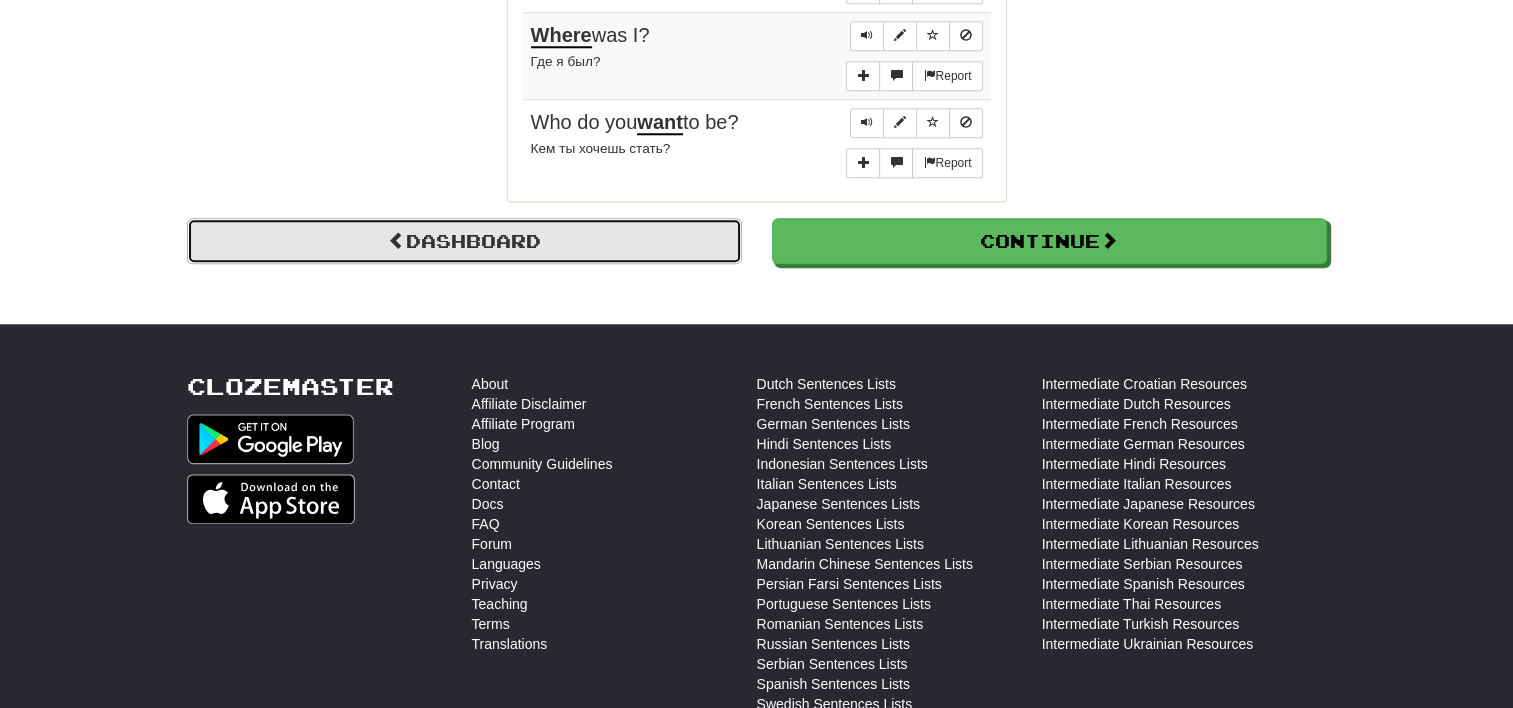 click on "Dashboard" at bounding box center (464, 241) 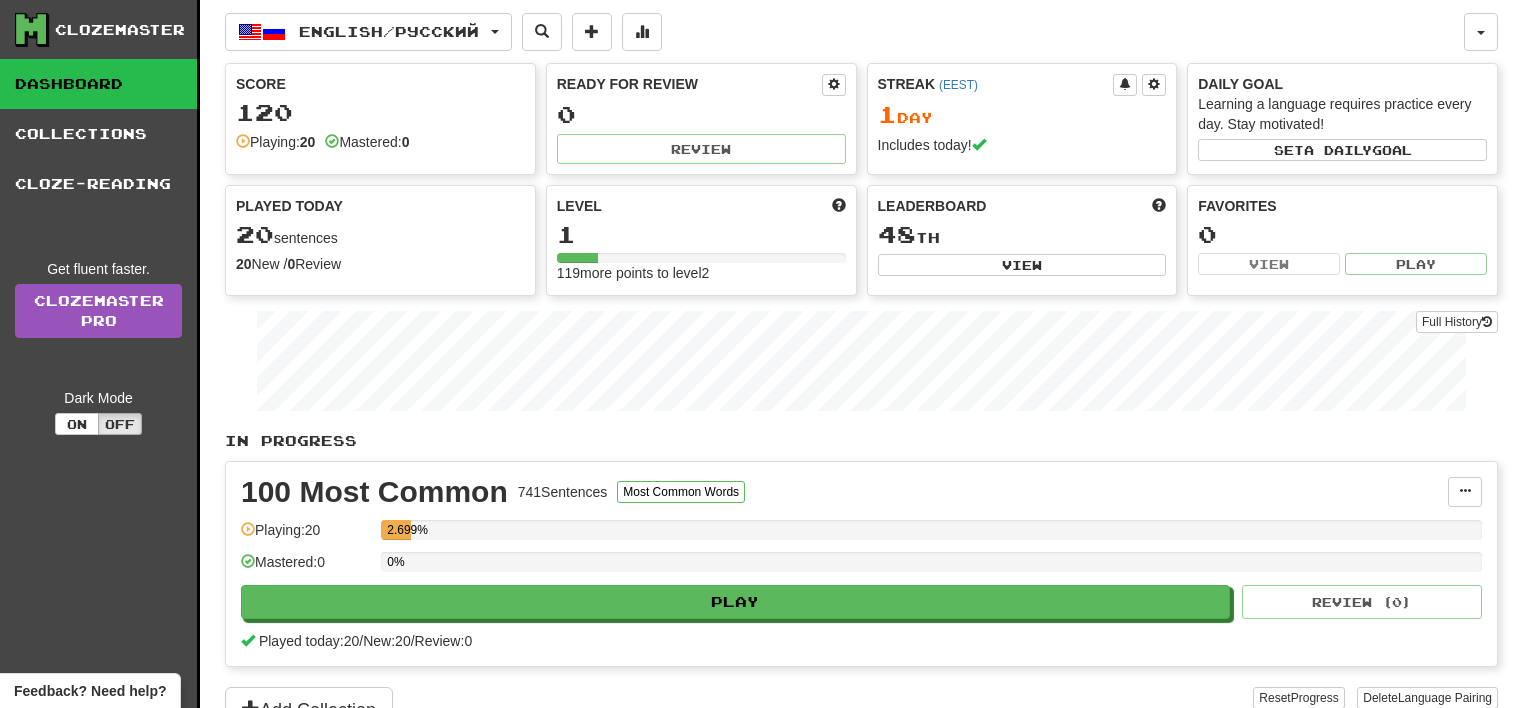 scroll, scrollTop: 0, scrollLeft: 0, axis: both 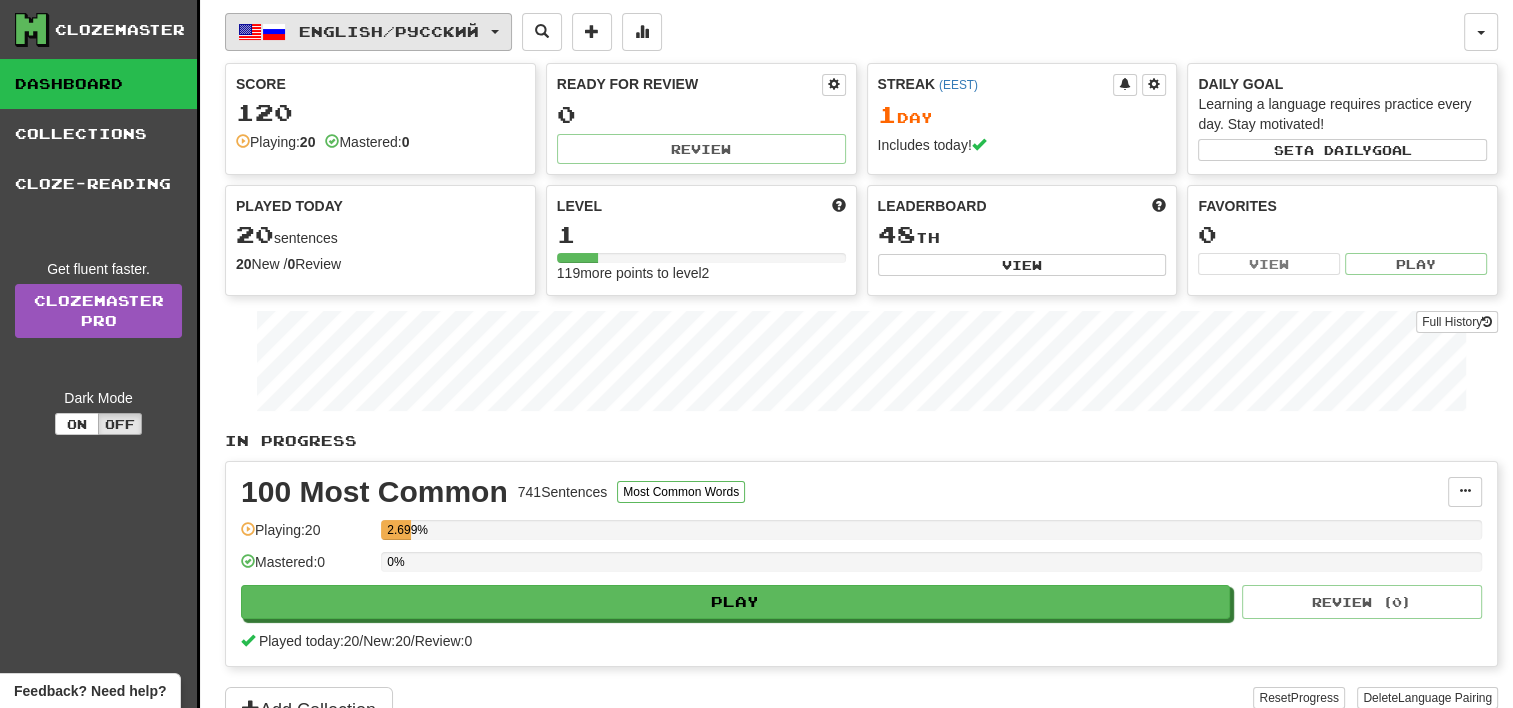 click on "English  /  Русский" at bounding box center (389, 31) 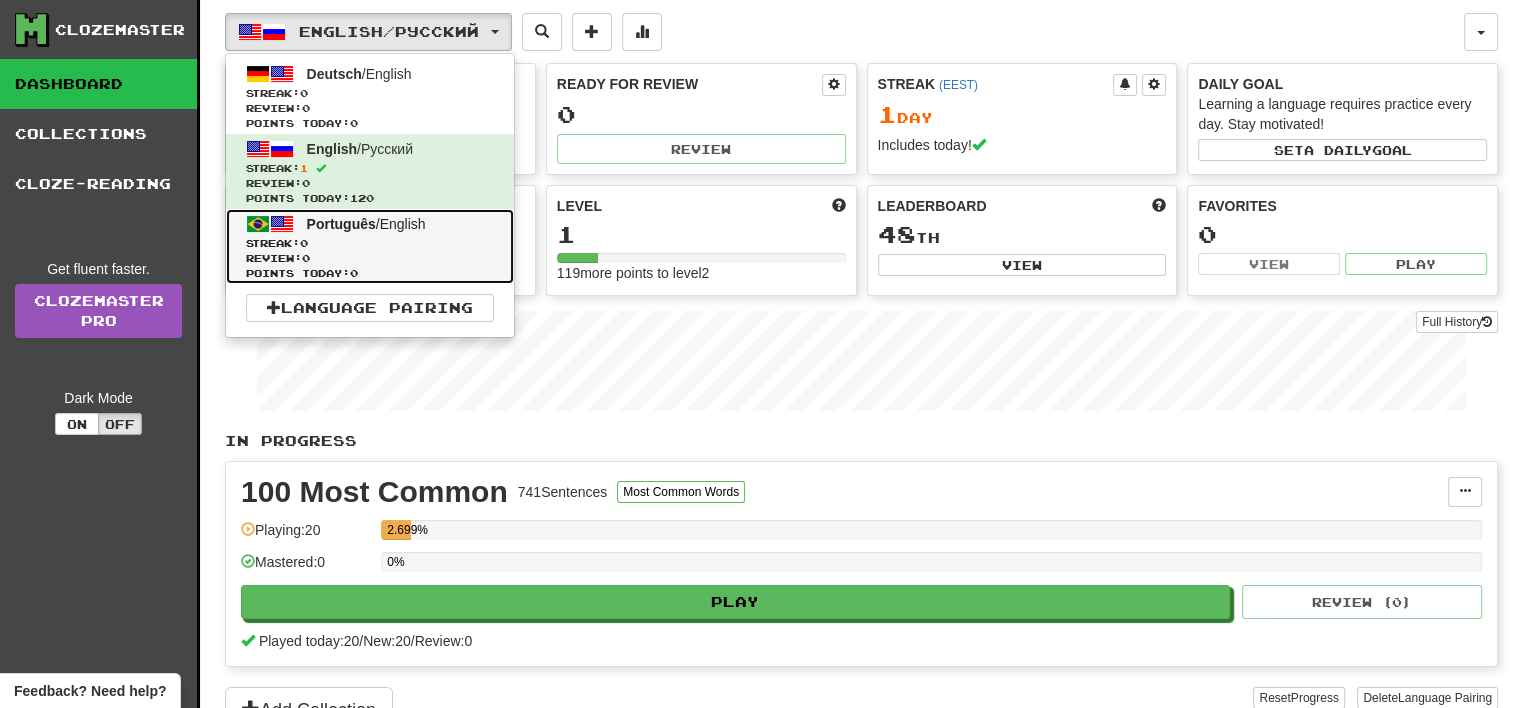 click on "Streak:  0" at bounding box center (370, 243) 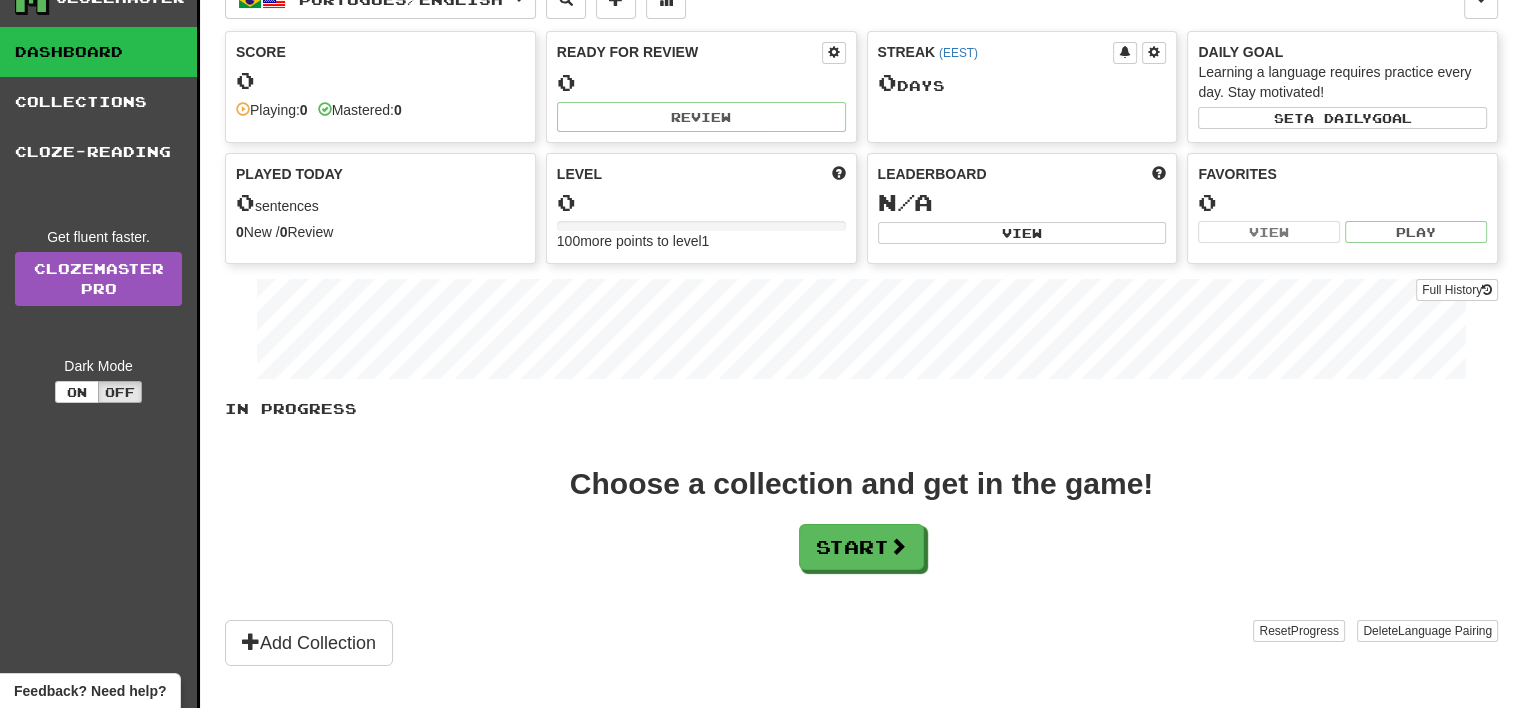 scroll, scrollTop: 0, scrollLeft: 0, axis: both 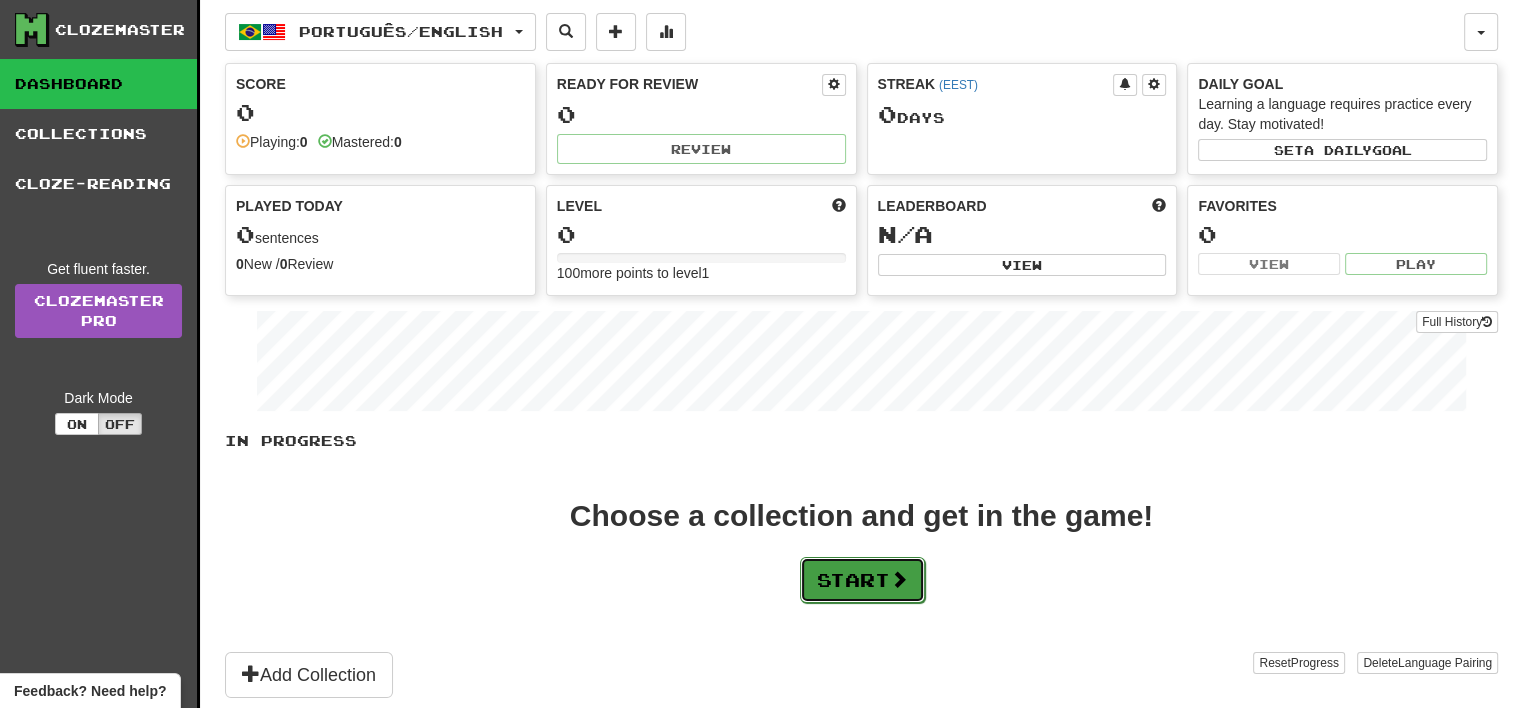 click on "Start" at bounding box center (862, 580) 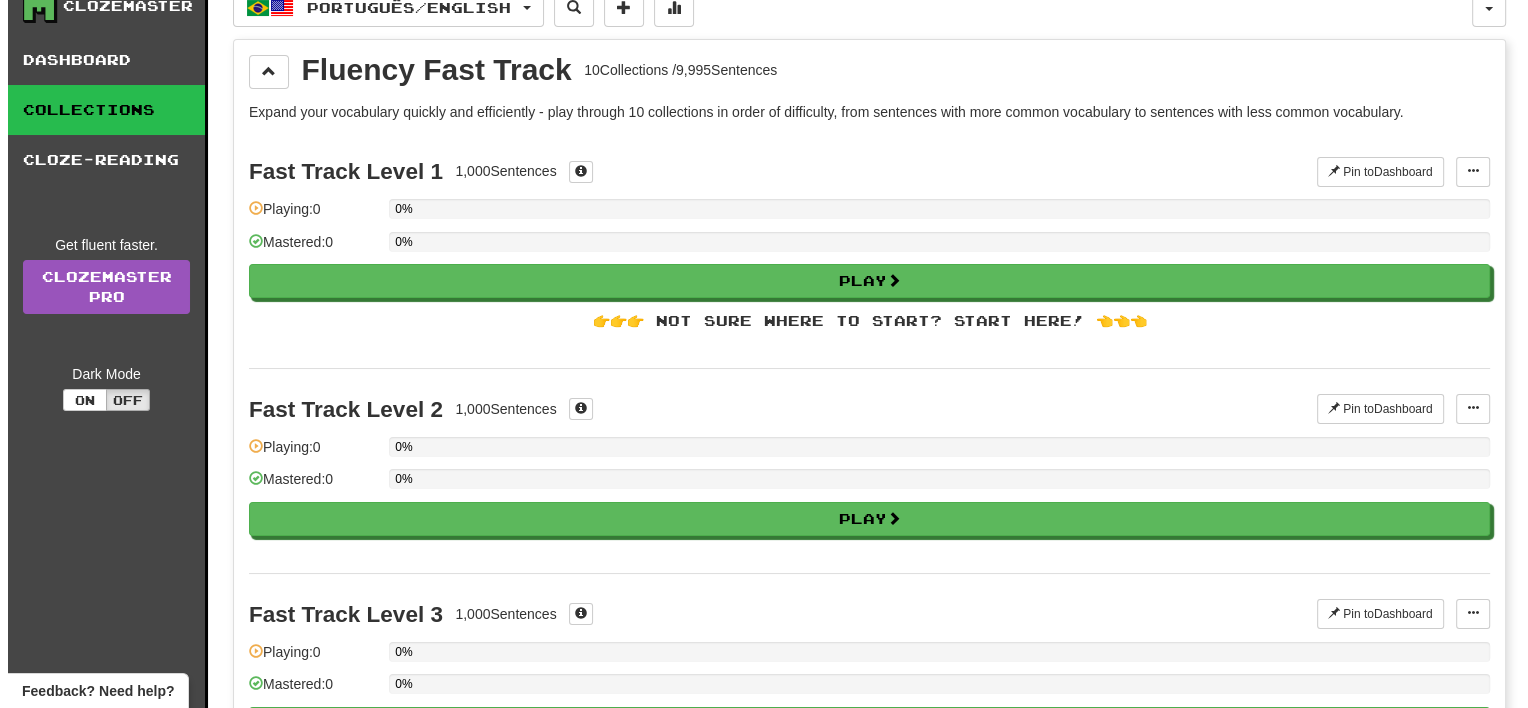 scroll, scrollTop: 0, scrollLeft: 0, axis: both 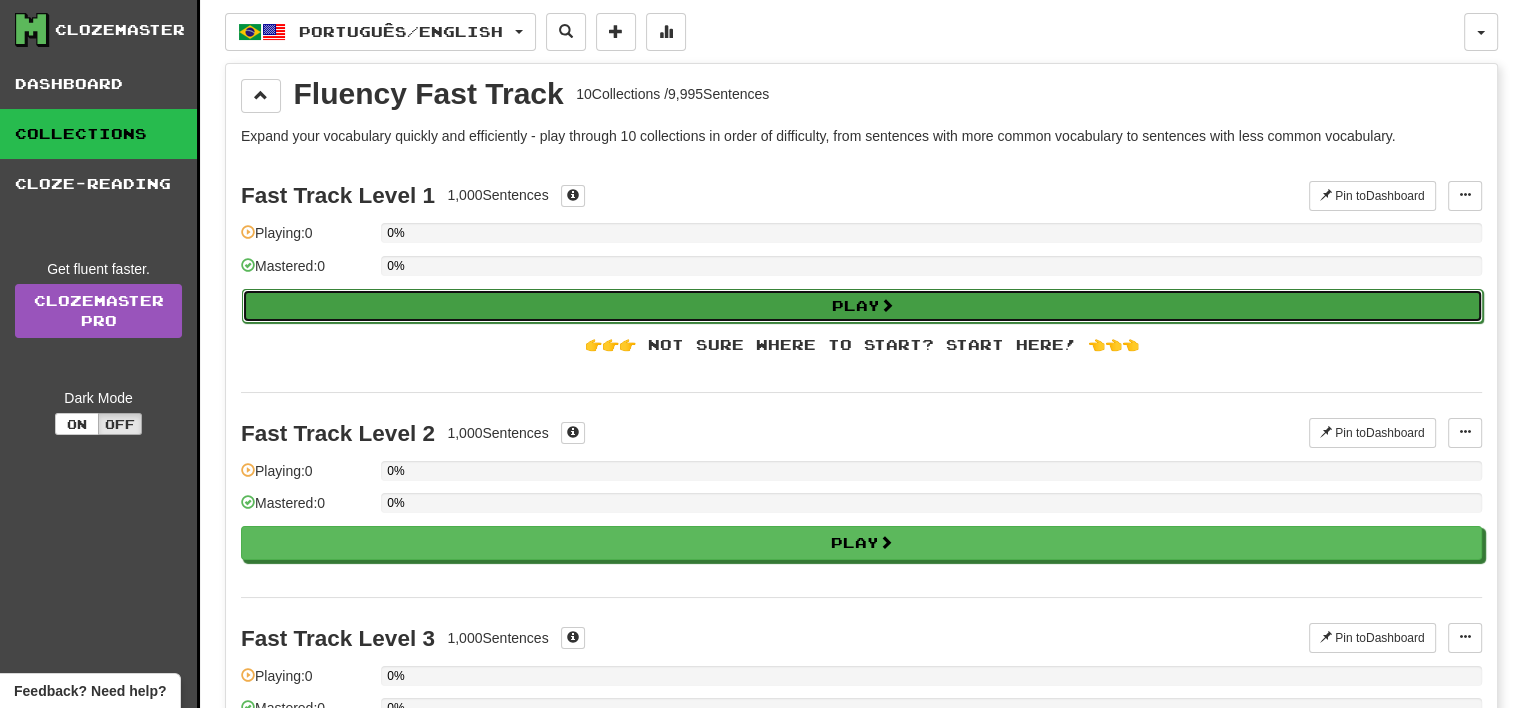 click on "Play" at bounding box center (862, 306) 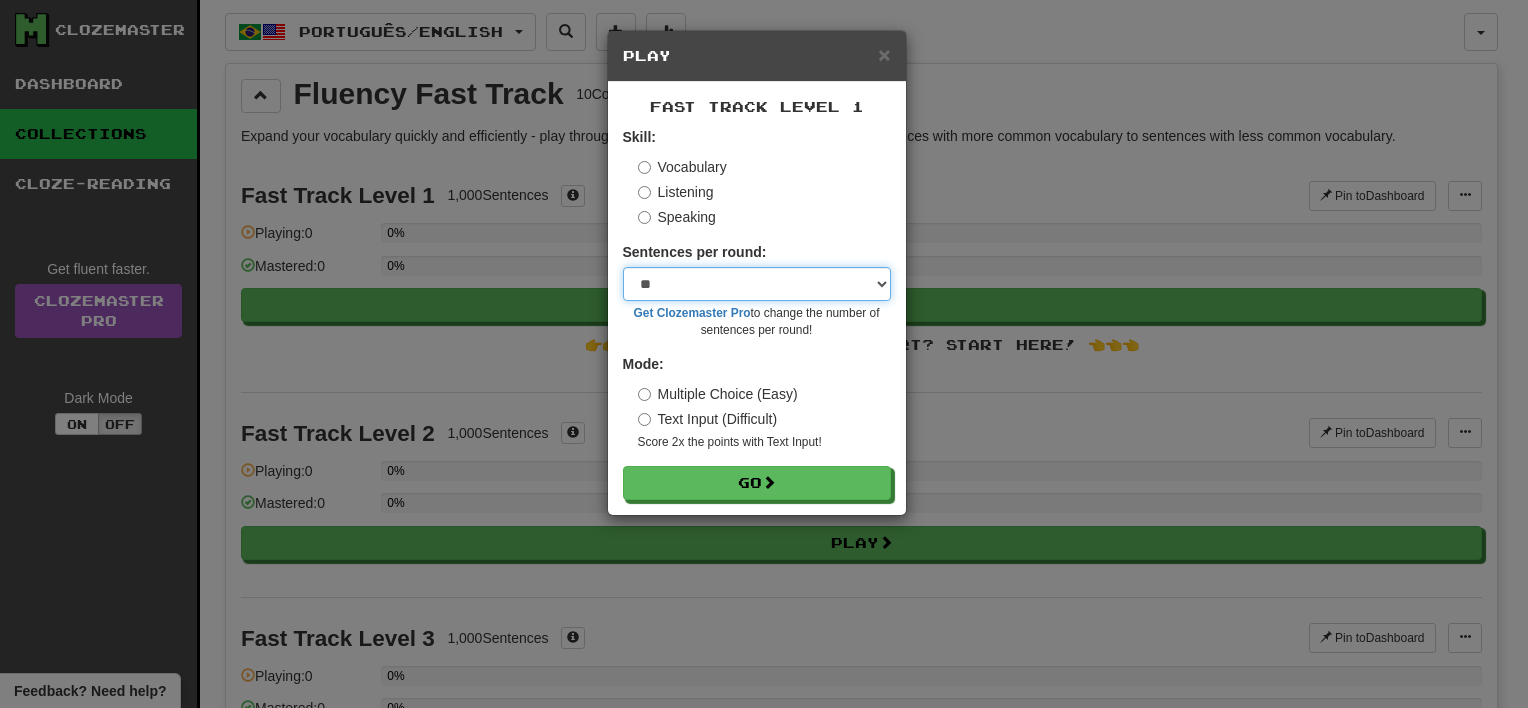 click on "* ** ** ** ** ** *** ********" at bounding box center [757, 284] 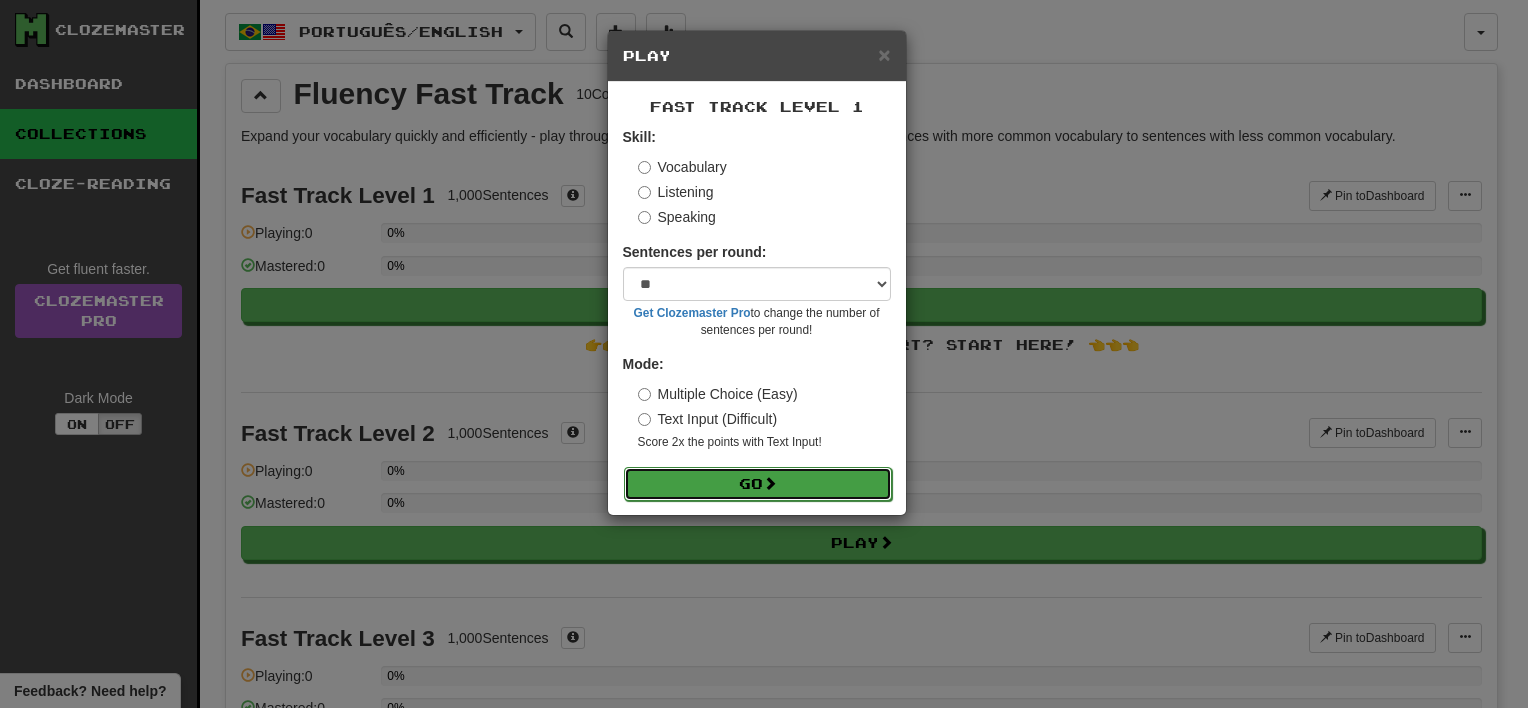 click on "Go" at bounding box center (758, 484) 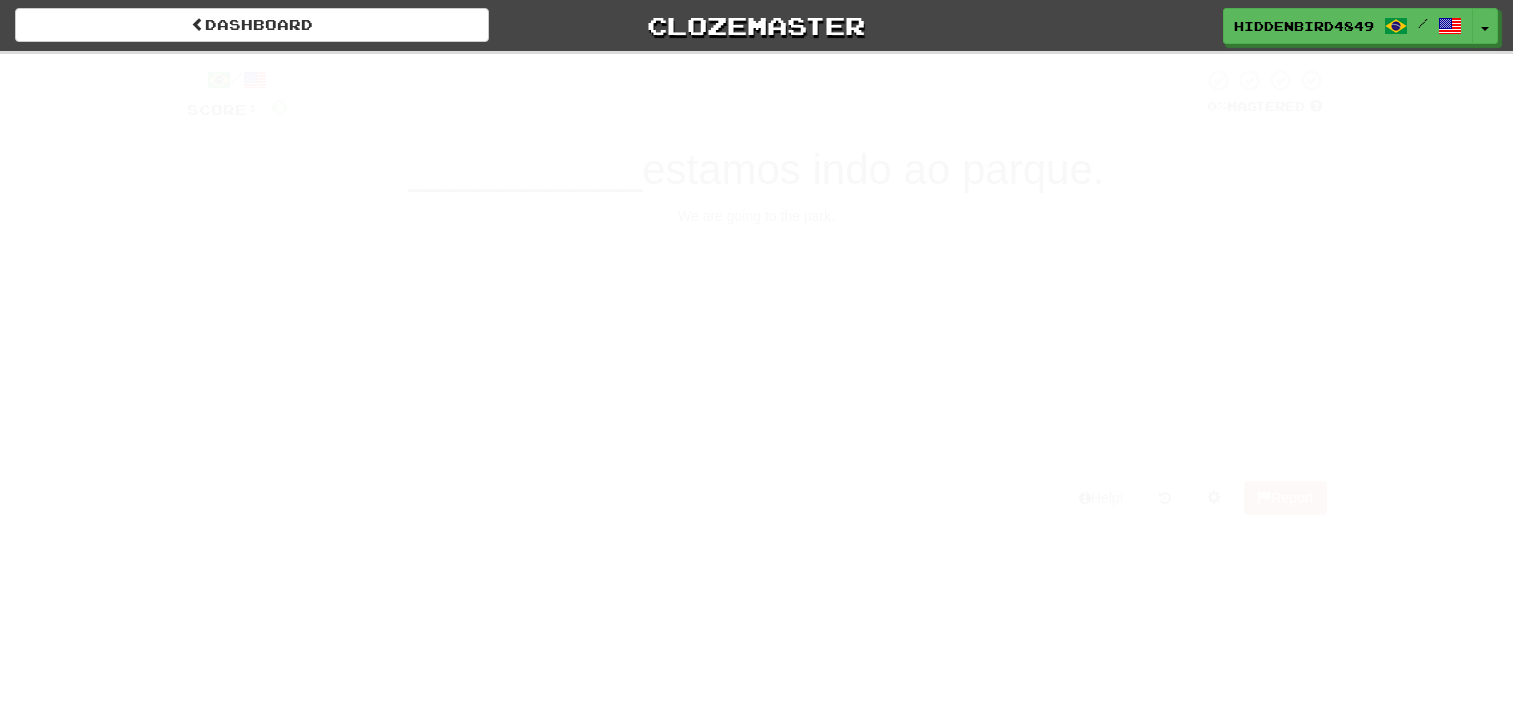 scroll, scrollTop: 0, scrollLeft: 0, axis: both 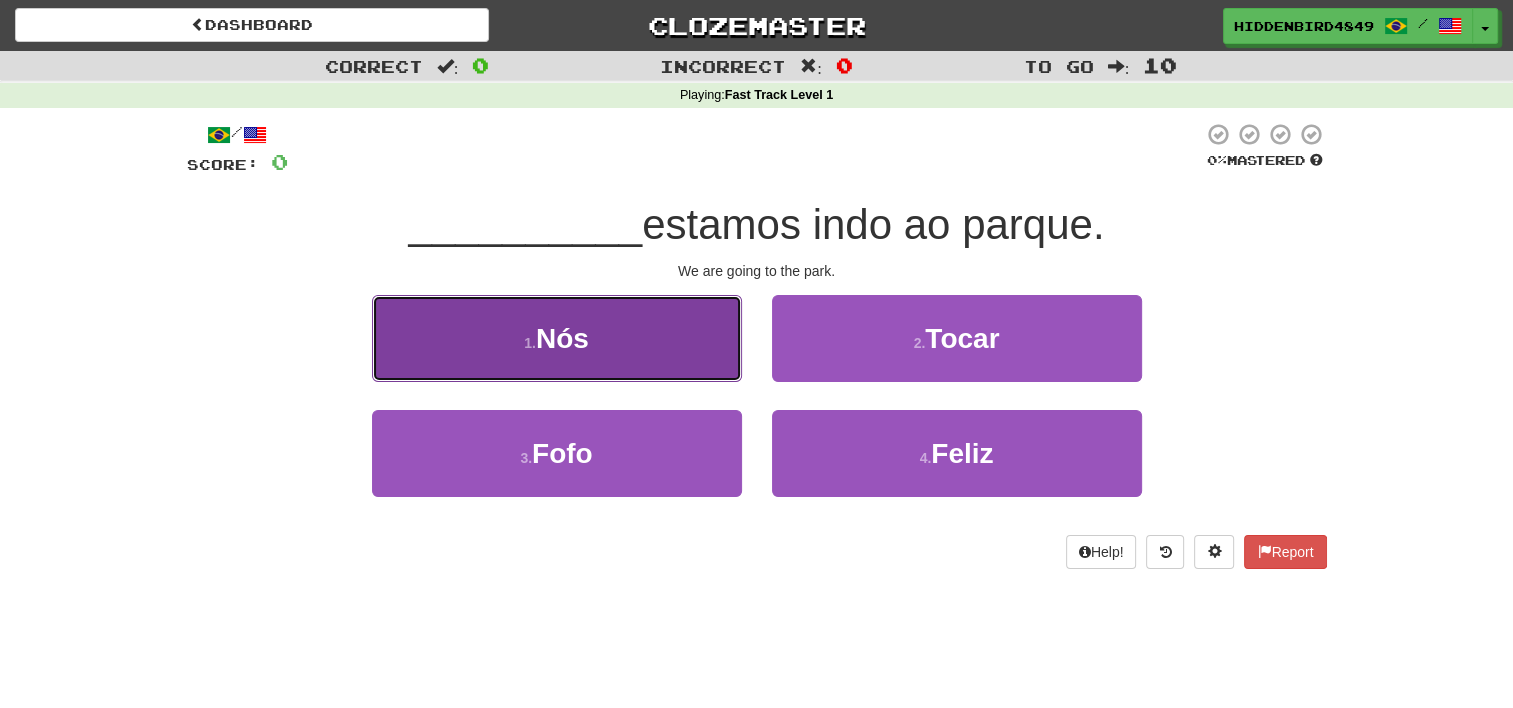 click on "Nós" at bounding box center [562, 338] 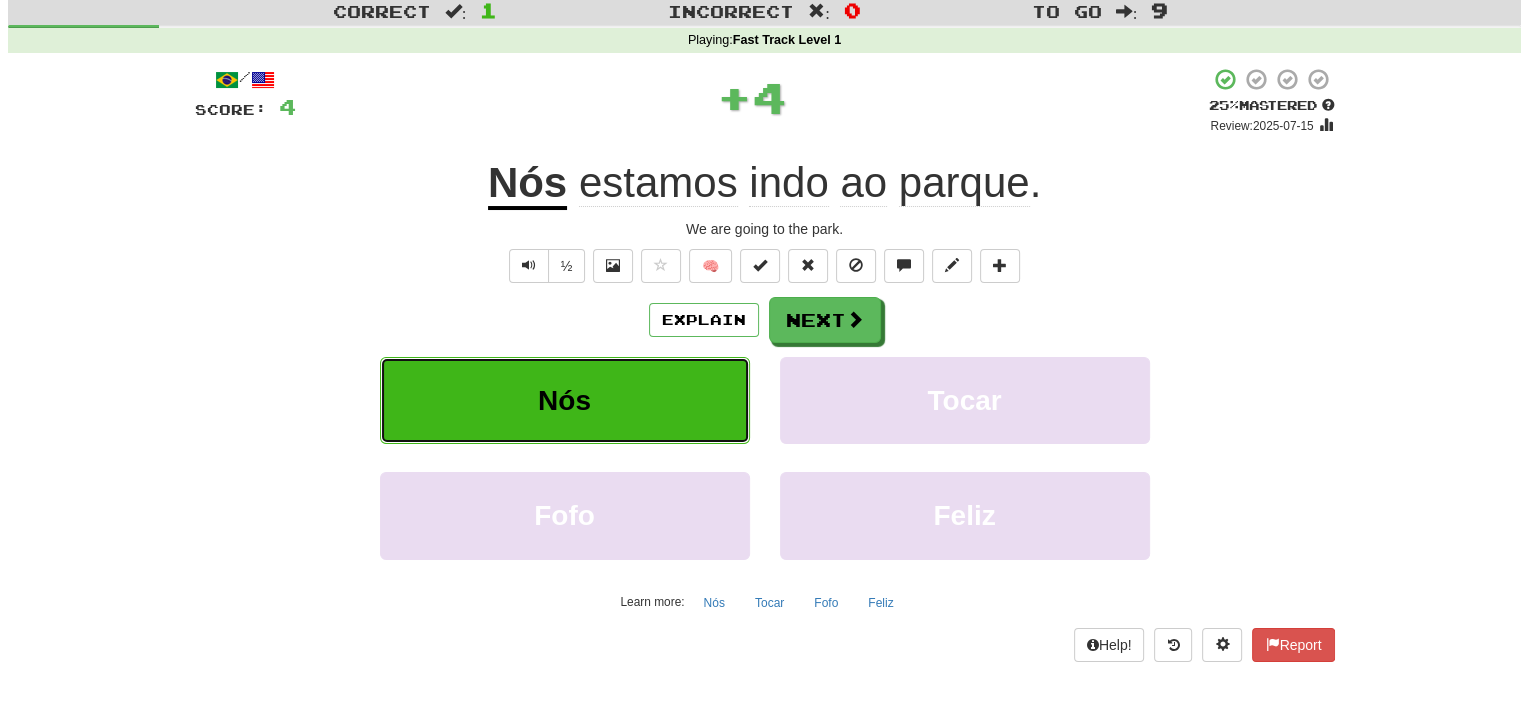 scroll, scrollTop: 100, scrollLeft: 0, axis: vertical 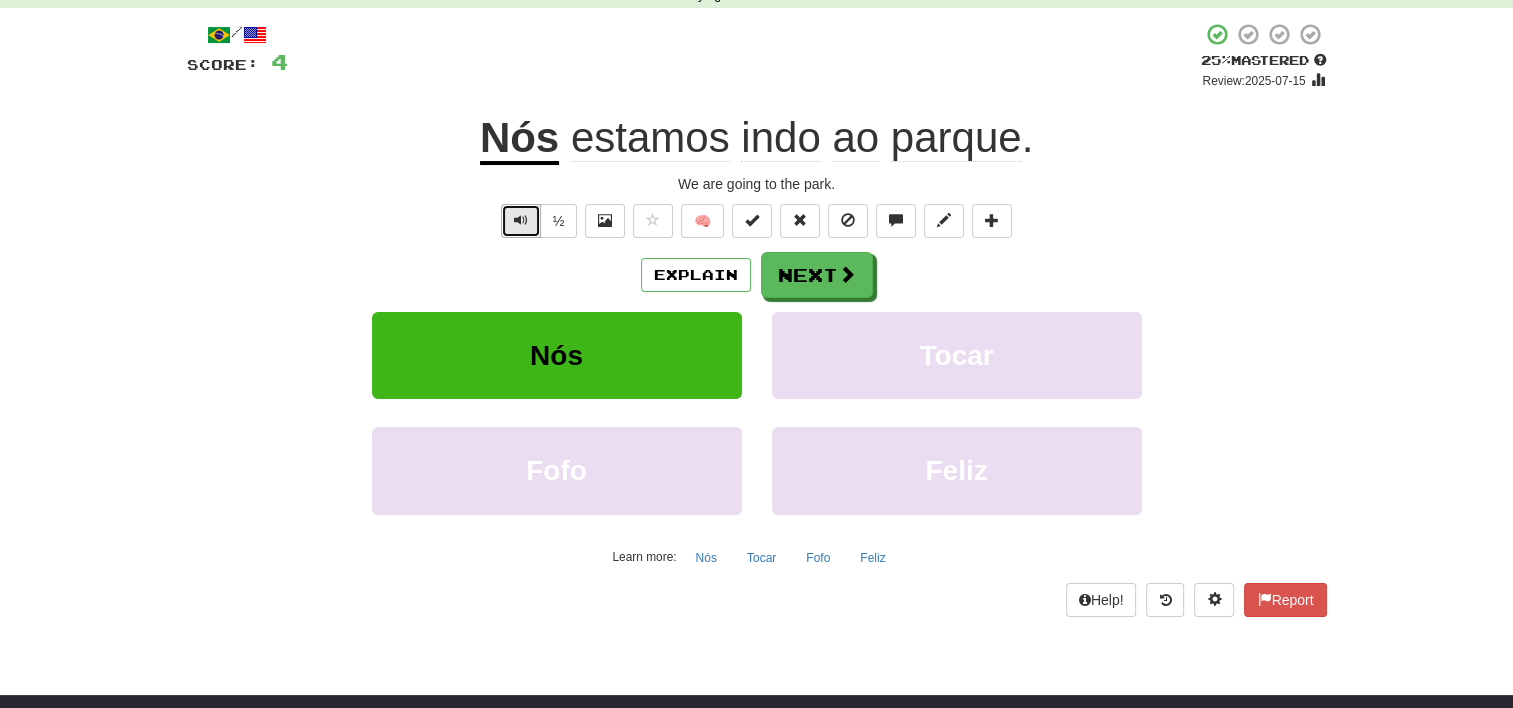 click at bounding box center (521, 220) 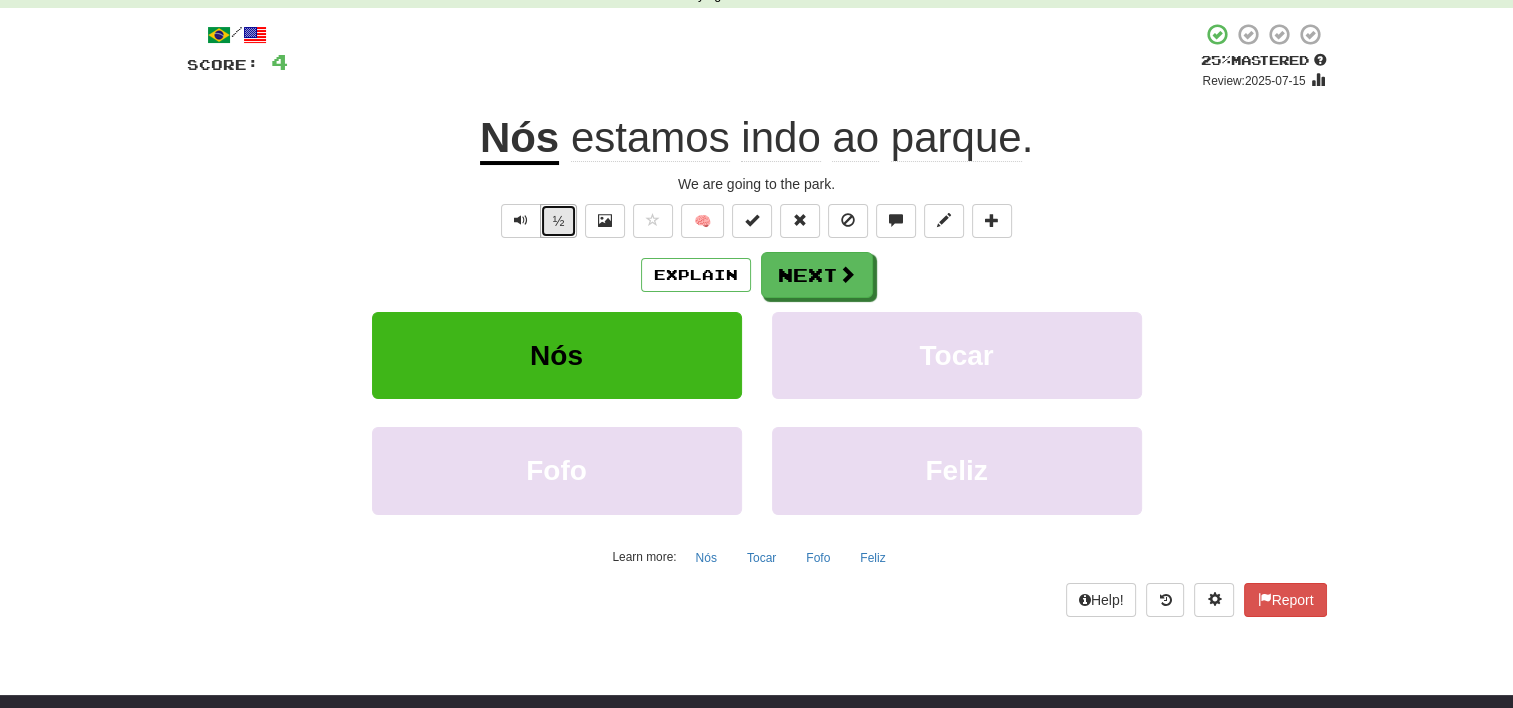 click on "½" at bounding box center (559, 221) 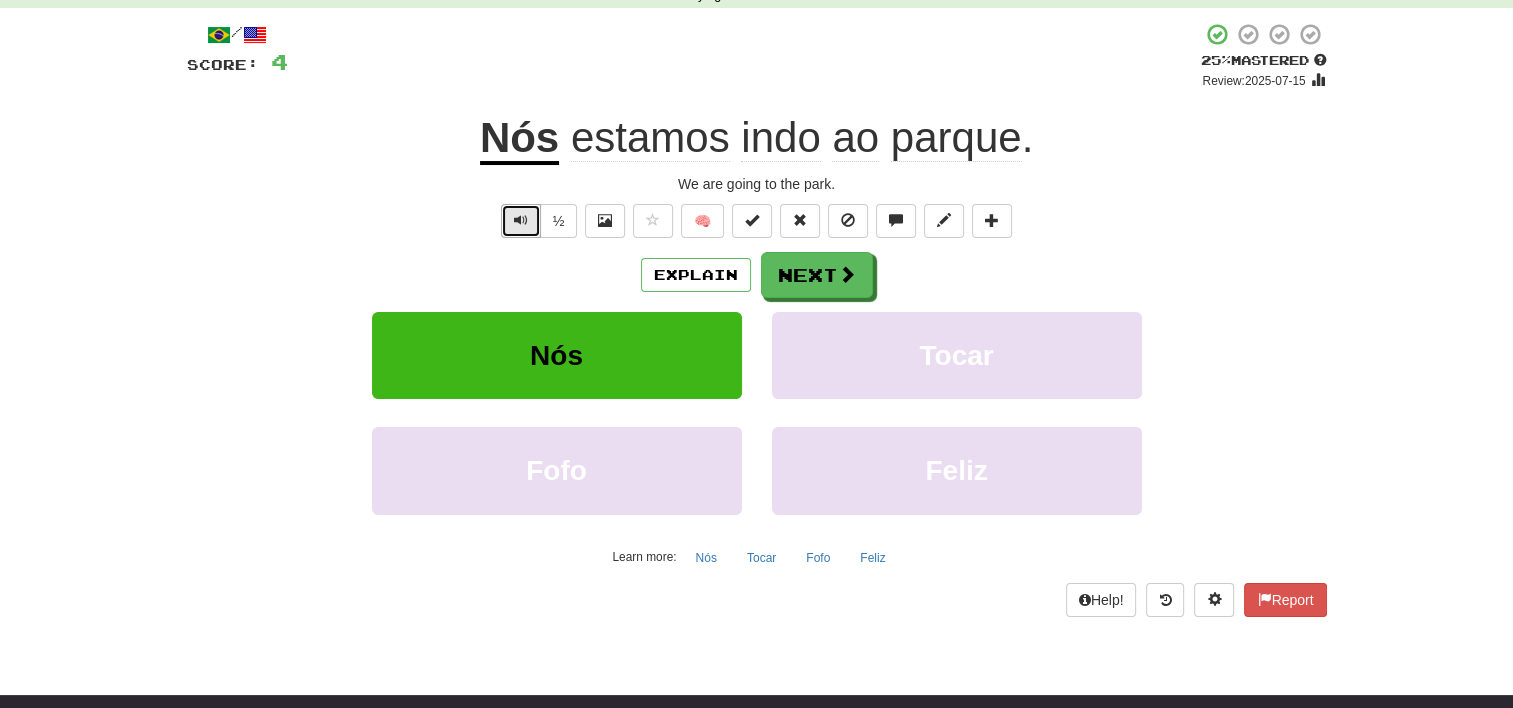 click at bounding box center (521, 221) 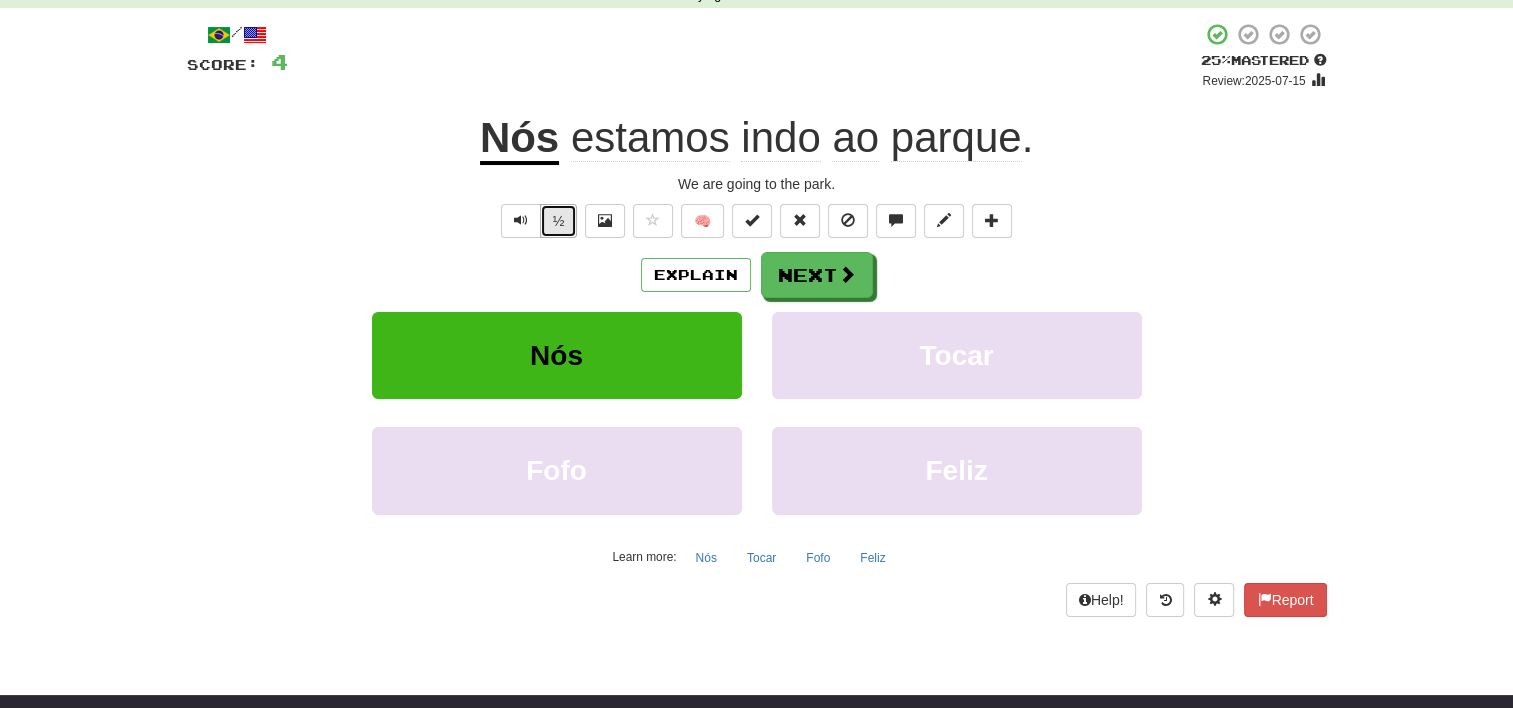 click on "½" at bounding box center [559, 221] 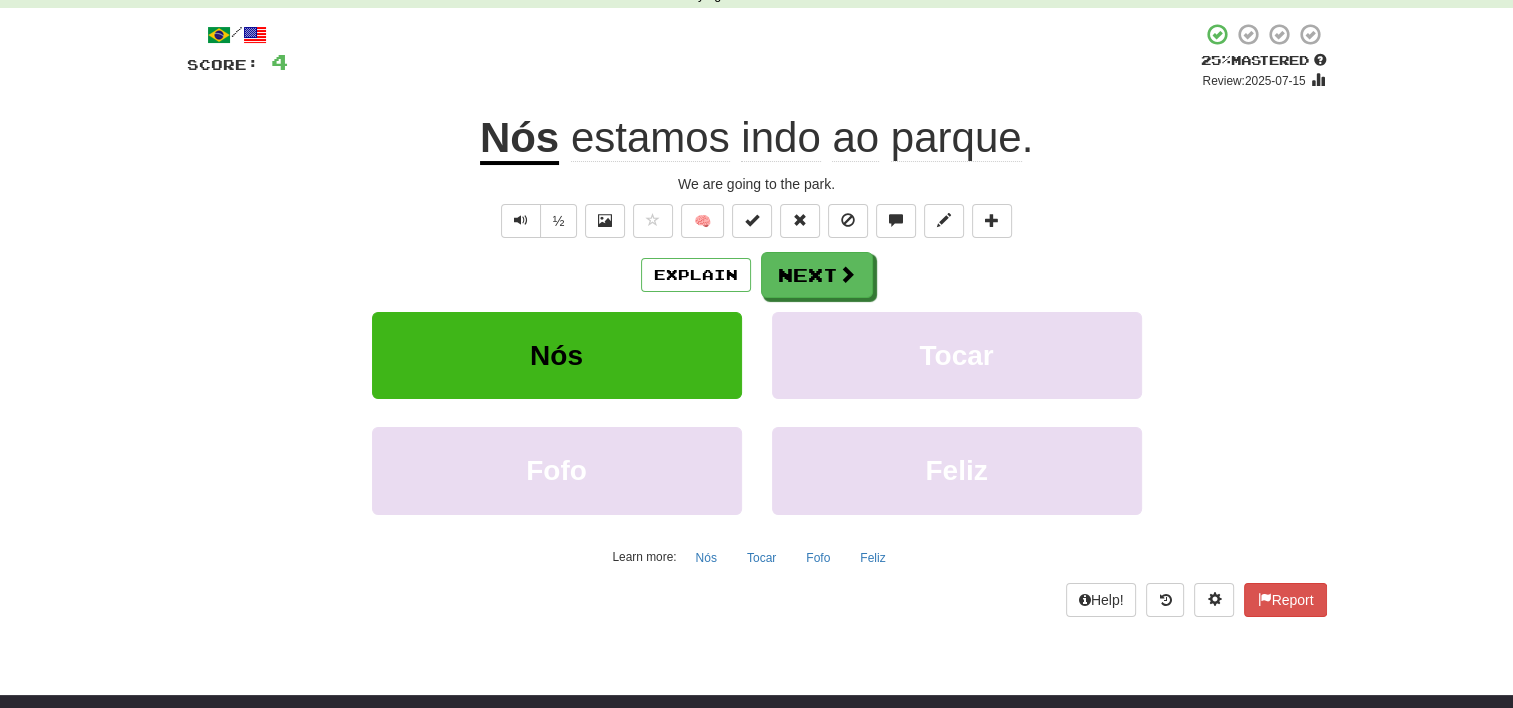 click on "Explain Next" at bounding box center [757, 275] 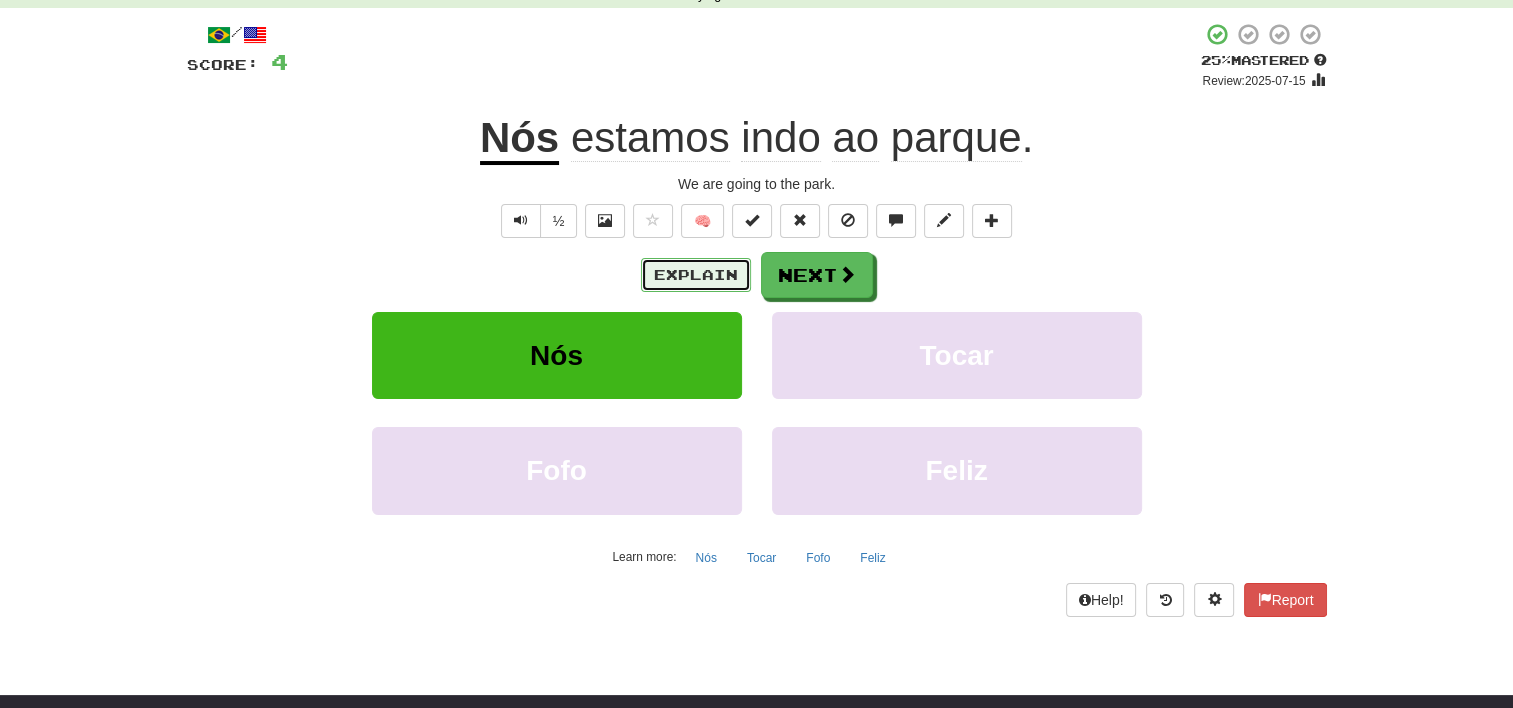 click on "Explain" at bounding box center (696, 275) 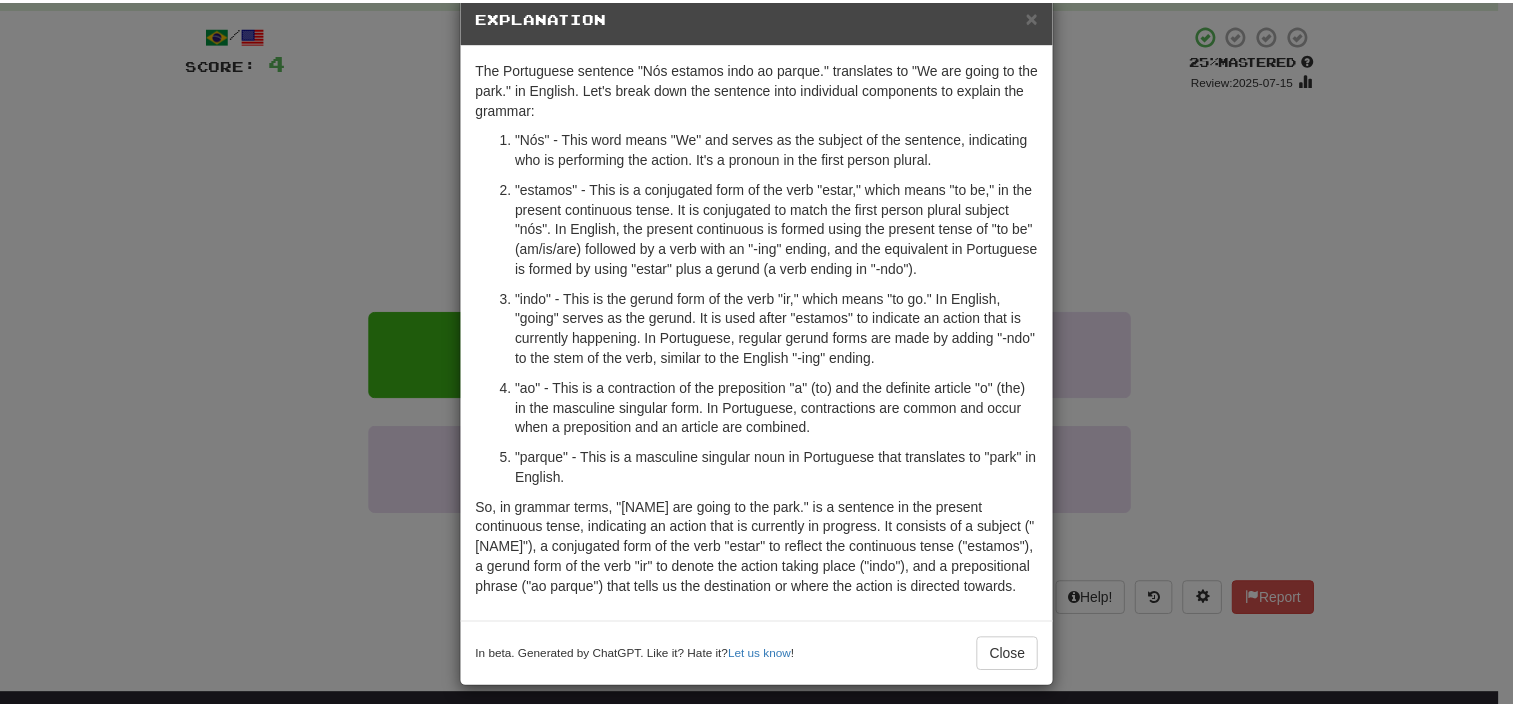 scroll, scrollTop: 48, scrollLeft: 0, axis: vertical 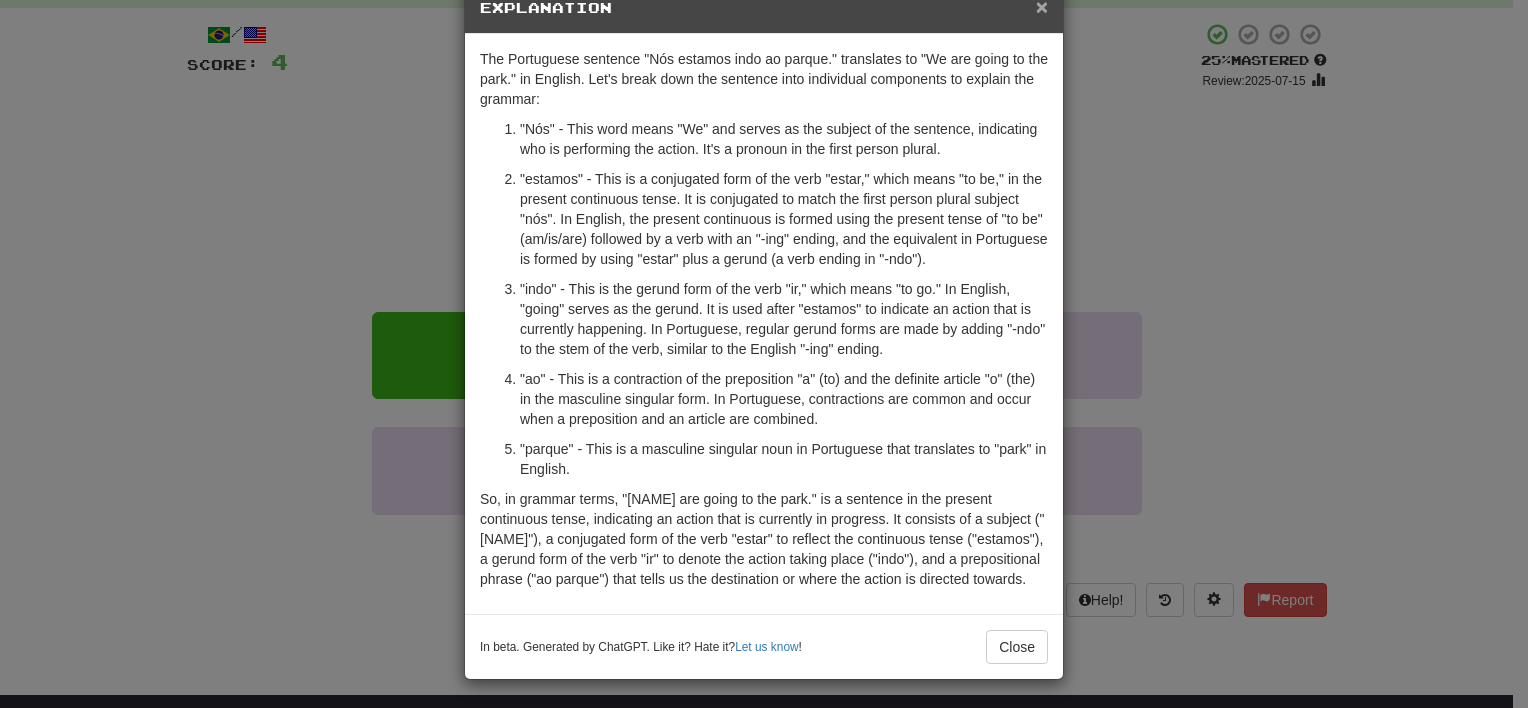 click on "×" at bounding box center [1042, 6] 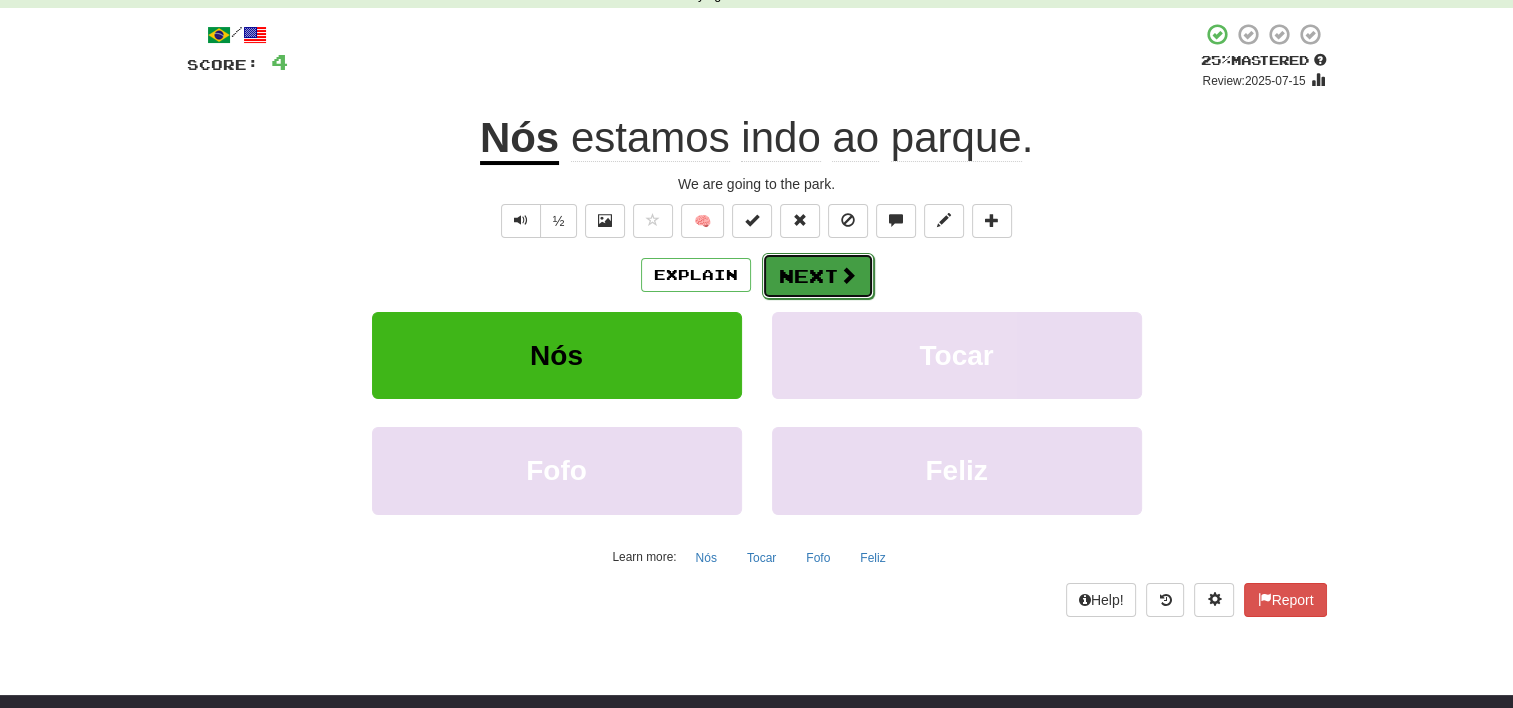 click on "Next" at bounding box center [818, 276] 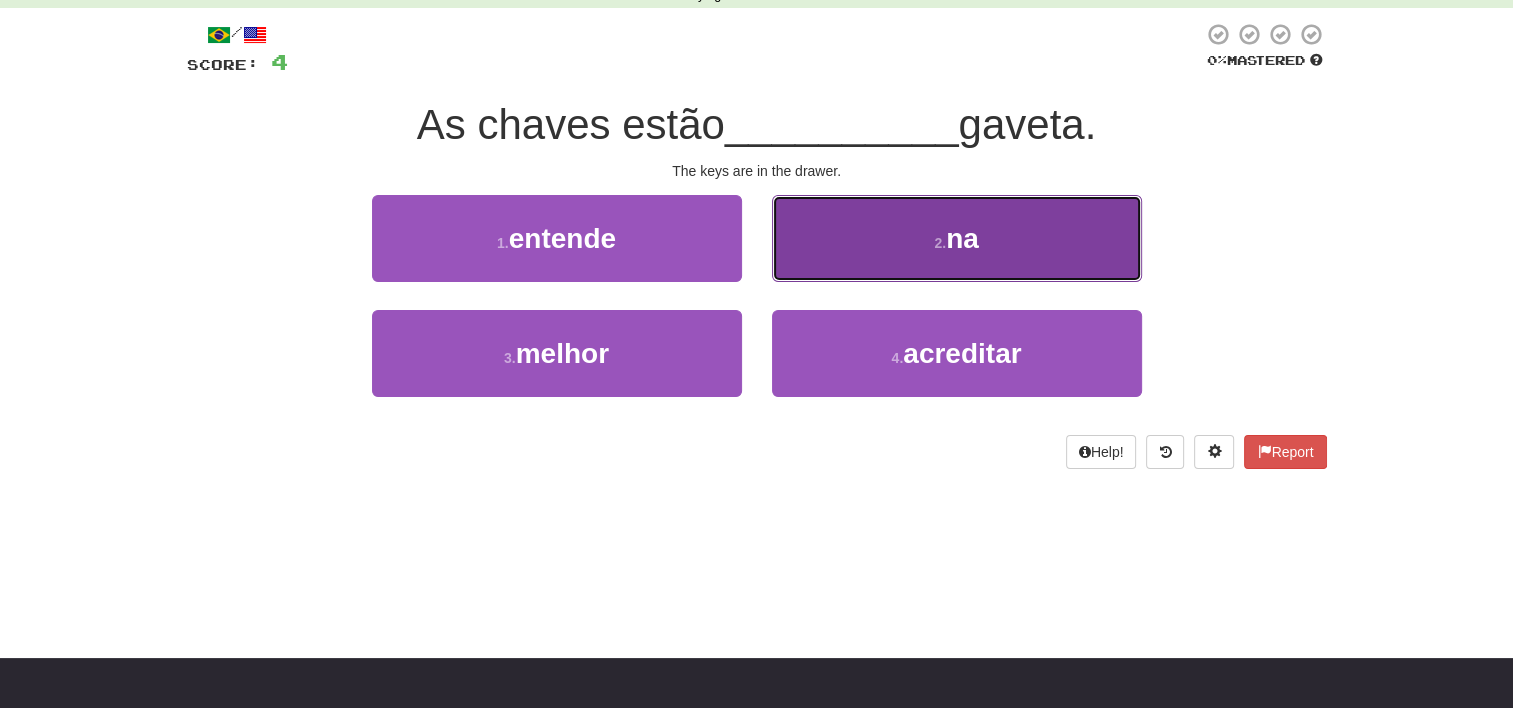 click on "2 .  na" at bounding box center [957, 238] 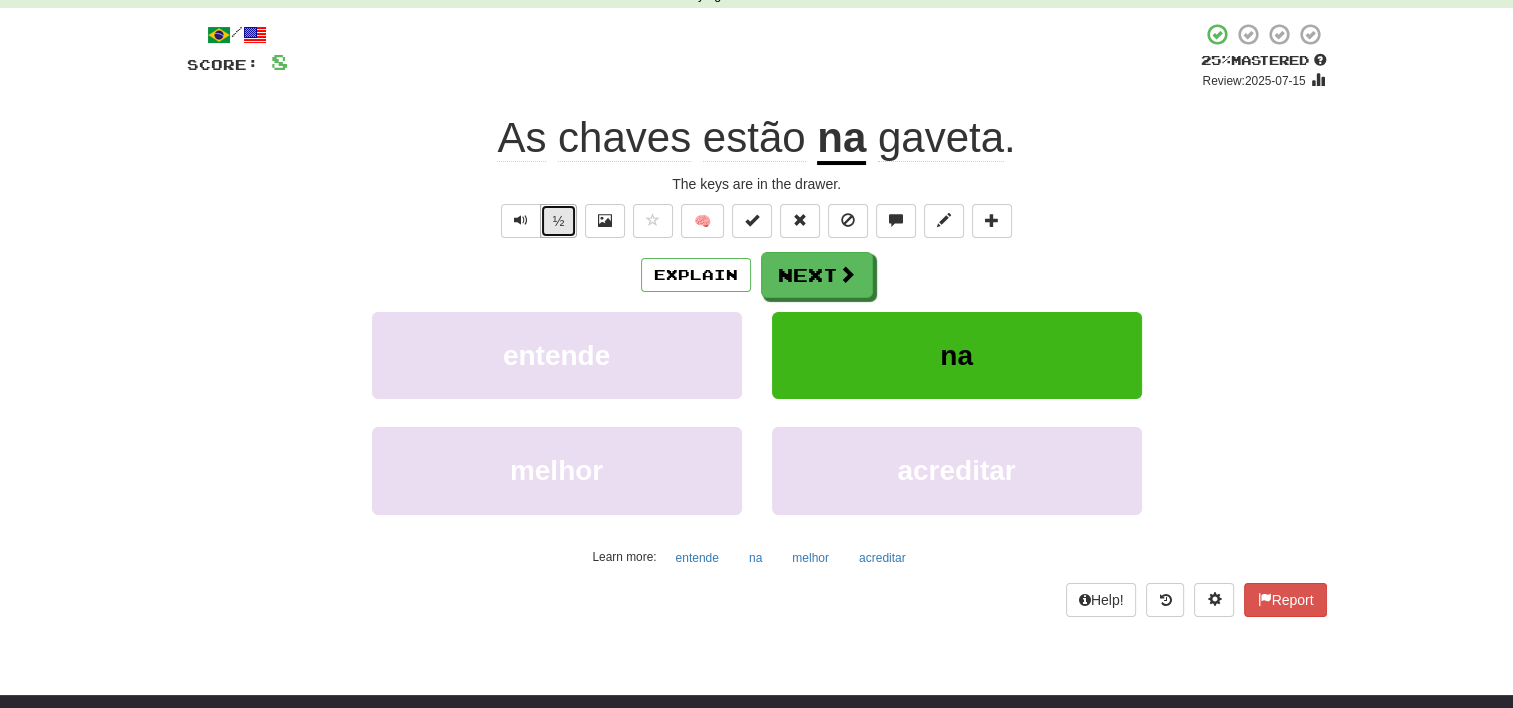 click on "½" at bounding box center [559, 221] 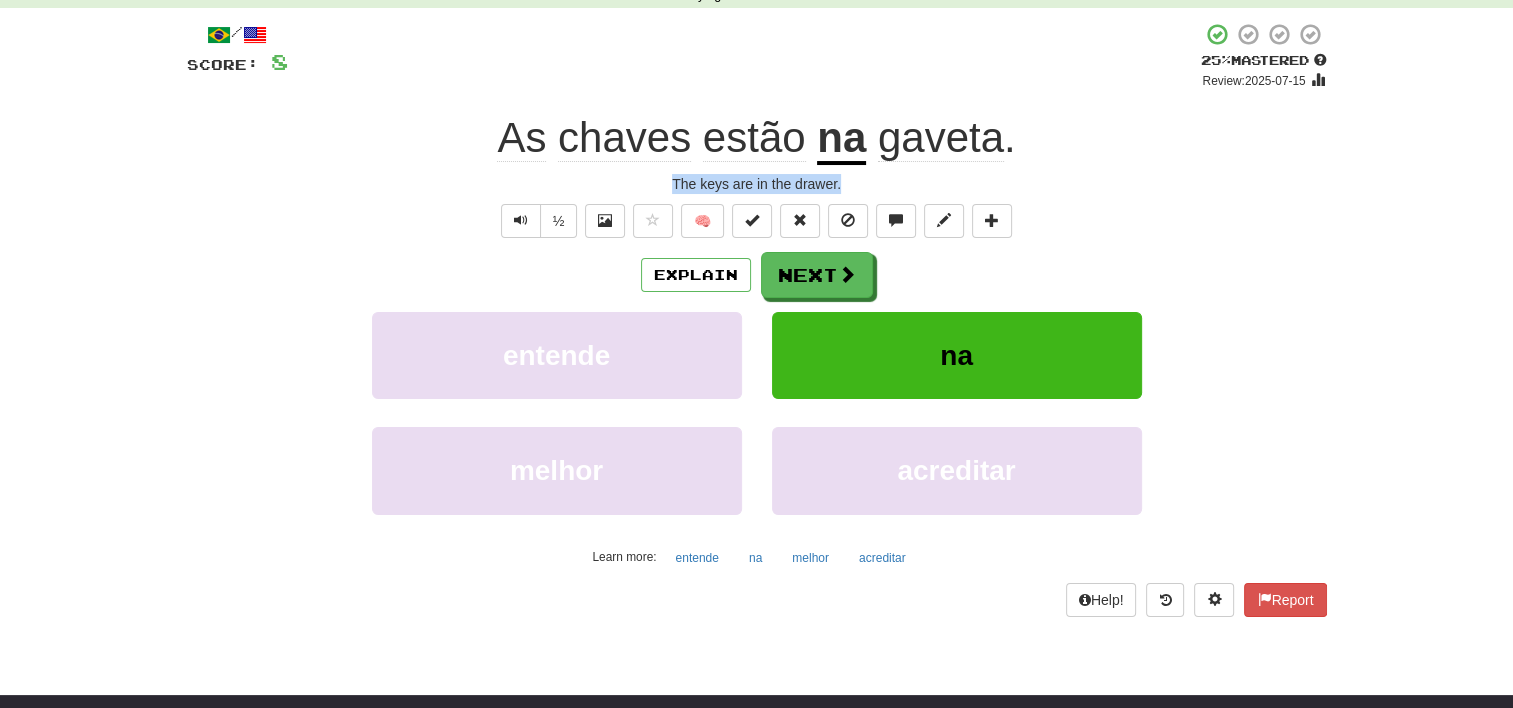 drag, startPoint x: 664, startPoint y: 184, endPoint x: 912, endPoint y: 177, distance: 248.09877 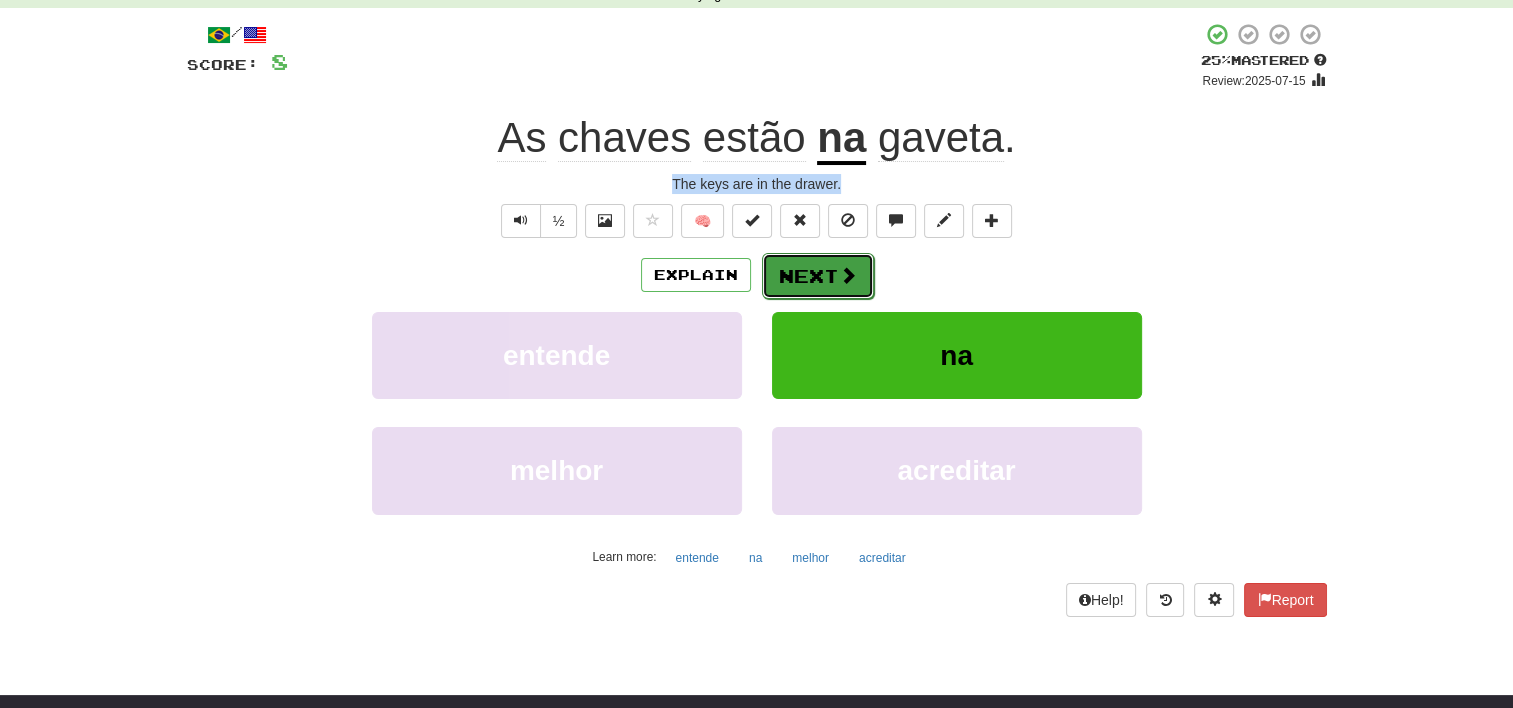 click on "Next" at bounding box center [818, 276] 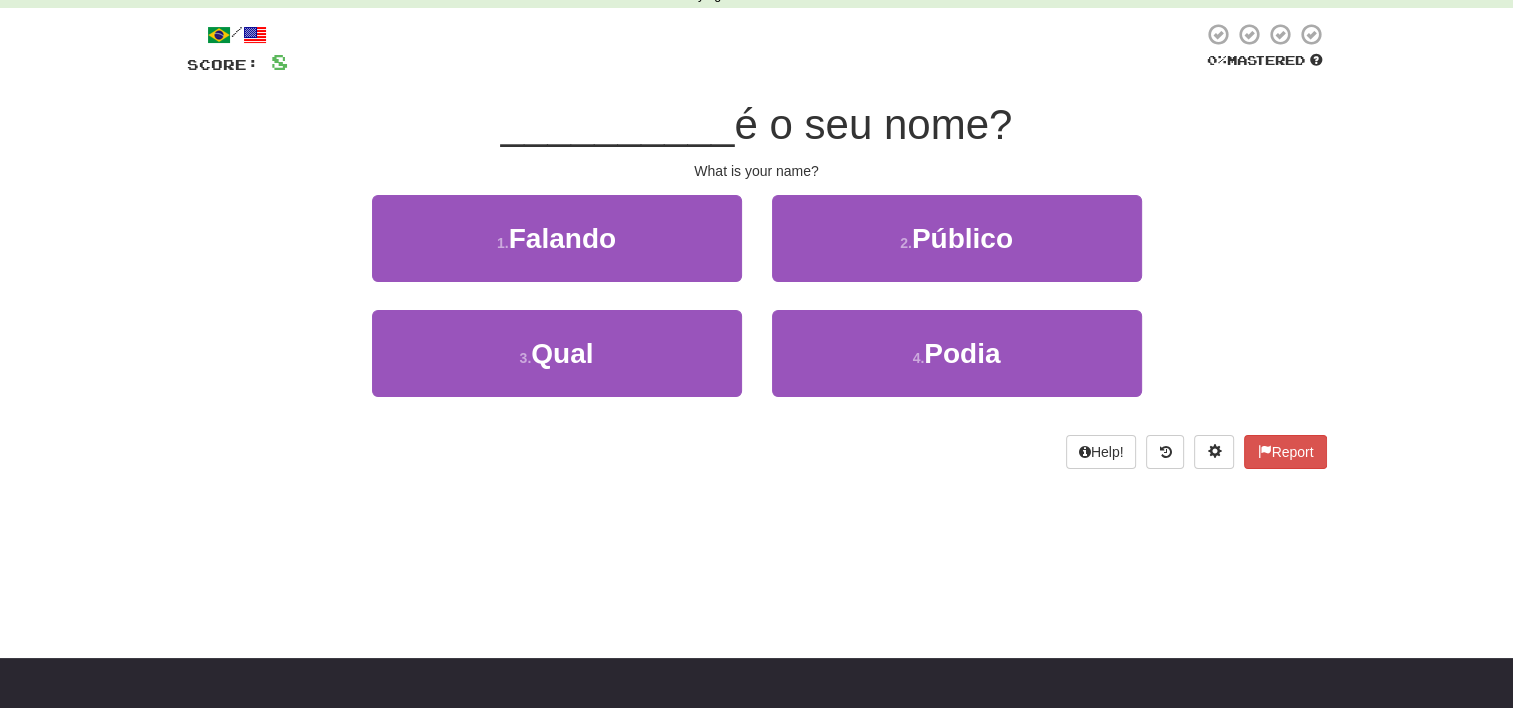 click on "3 .  Qual" at bounding box center (557, 367) 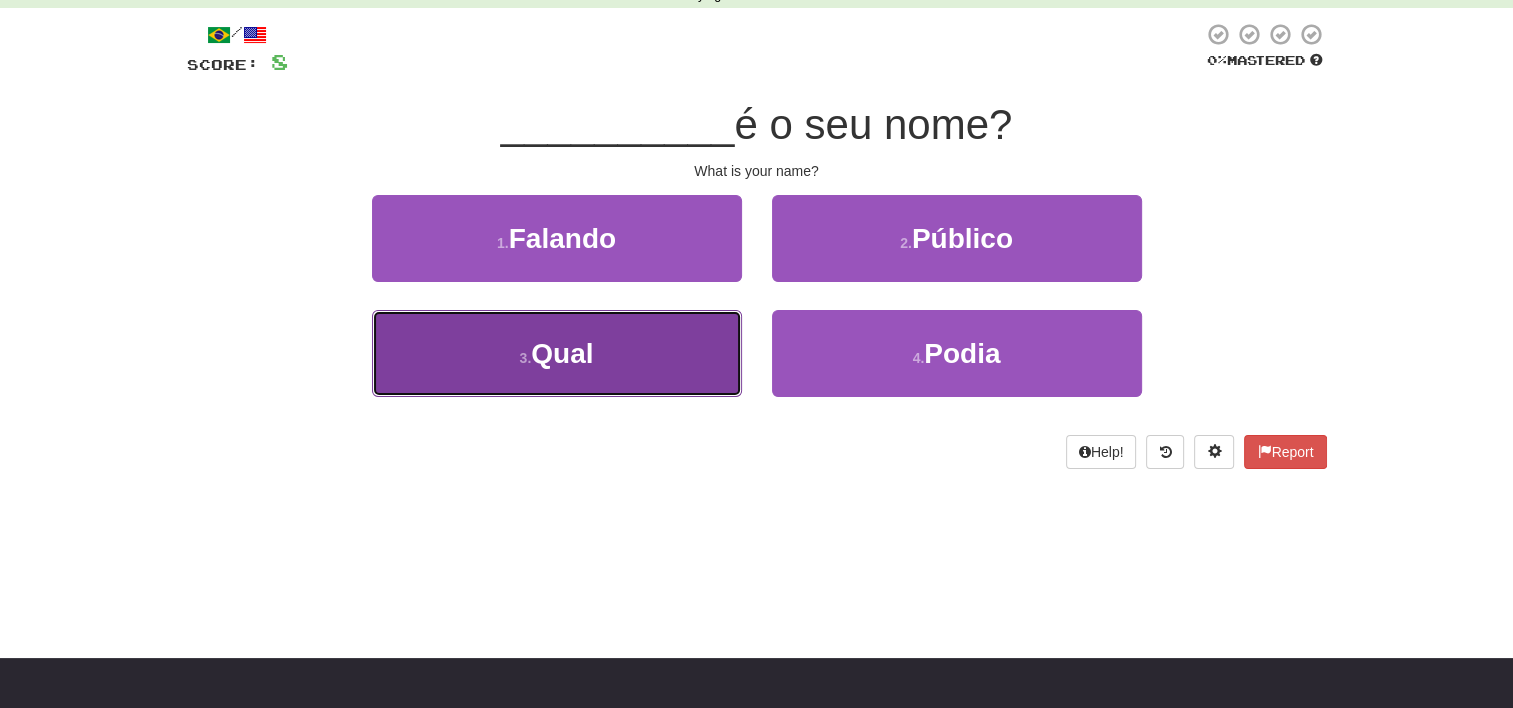 click on "3 .  Qual" at bounding box center (557, 353) 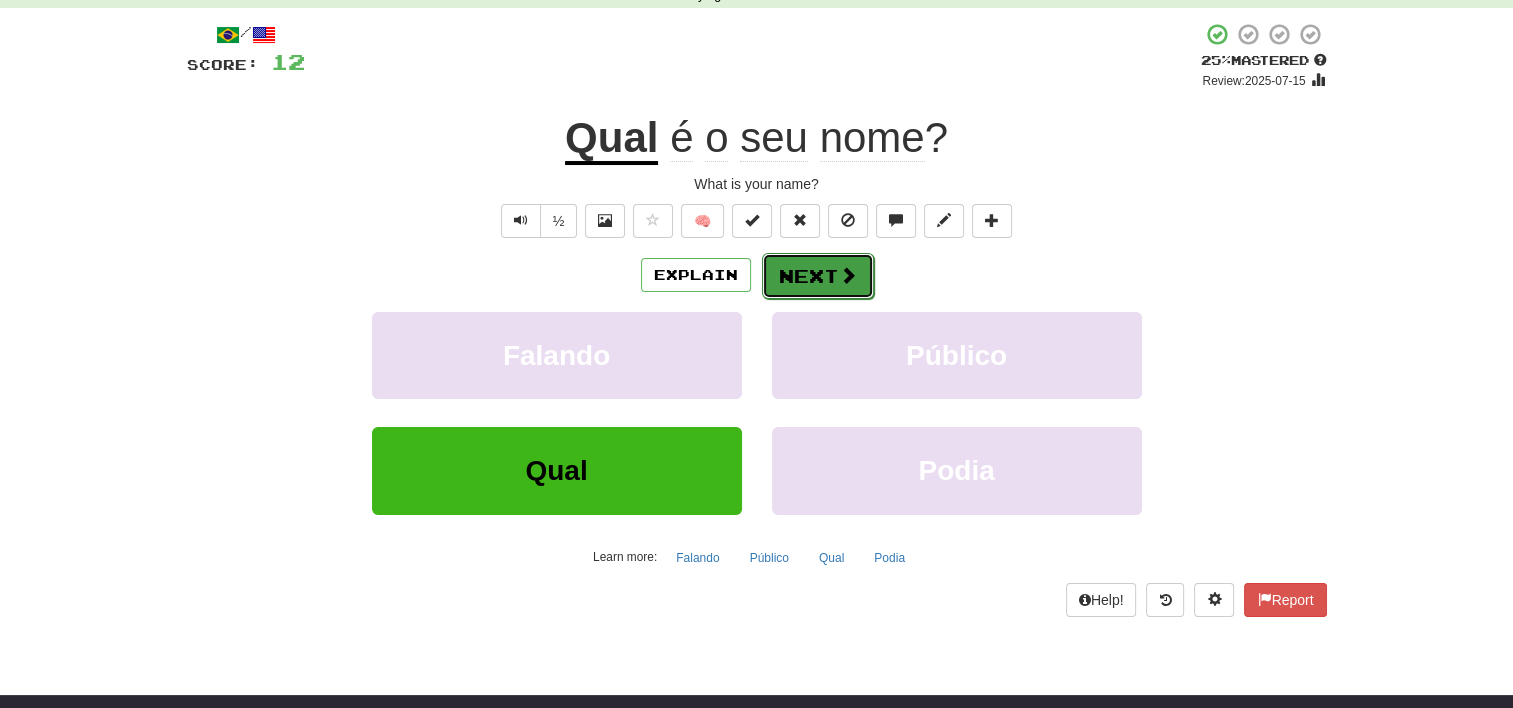 click on "Next" at bounding box center (818, 276) 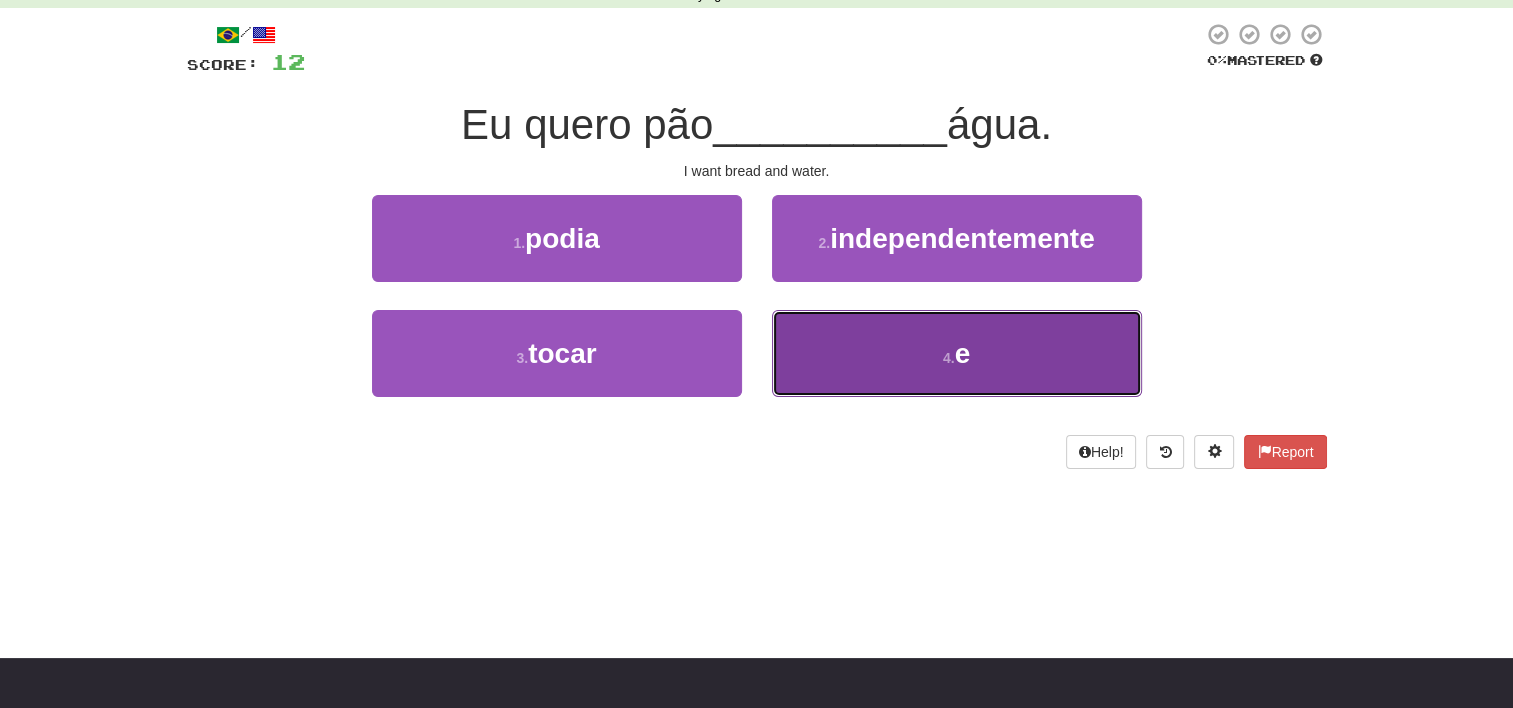 click on "4 .  e" at bounding box center [957, 353] 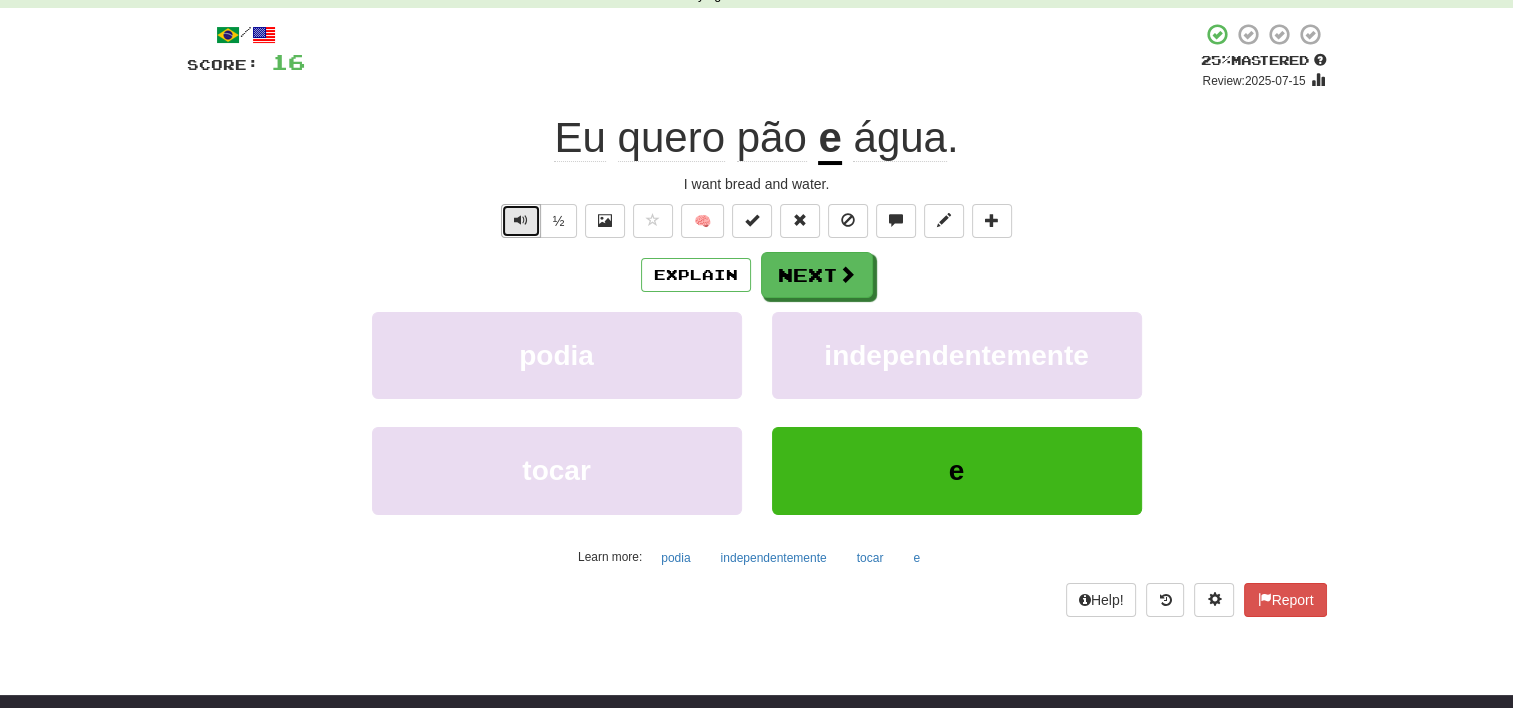 click at bounding box center (521, 220) 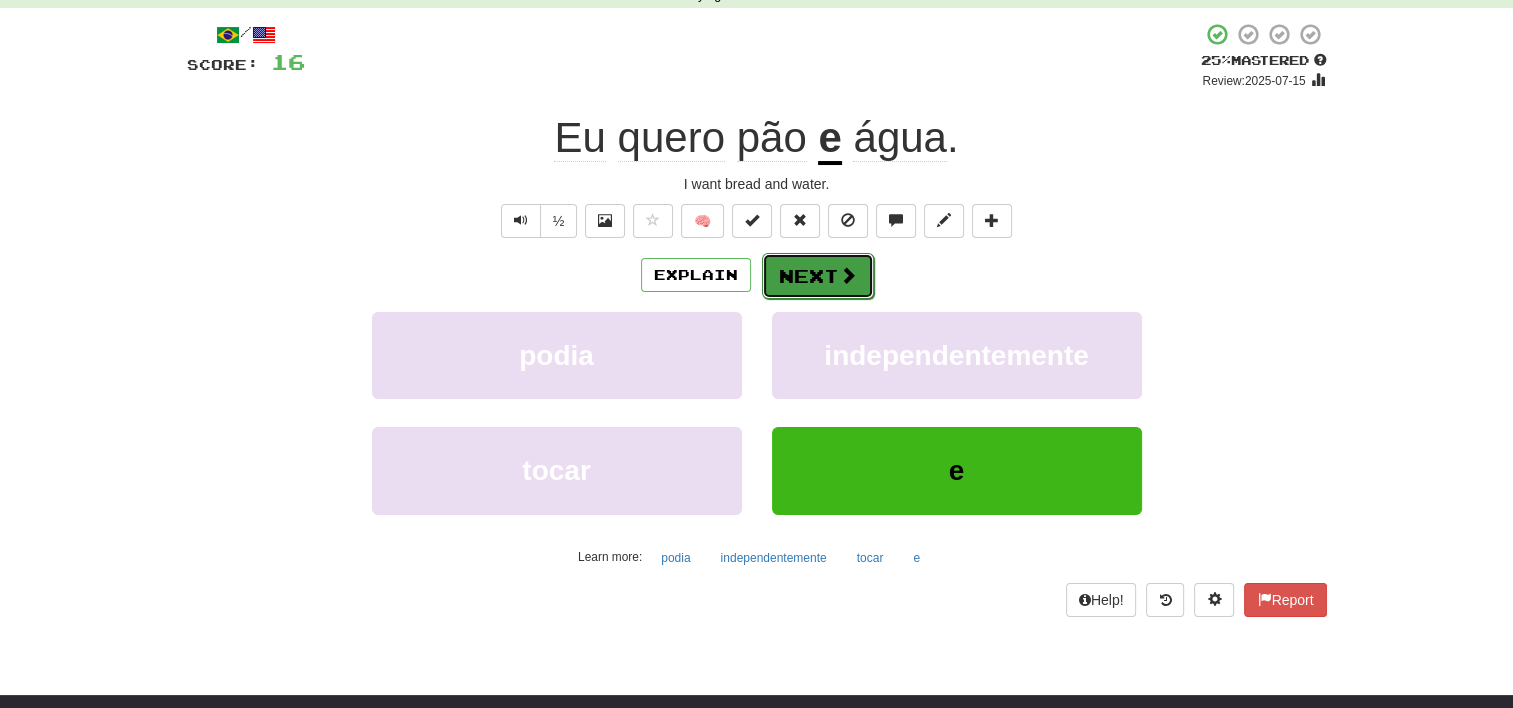 click on "Next" at bounding box center [818, 276] 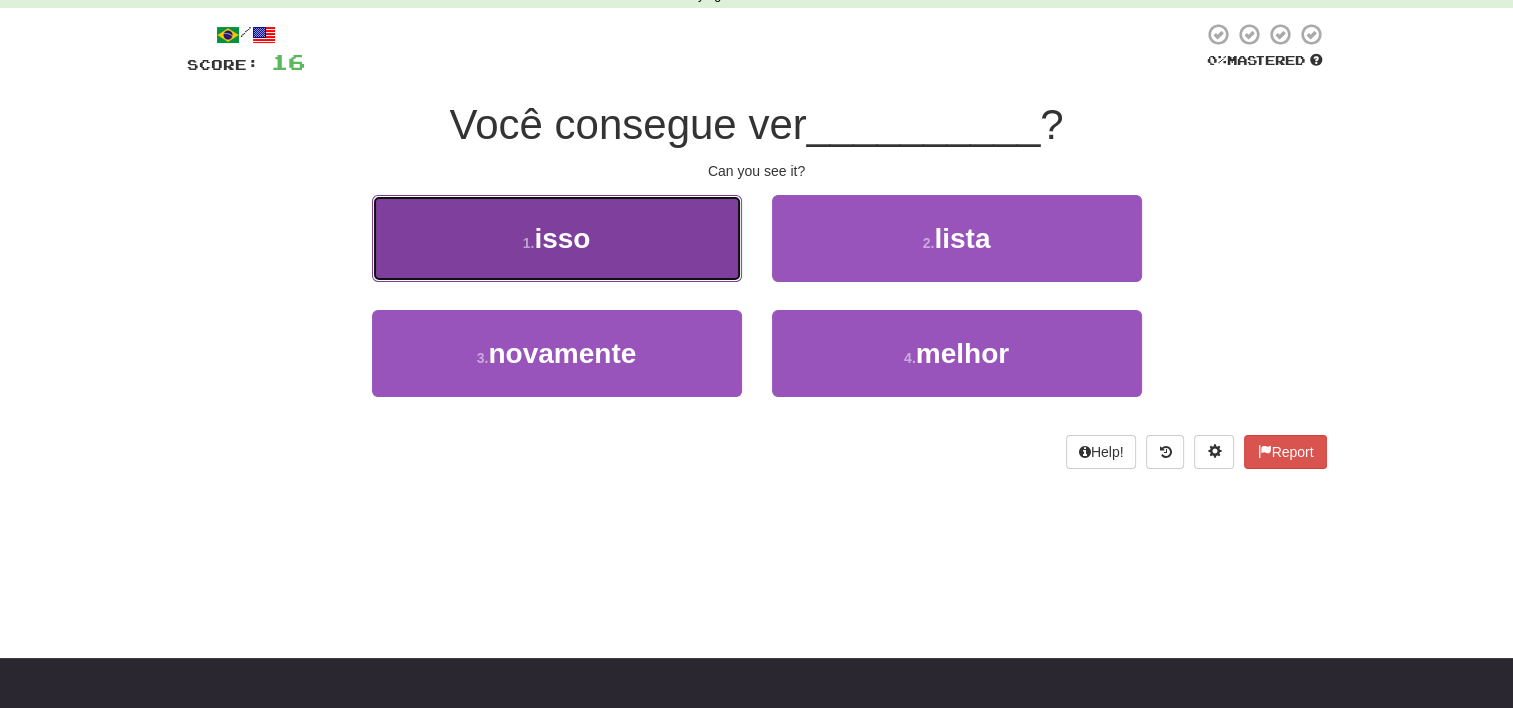 click on "1 .  isso" at bounding box center (557, 238) 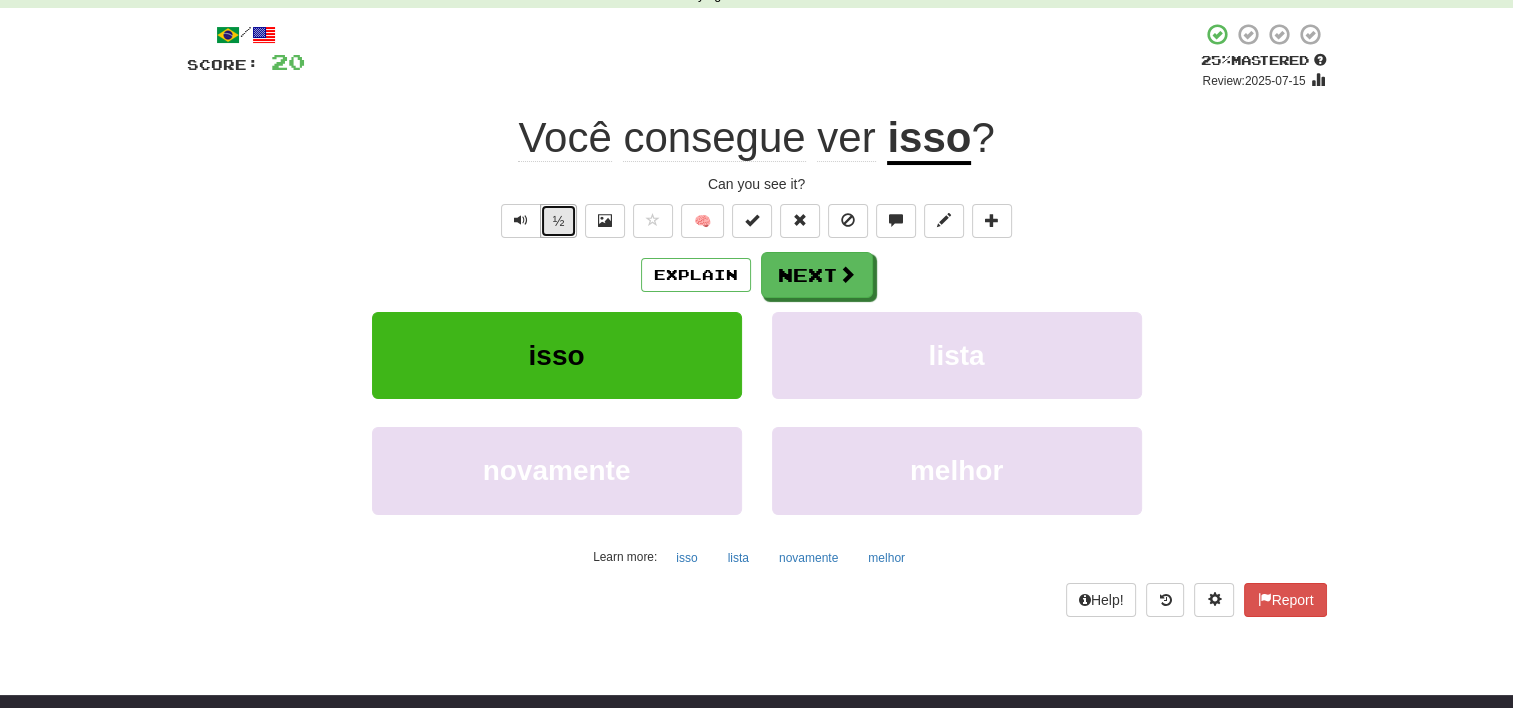 click on "½" at bounding box center [559, 221] 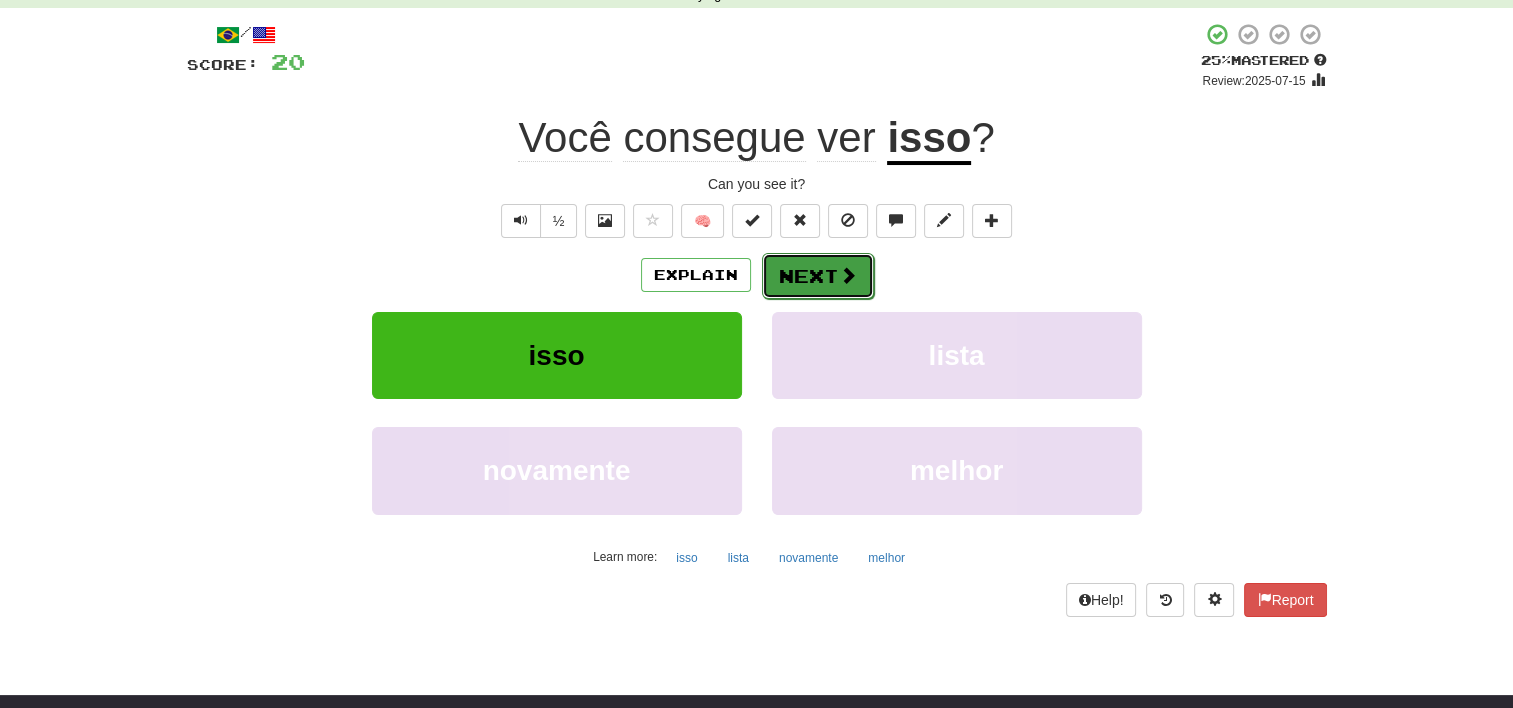 click at bounding box center (848, 275) 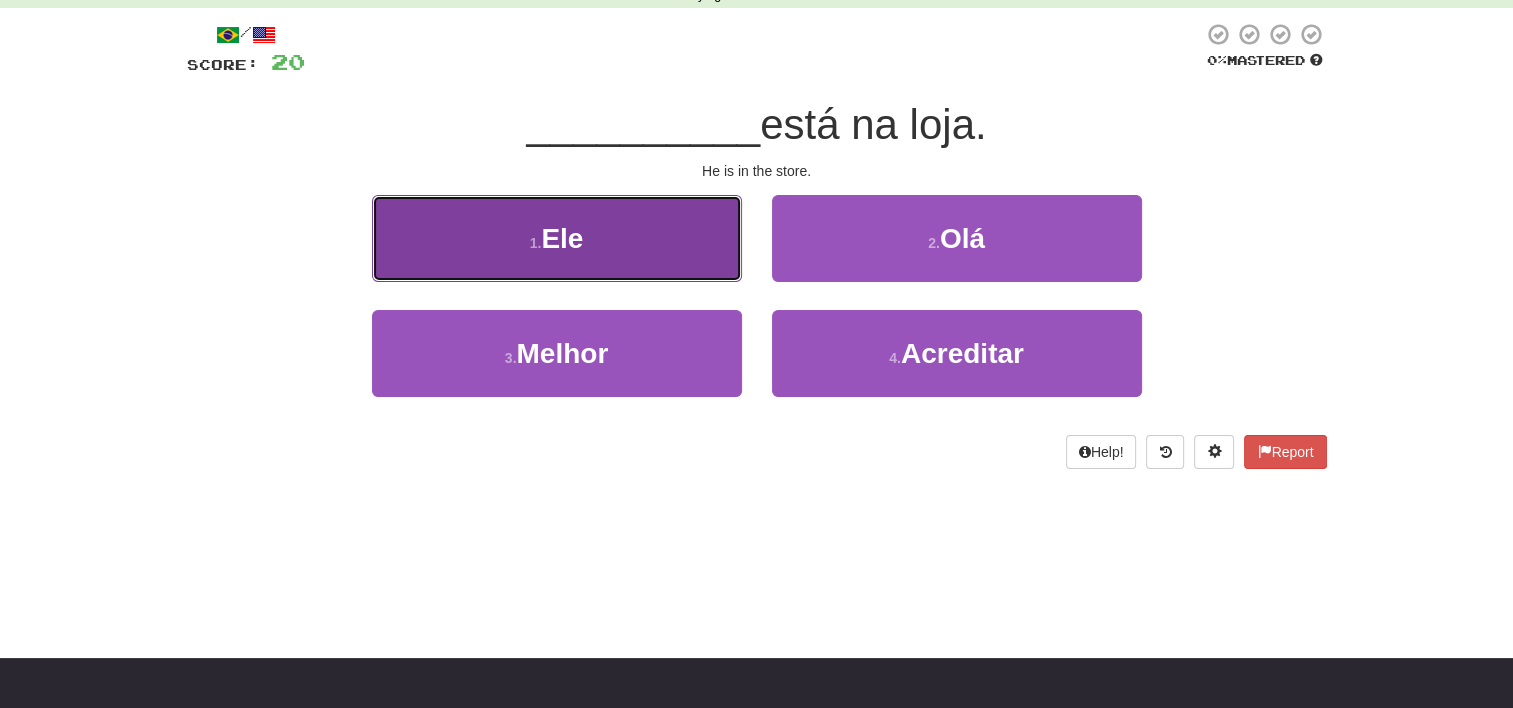 click on "1 .  Ele" at bounding box center [557, 238] 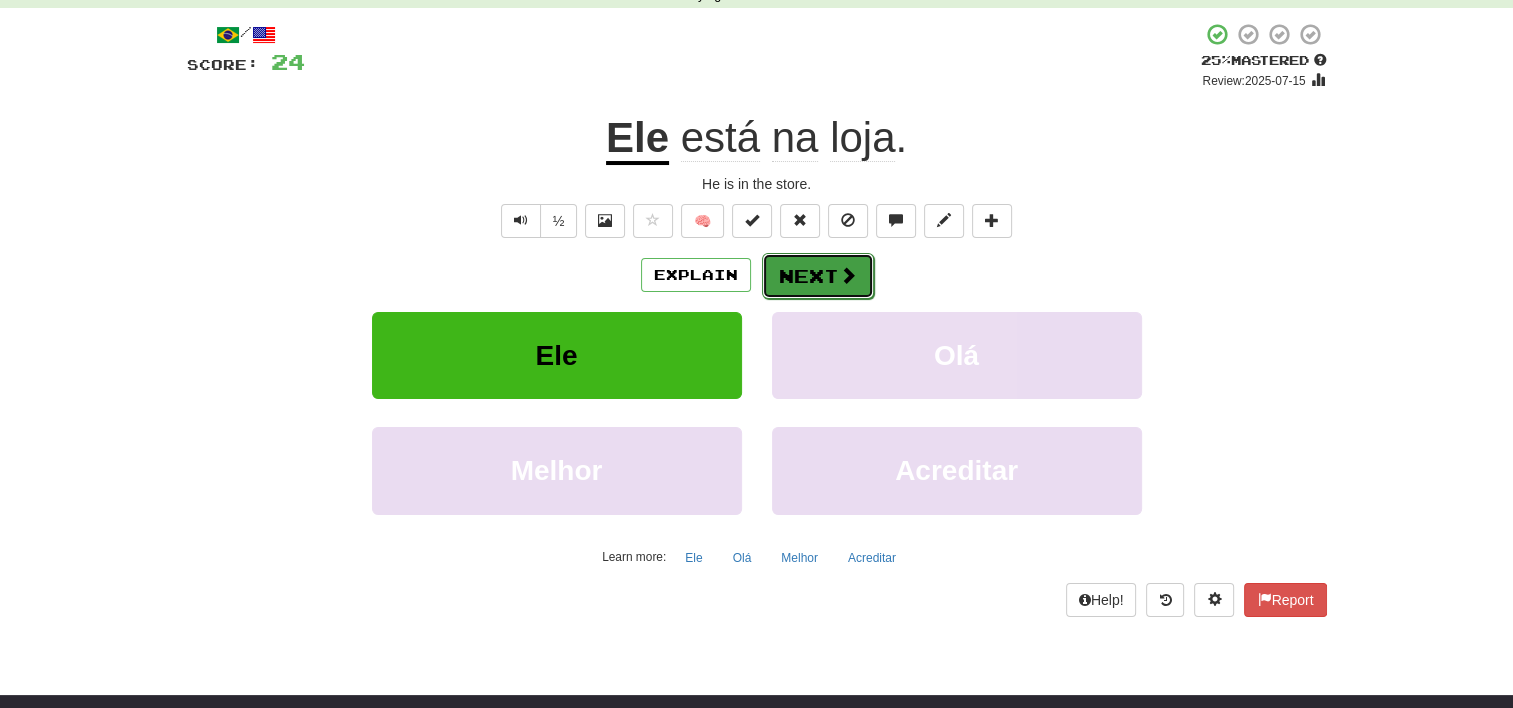 click on "Next" at bounding box center [818, 276] 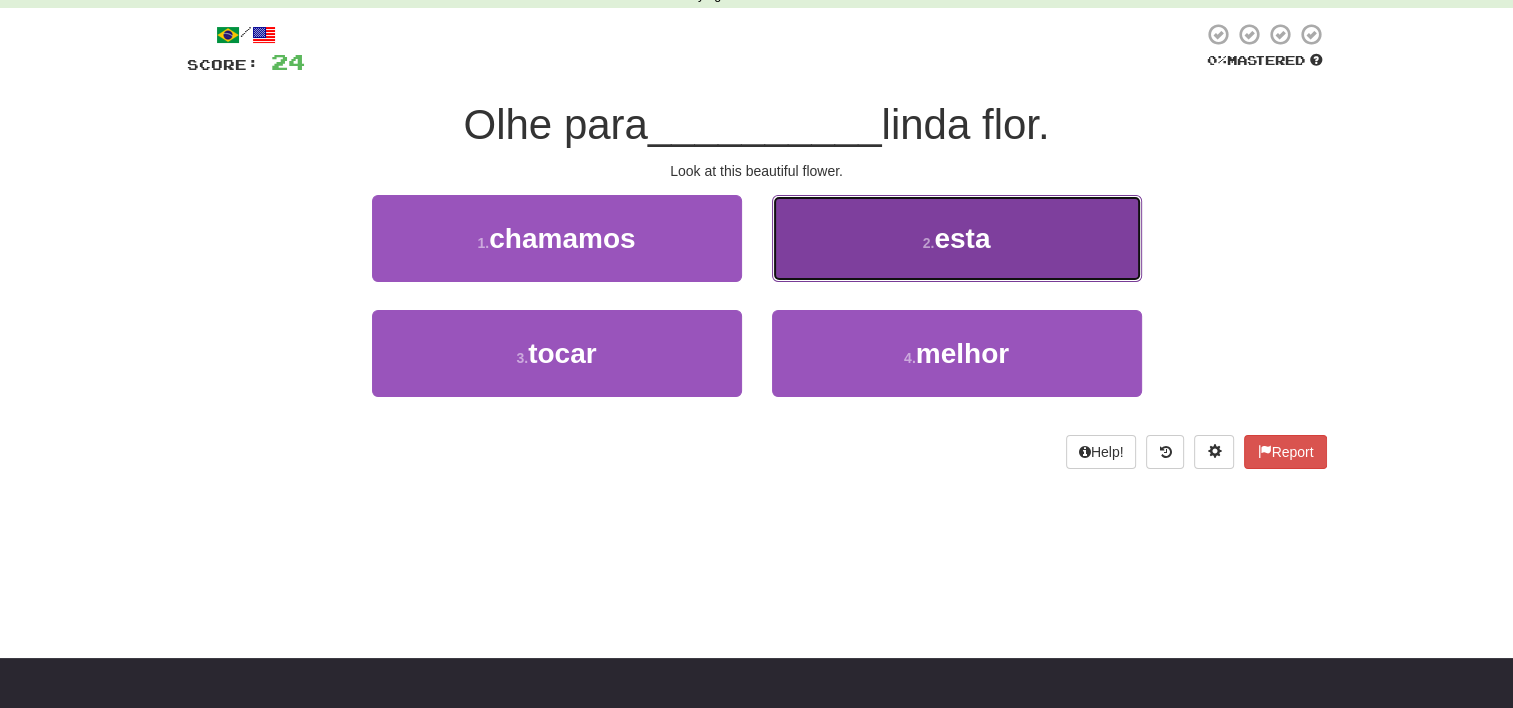 click on "esta" at bounding box center [962, 238] 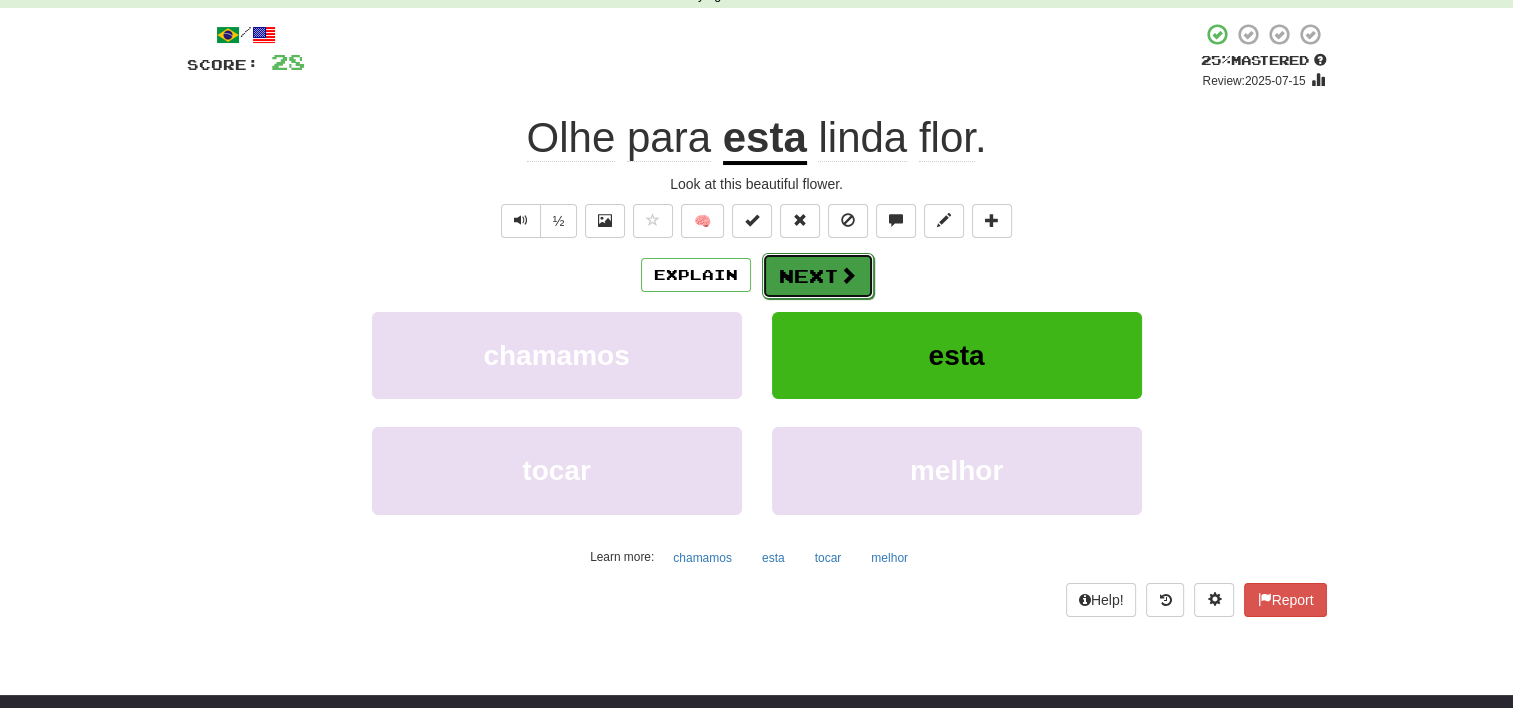 click on "Next" at bounding box center (818, 276) 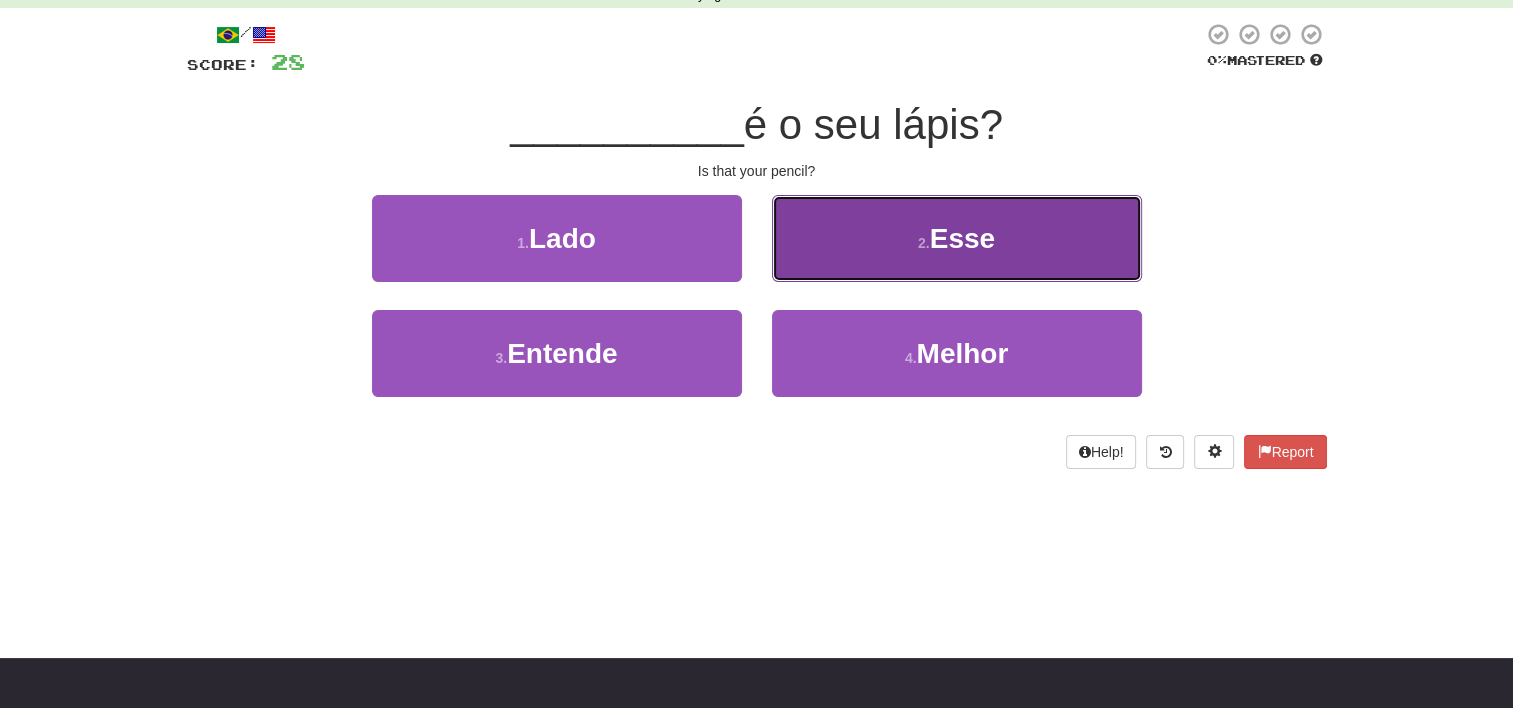 click on "2 .  Esse" at bounding box center [957, 238] 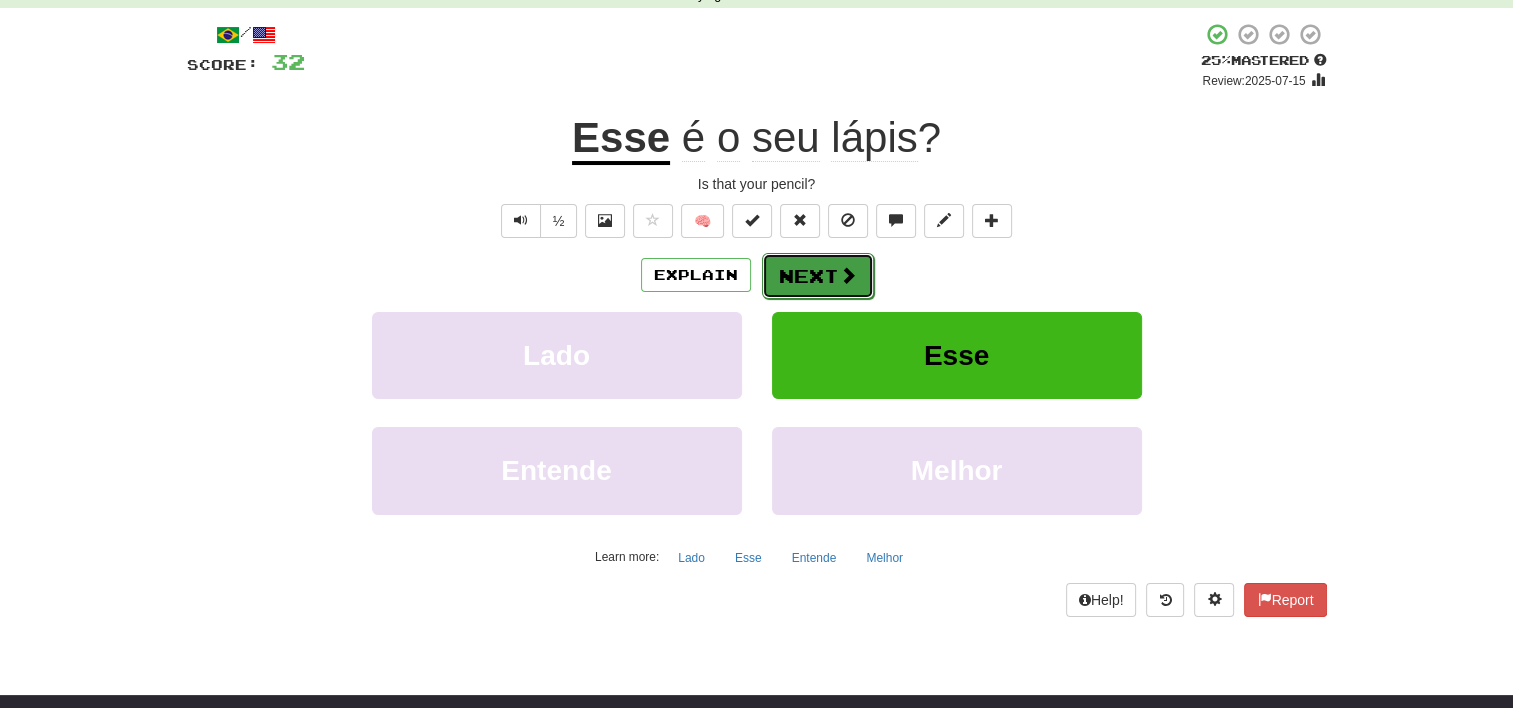 click on "Next" at bounding box center (818, 276) 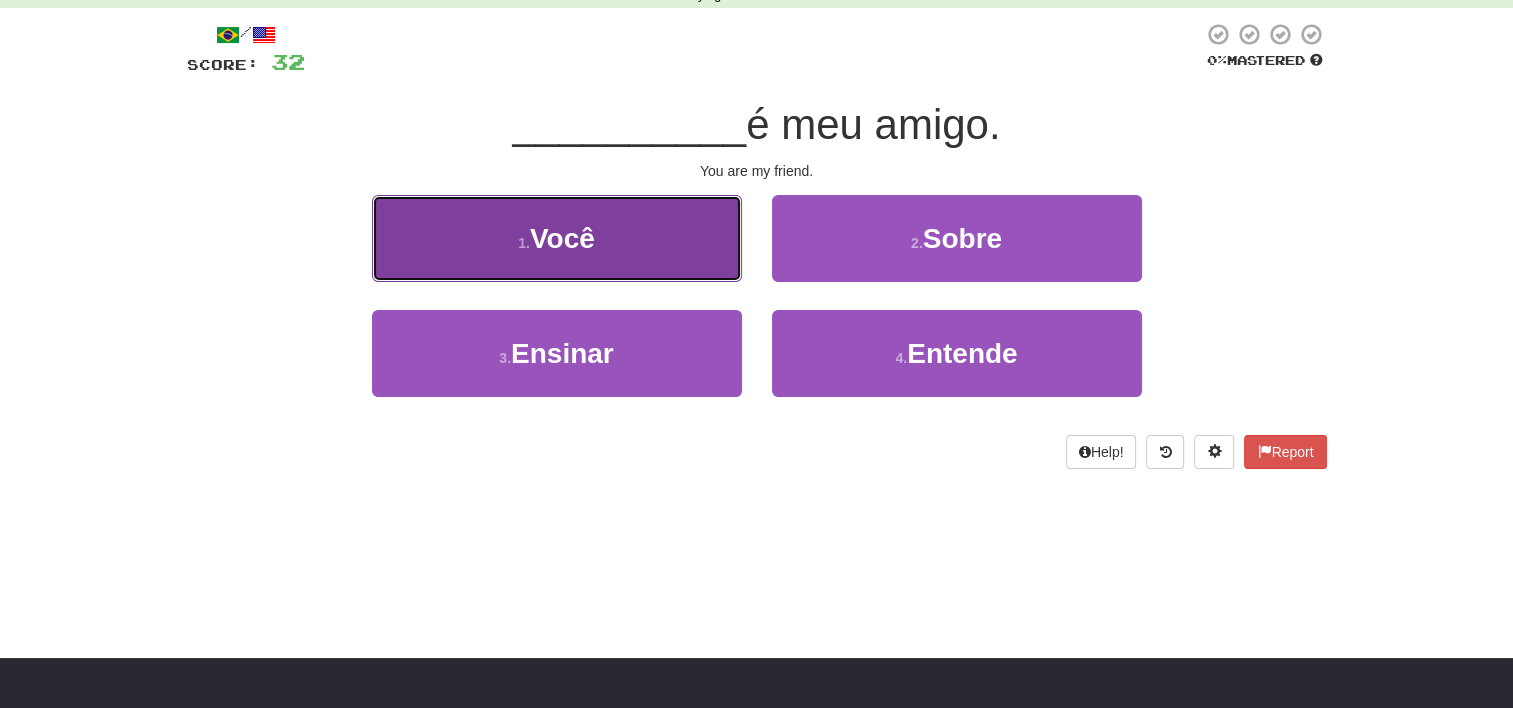 click on "1 .  Você" at bounding box center [557, 238] 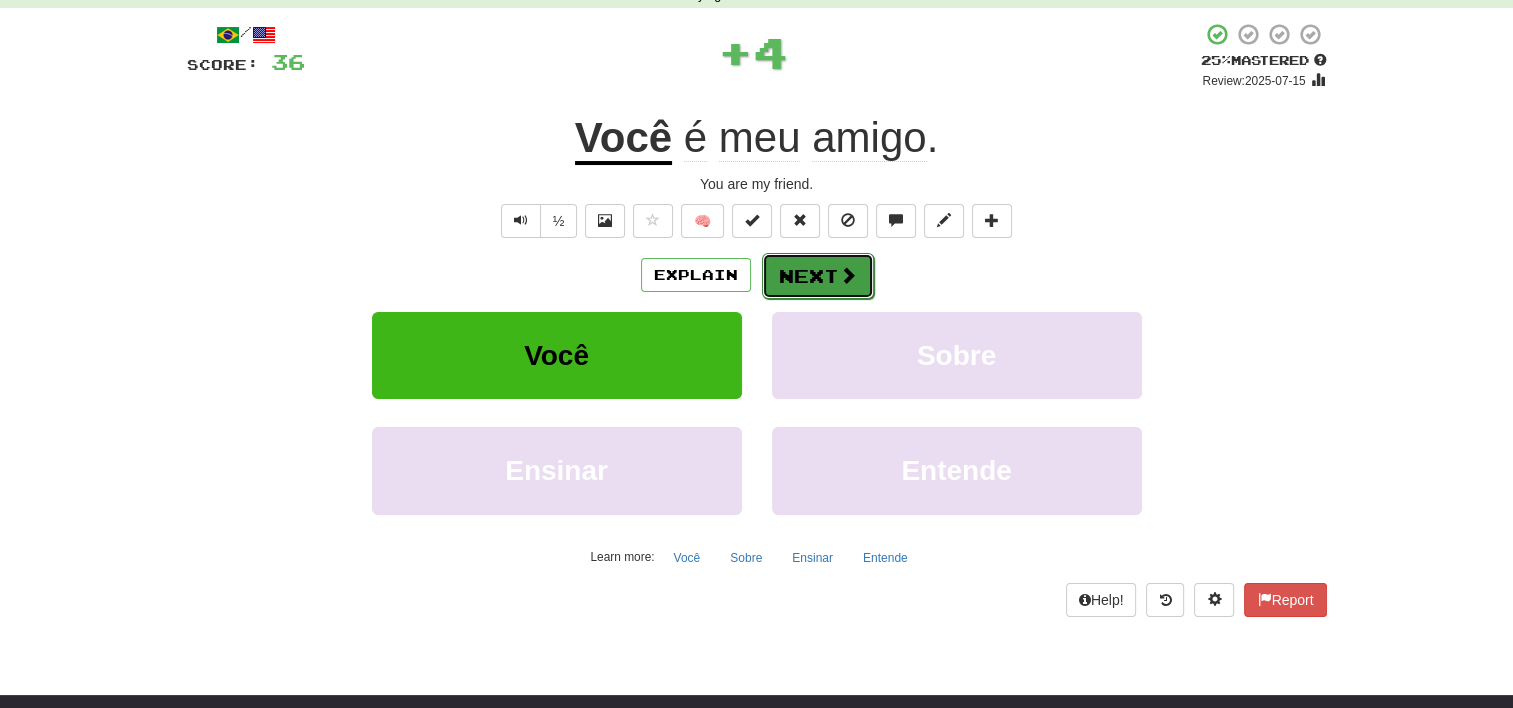 click on "Next" at bounding box center (818, 276) 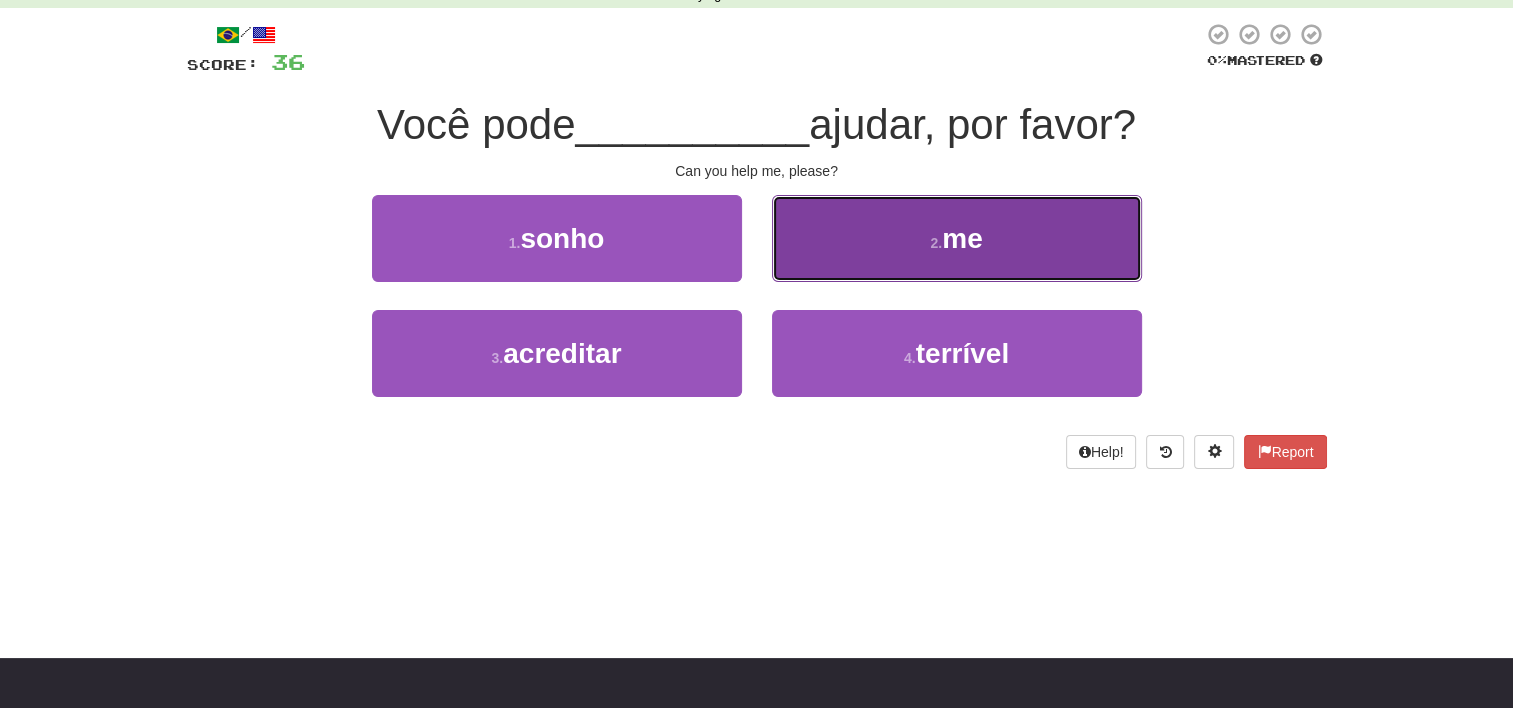click on "2 .  me" at bounding box center (957, 238) 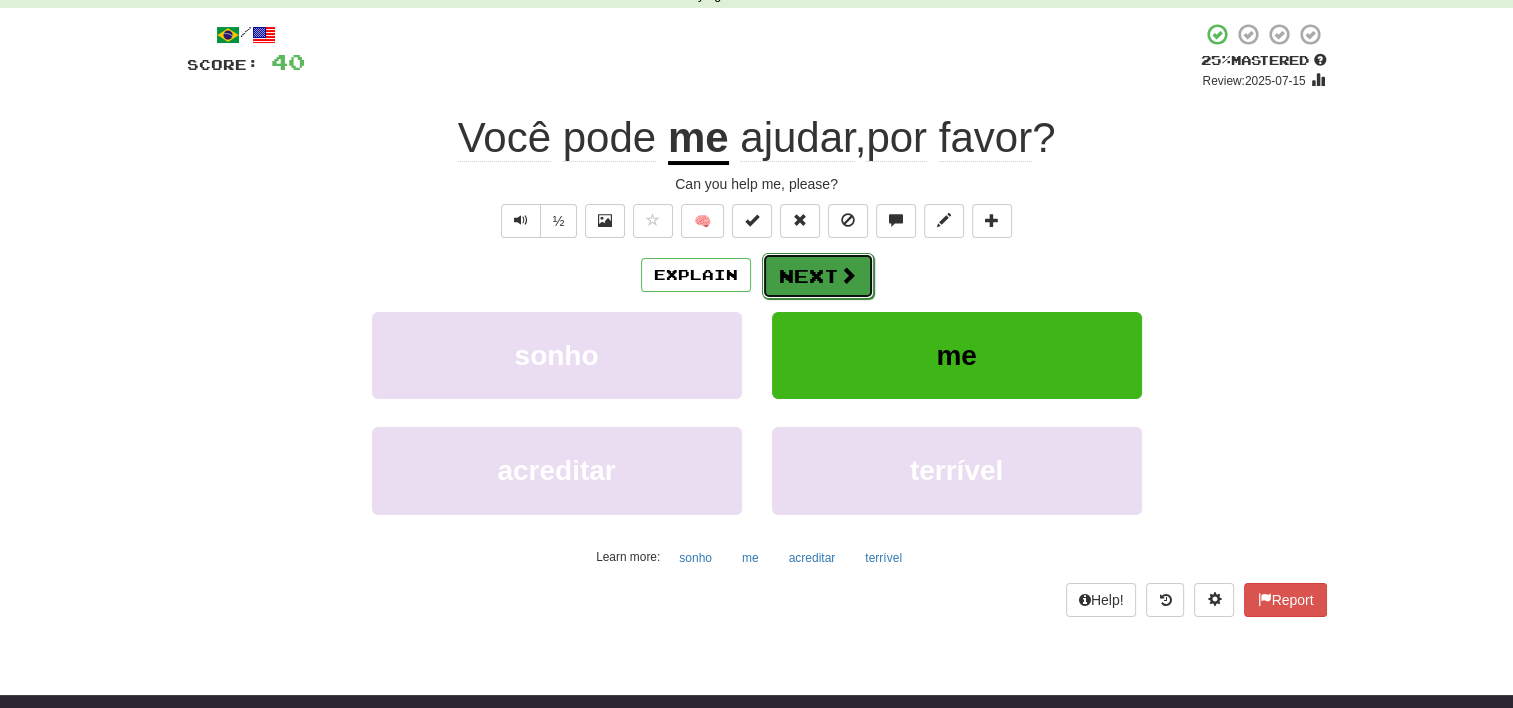 click at bounding box center (848, 275) 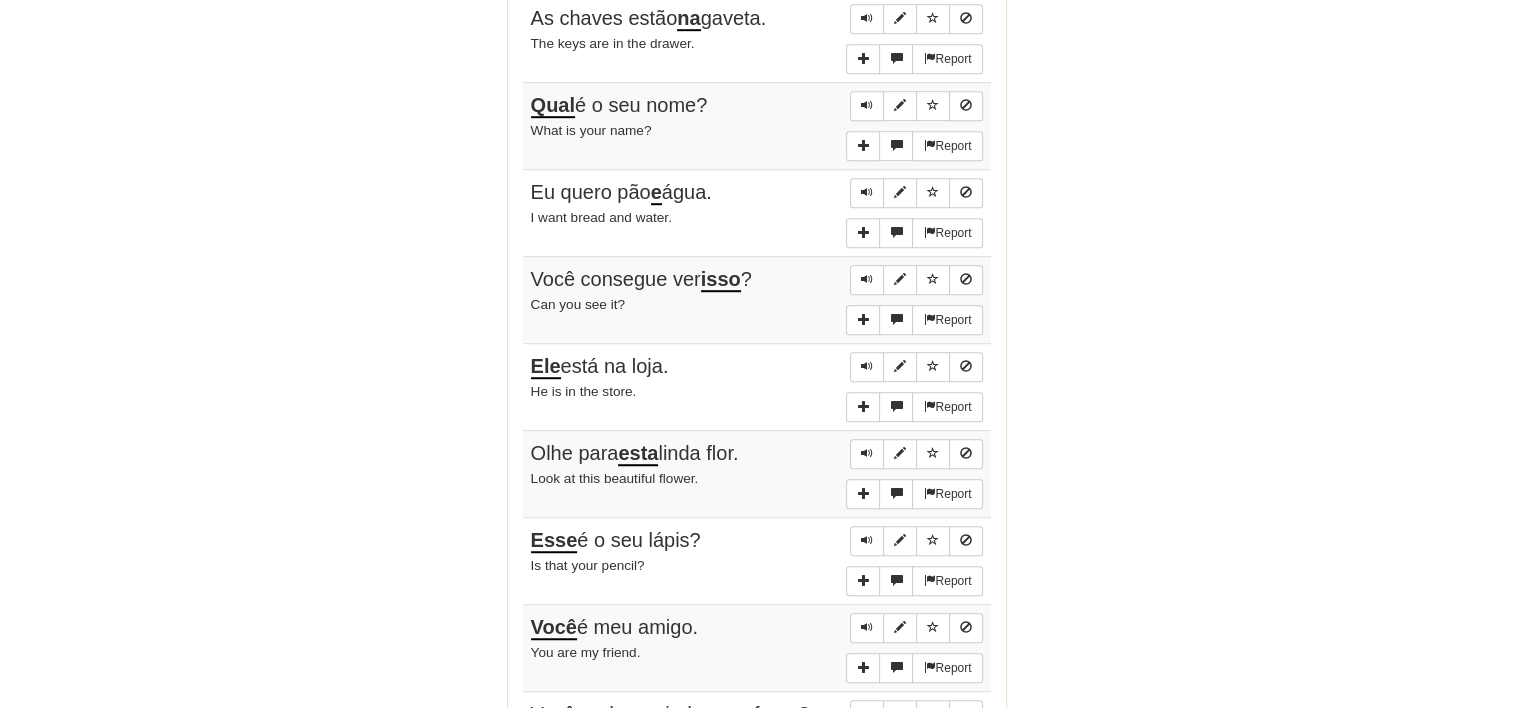 scroll, scrollTop: 1500, scrollLeft: 0, axis: vertical 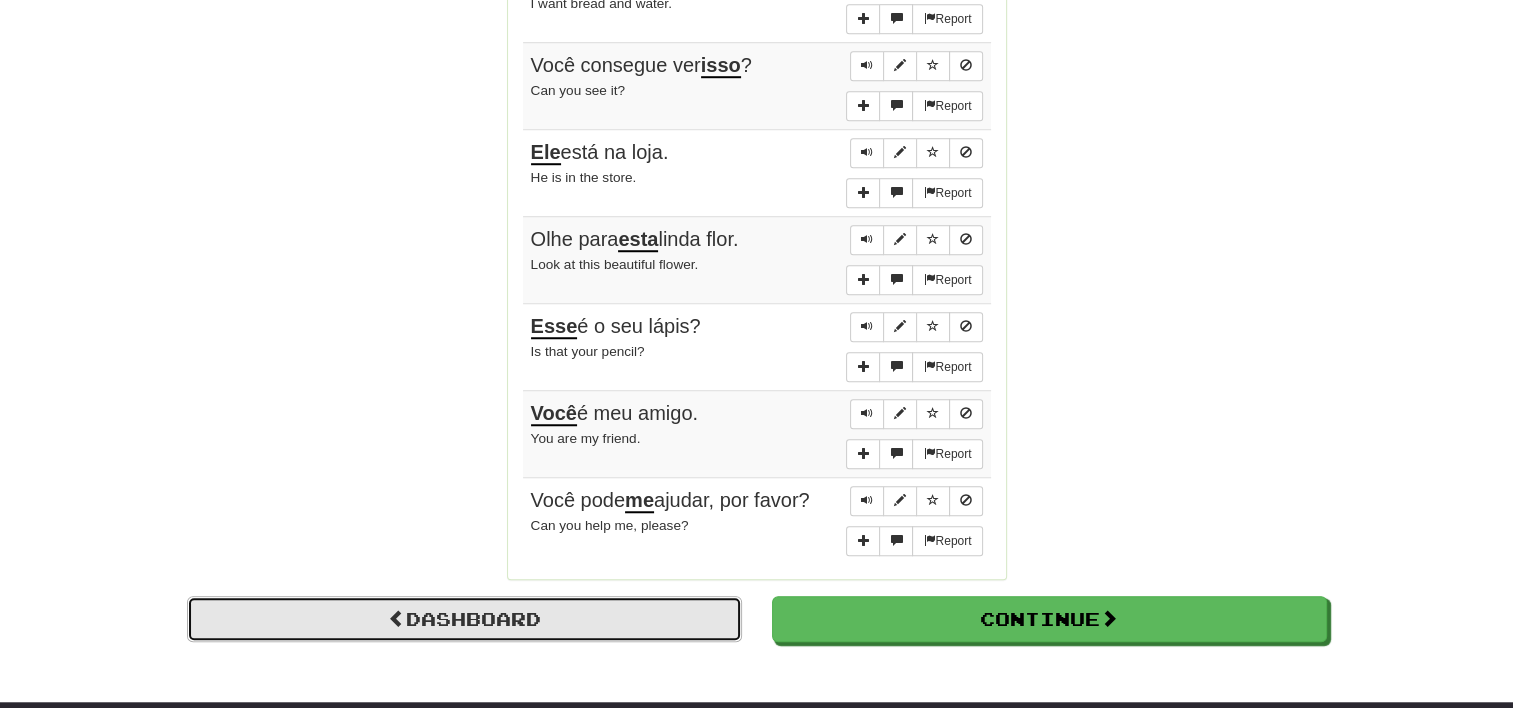 click on "Dashboard" at bounding box center [464, 619] 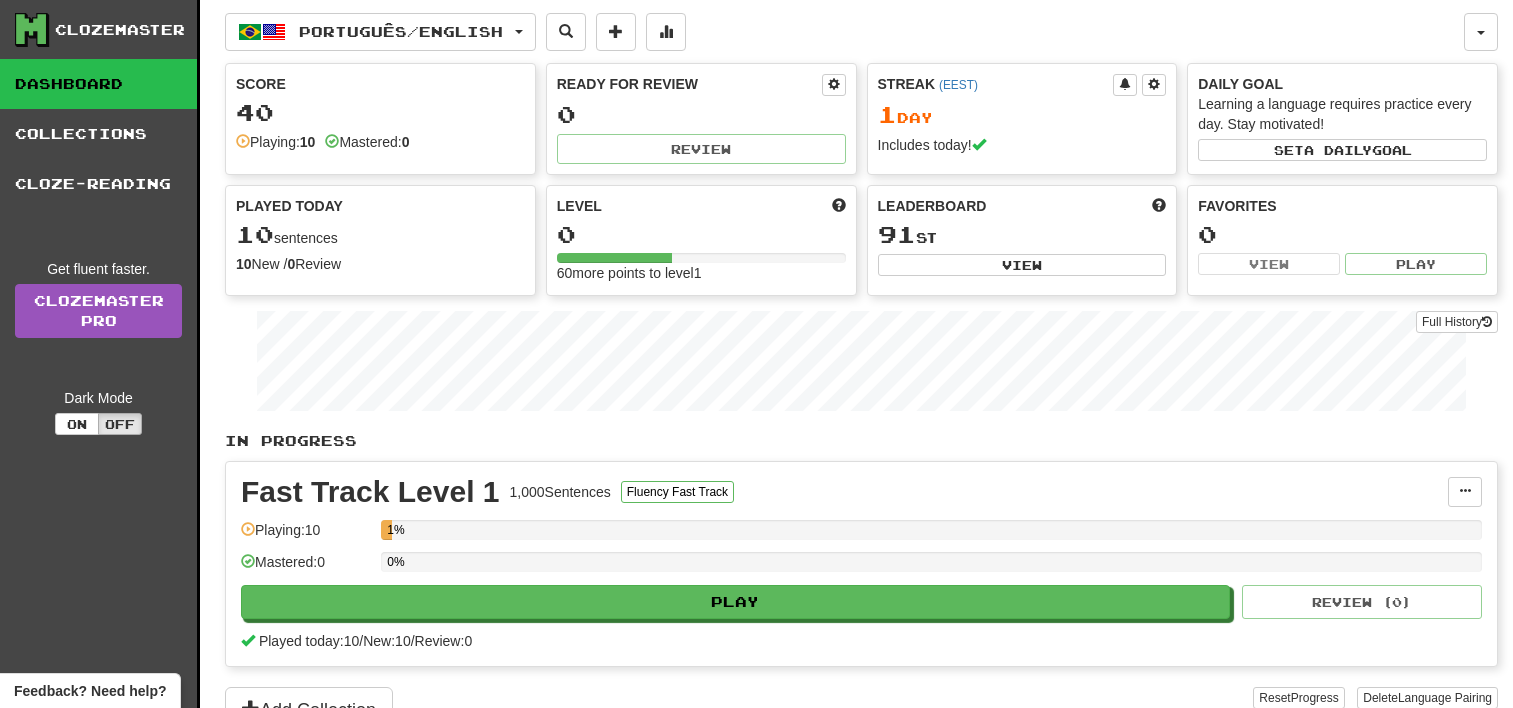 scroll, scrollTop: 0, scrollLeft: 0, axis: both 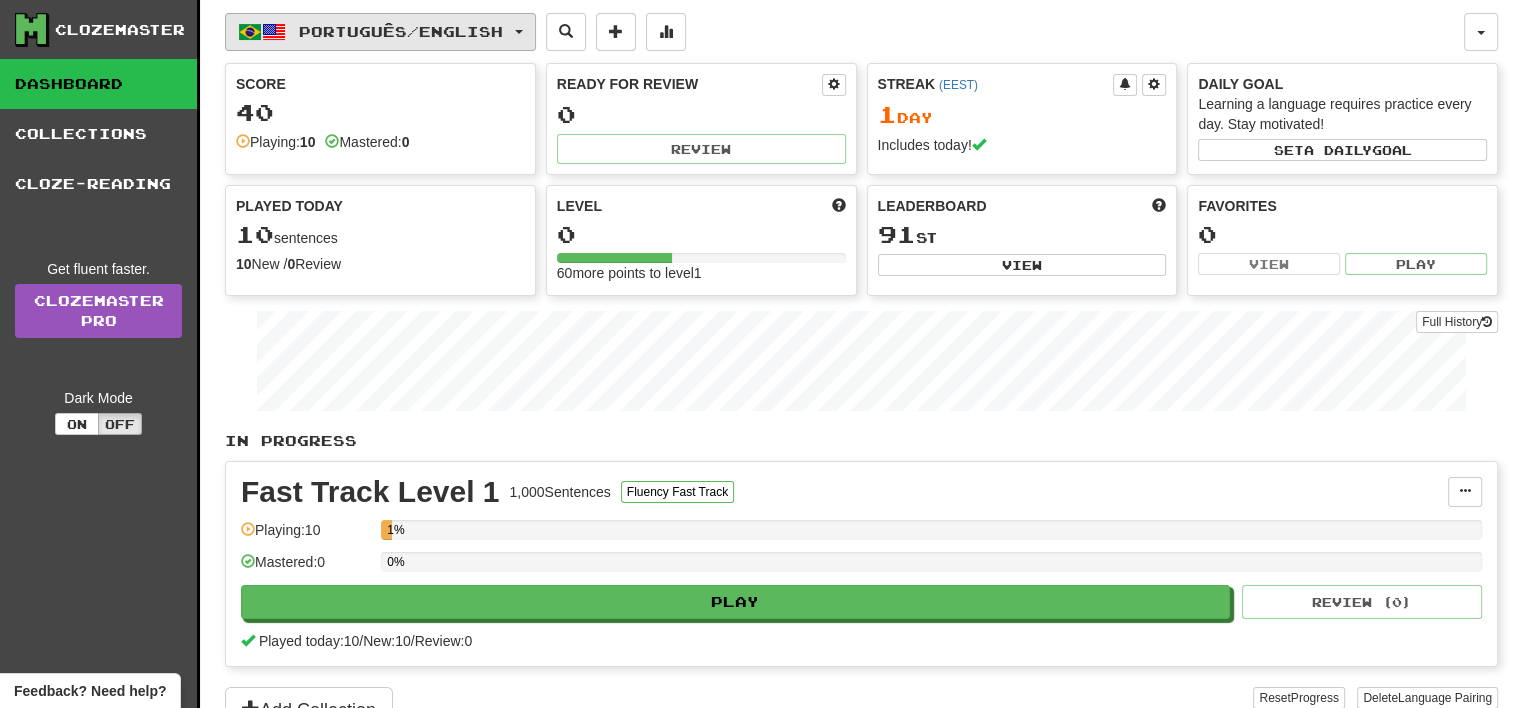 click on "Português  /  English" at bounding box center [401, 31] 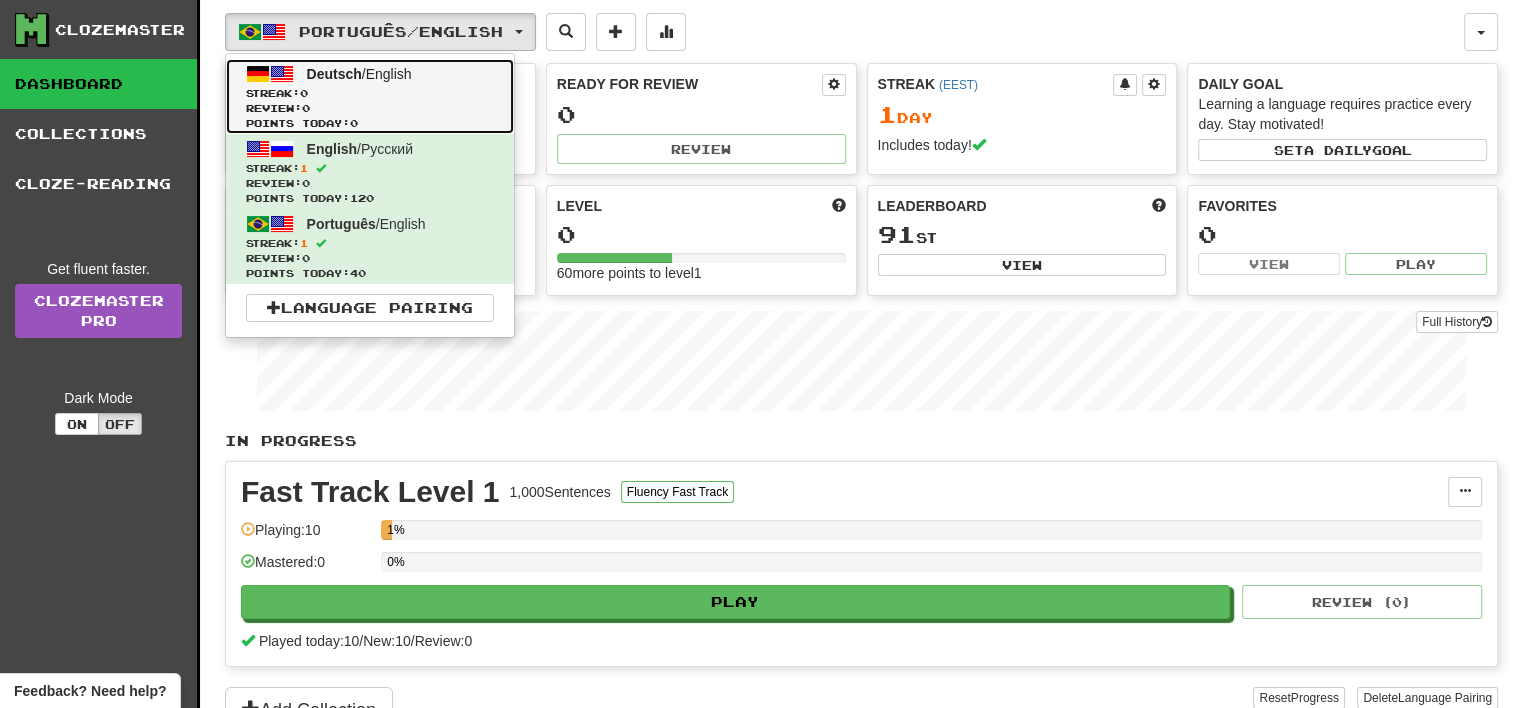 click on "Review:  0" at bounding box center (370, 108) 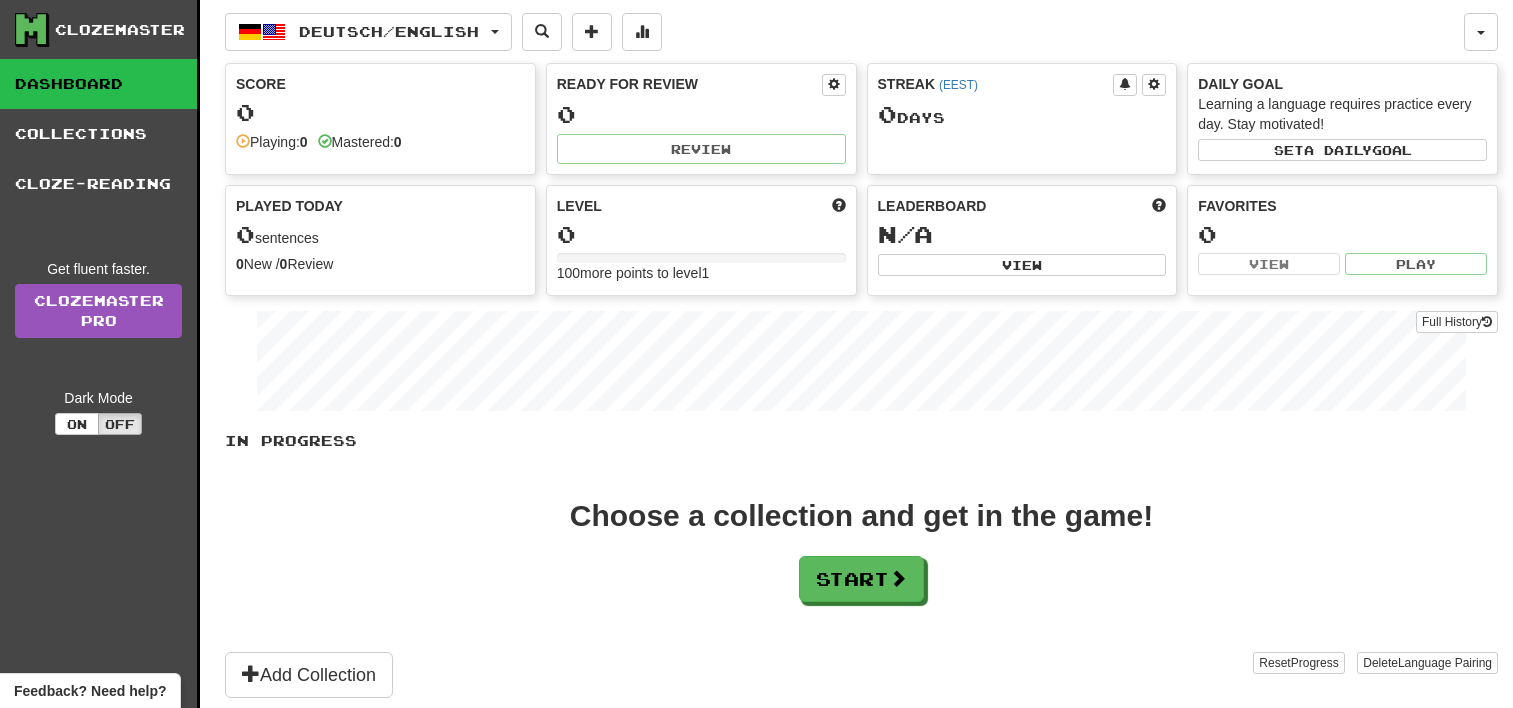 scroll, scrollTop: 0, scrollLeft: 0, axis: both 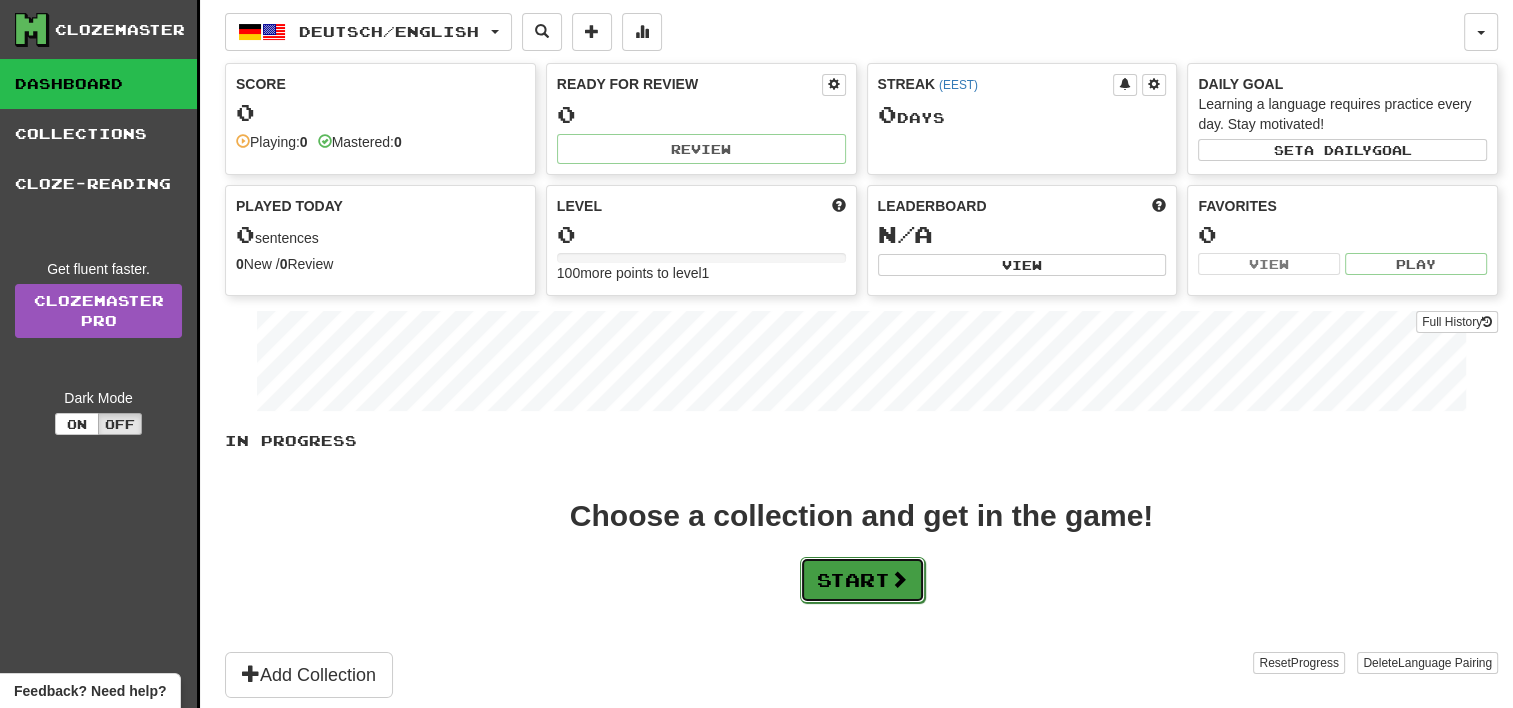 click at bounding box center (899, 579) 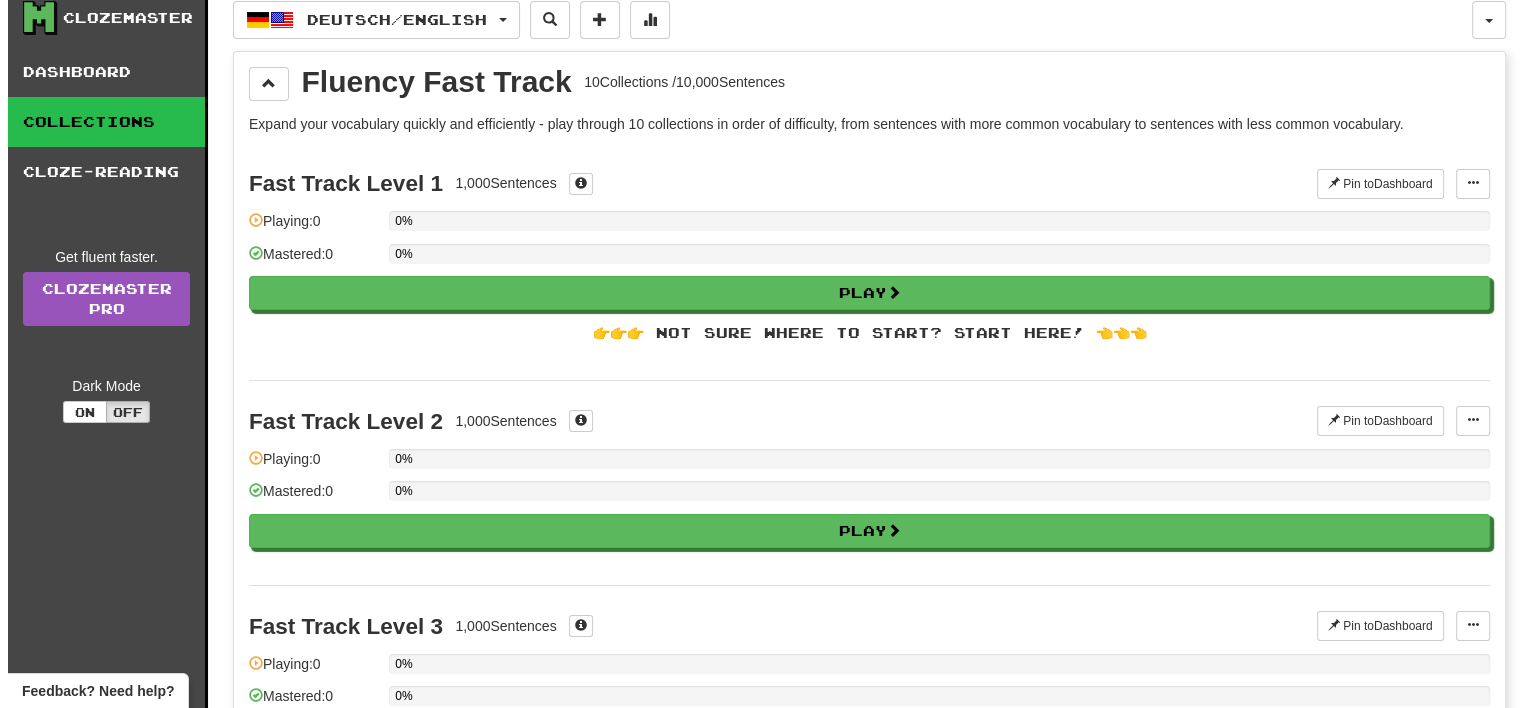 scroll, scrollTop: 0, scrollLeft: 0, axis: both 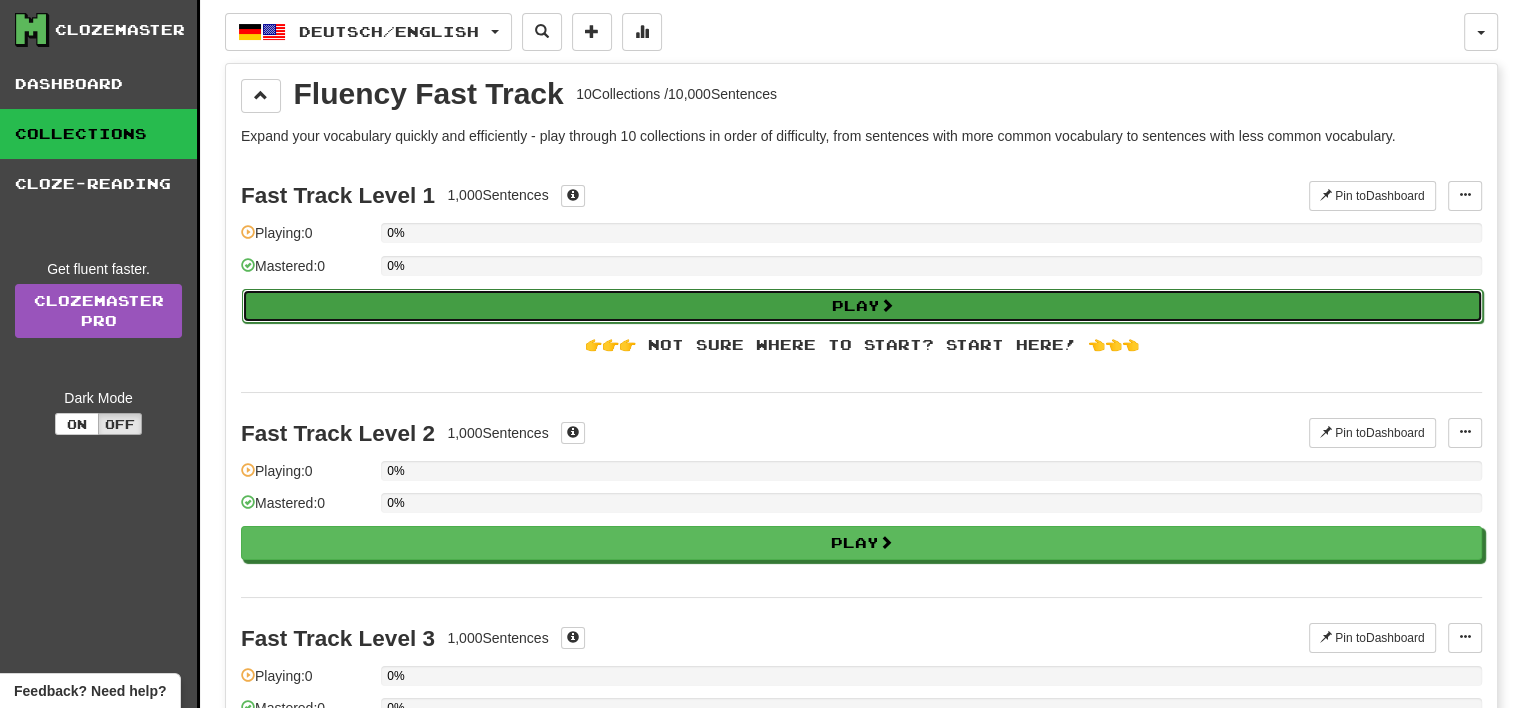 click on "Play" at bounding box center [862, 306] 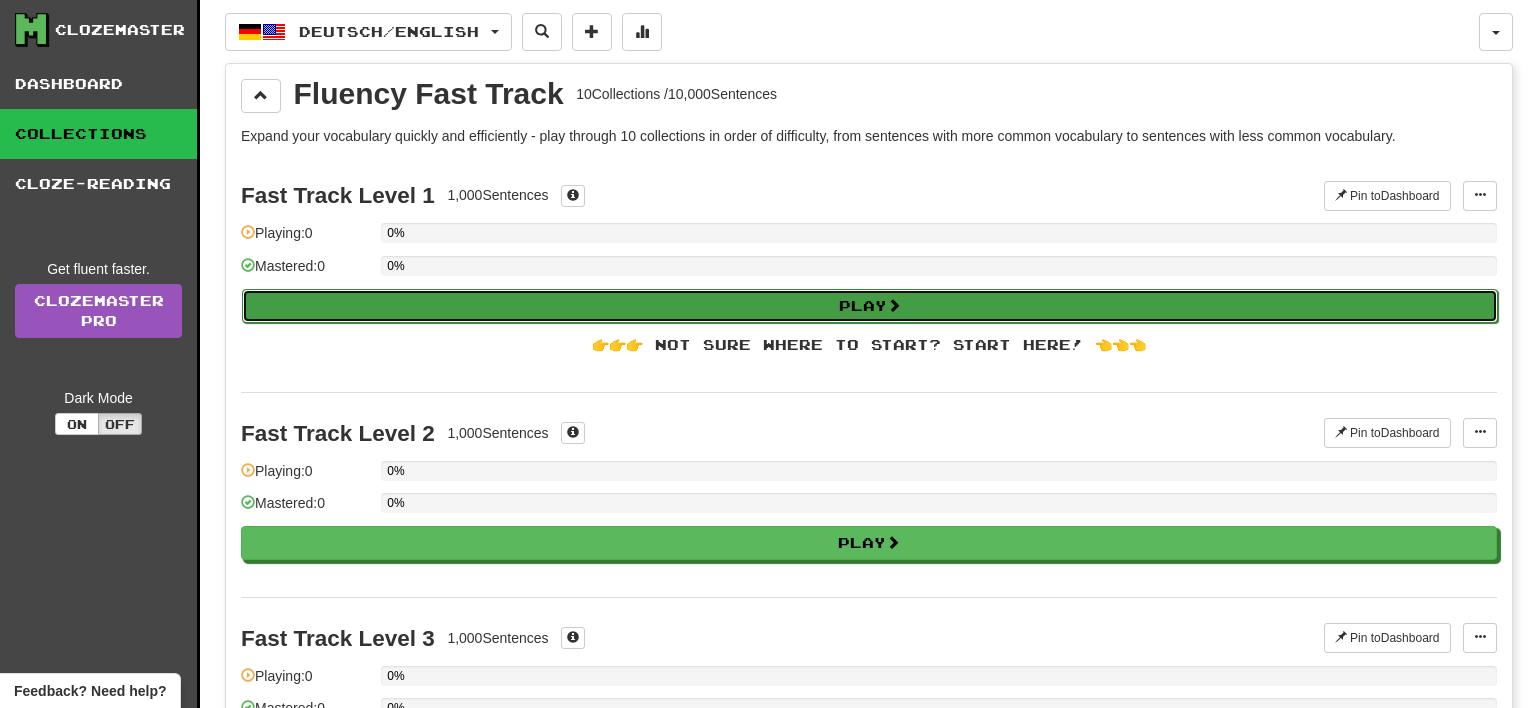 select on "**" 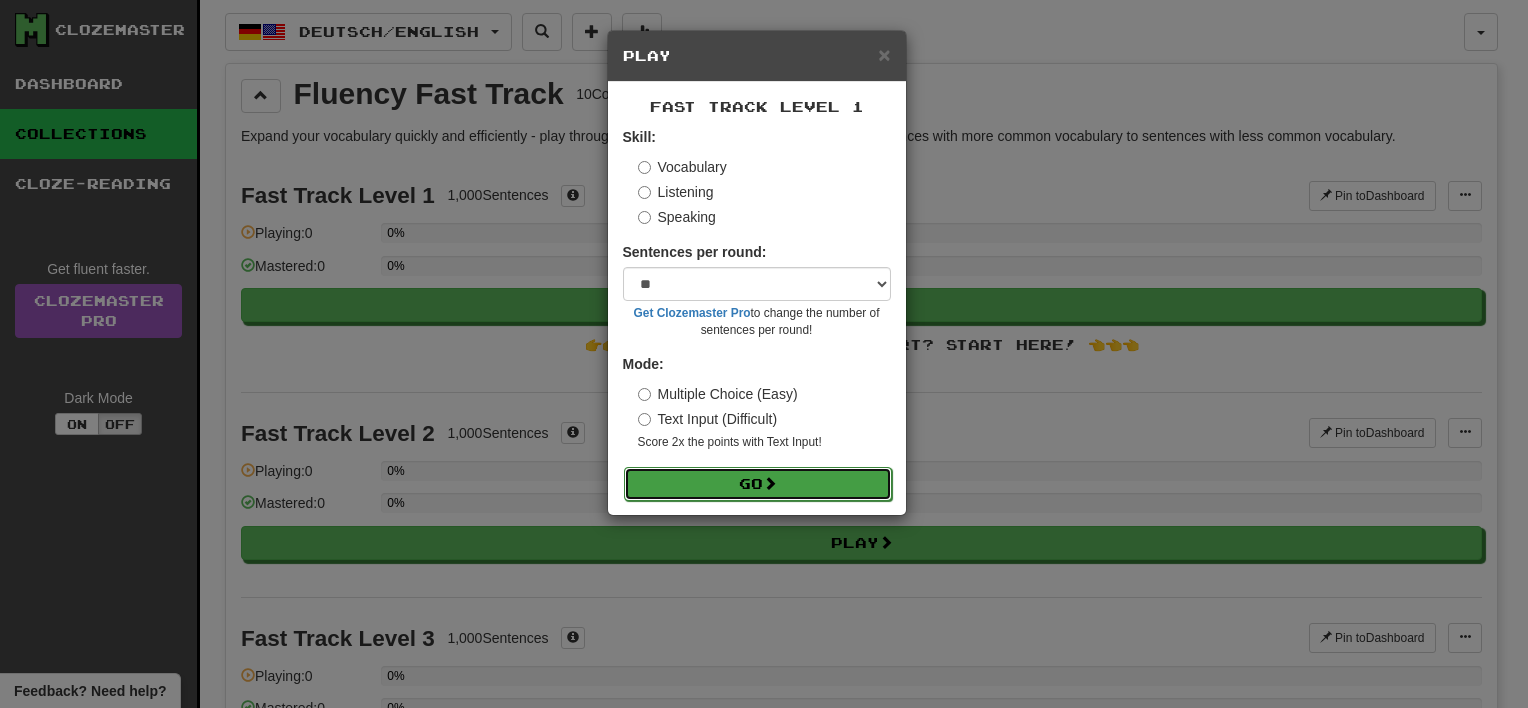 click on "Go" at bounding box center (758, 484) 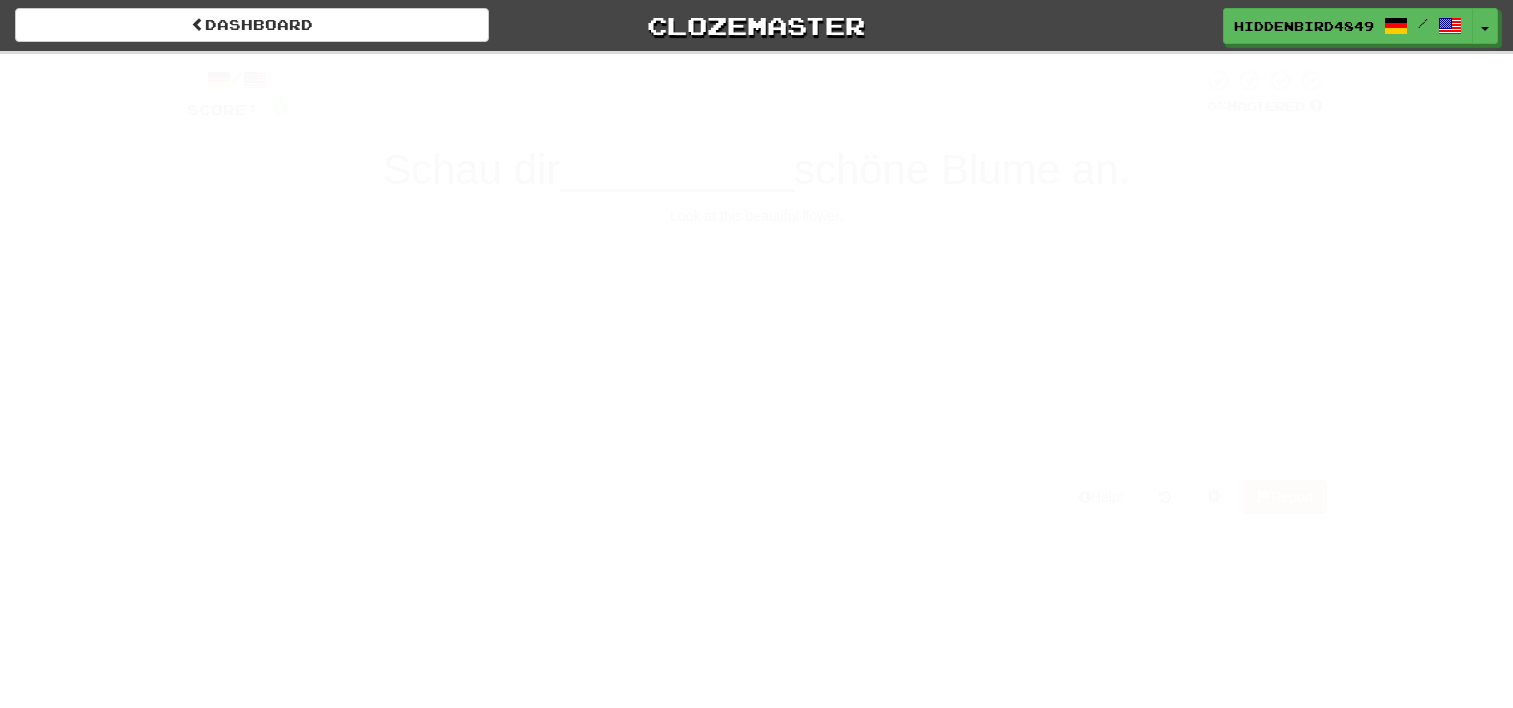 scroll, scrollTop: 0, scrollLeft: 0, axis: both 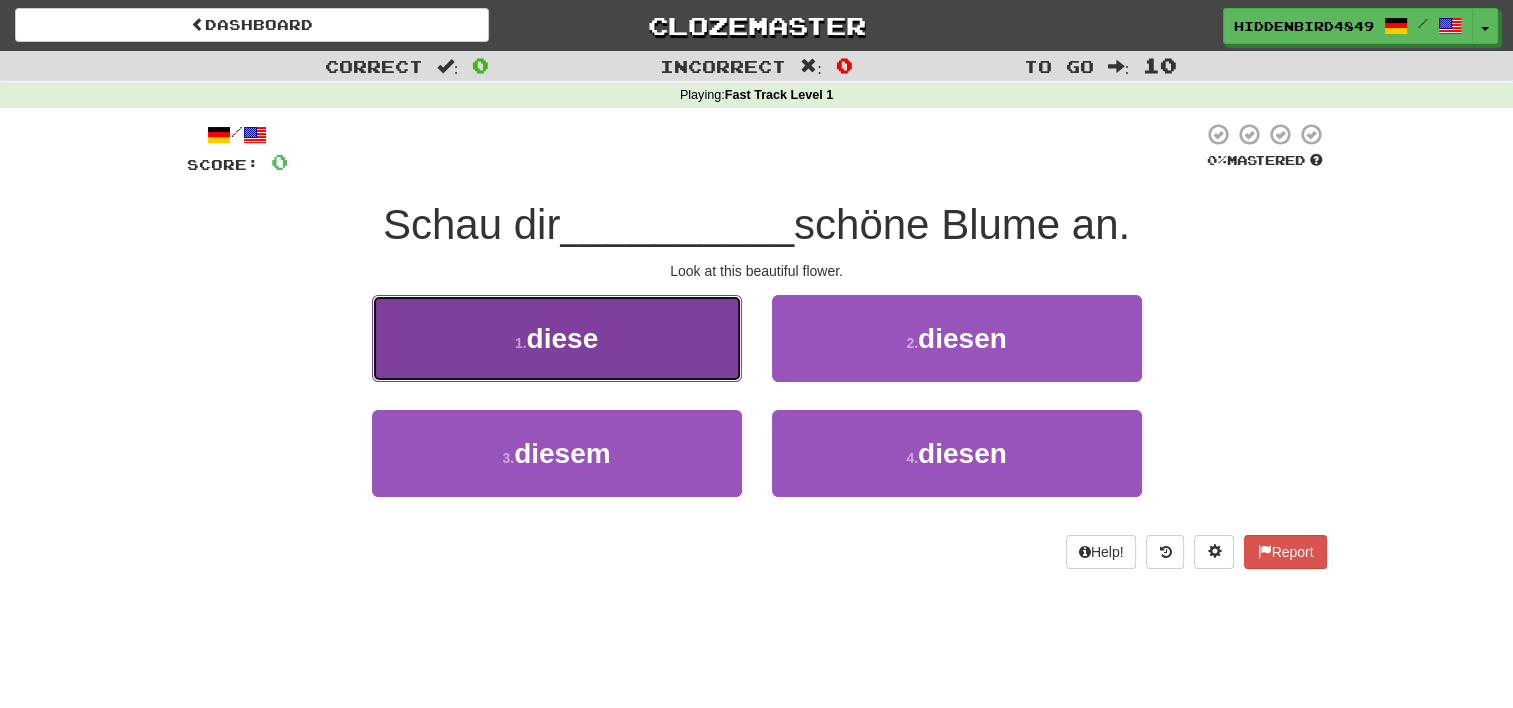 click on "1 .  diese" at bounding box center (557, 338) 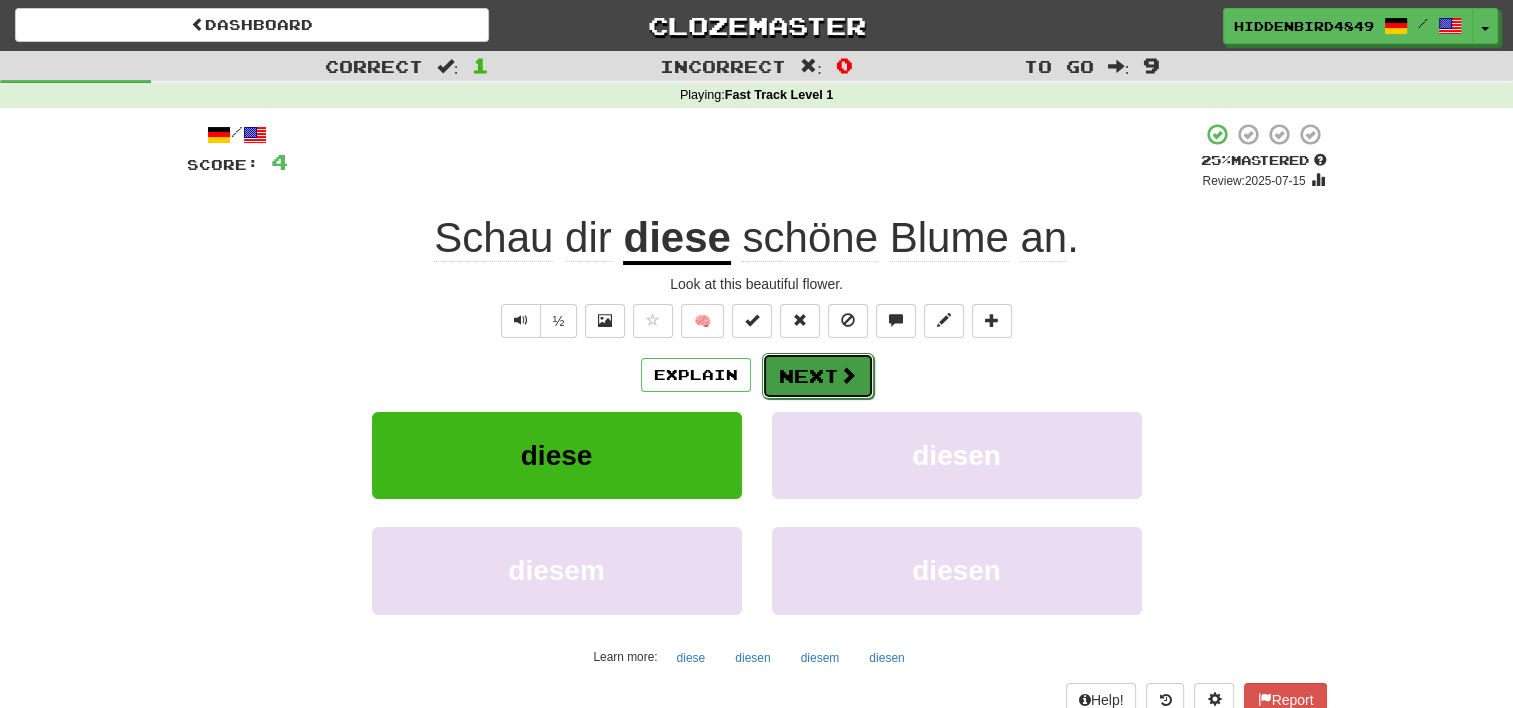 click on "Next" at bounding box center [818, 376] 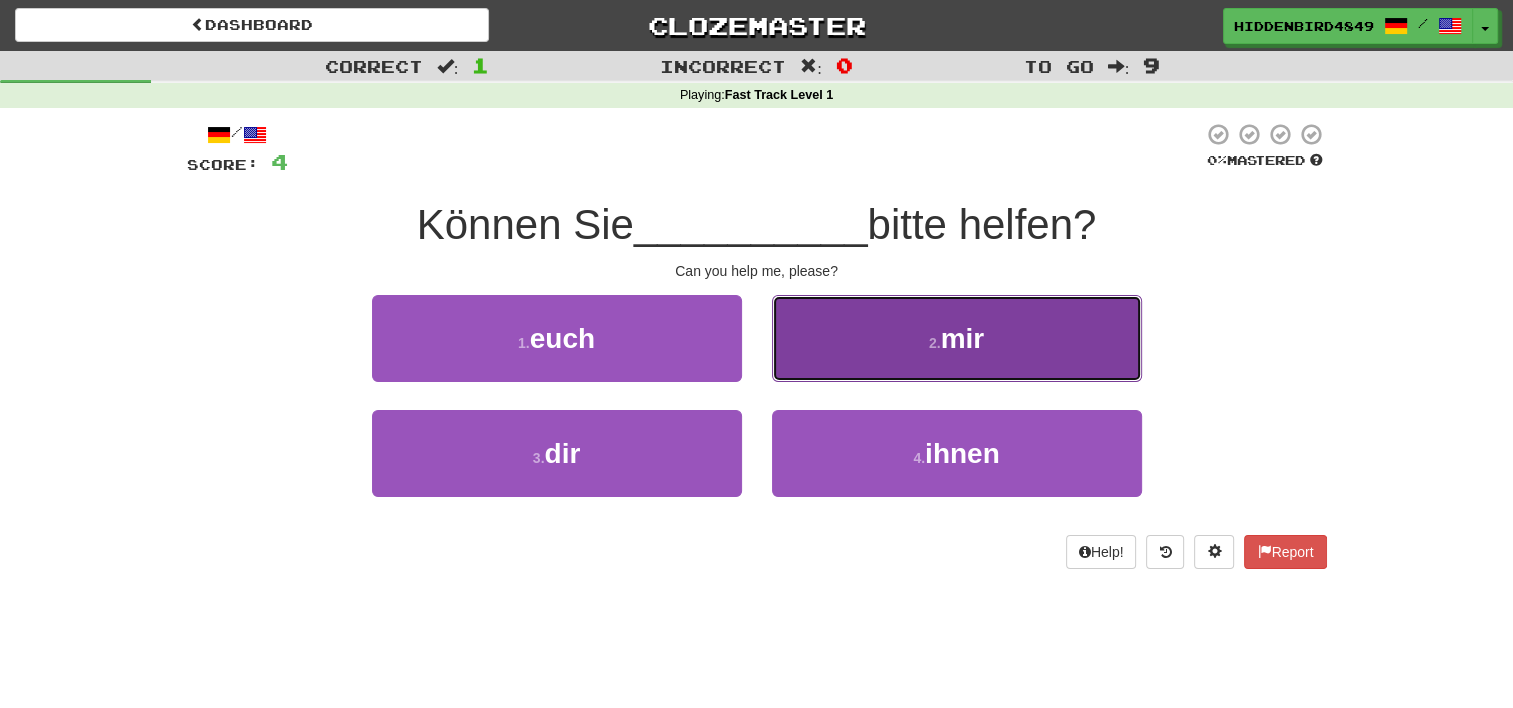 click on "2 .  mir" at bounding box center (957, 338) 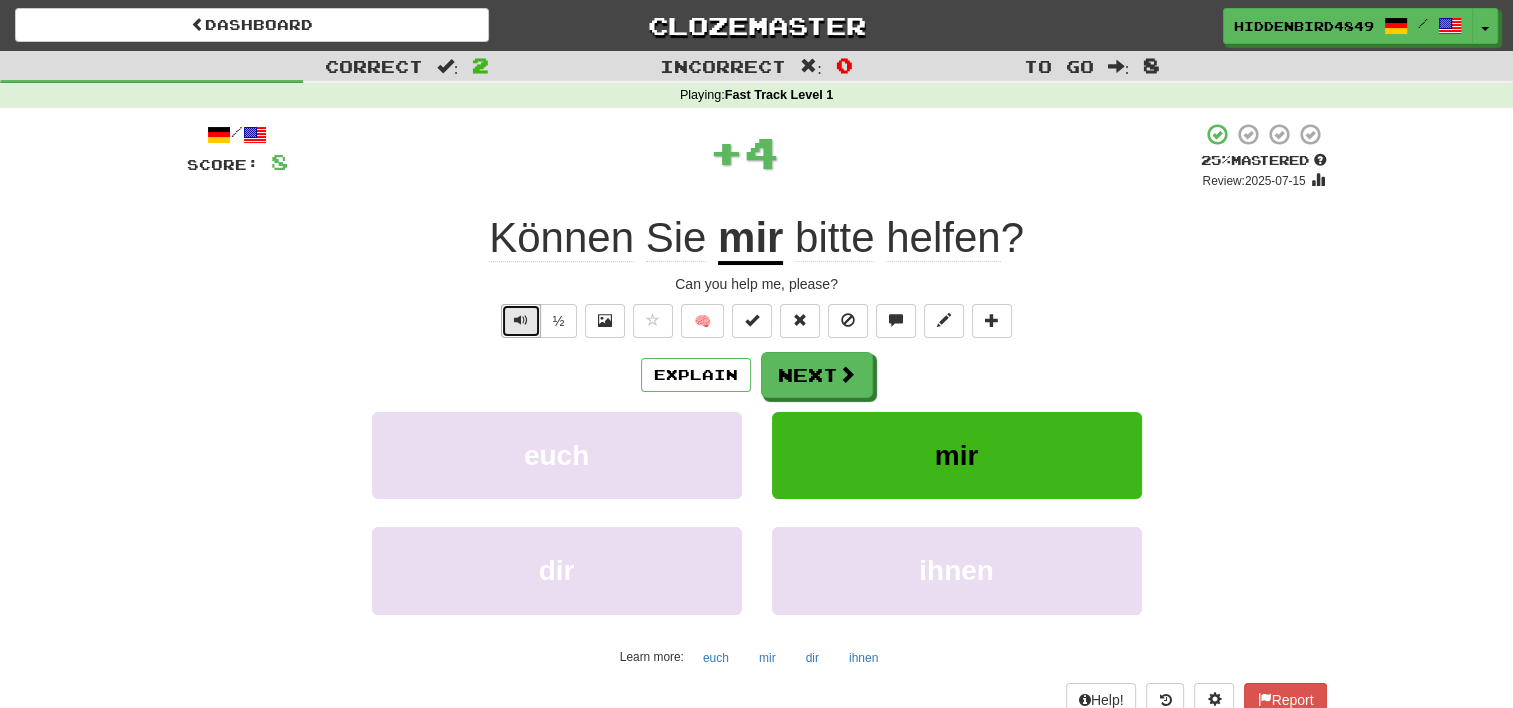 click at bounding box center (521, 321) 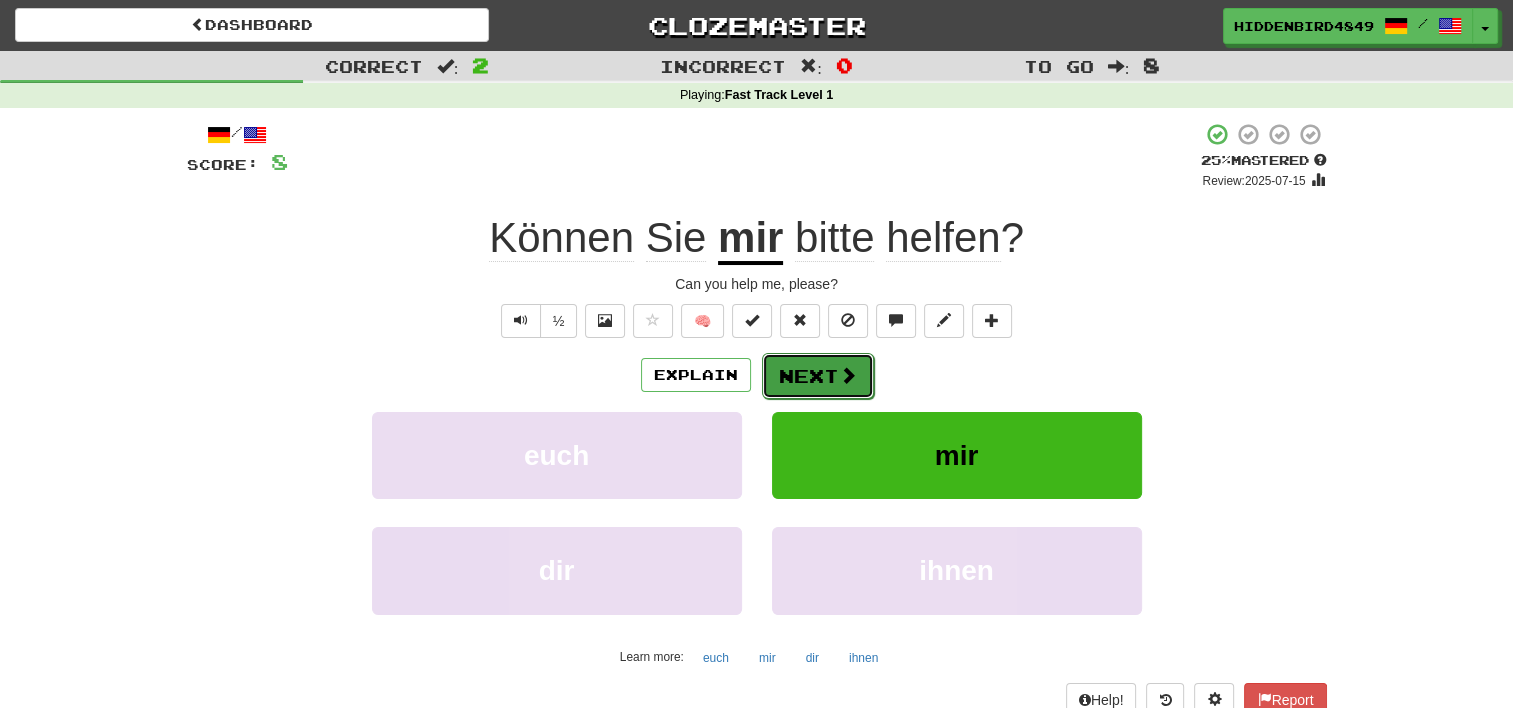 click on "Next" at bounding box center [818, 376] 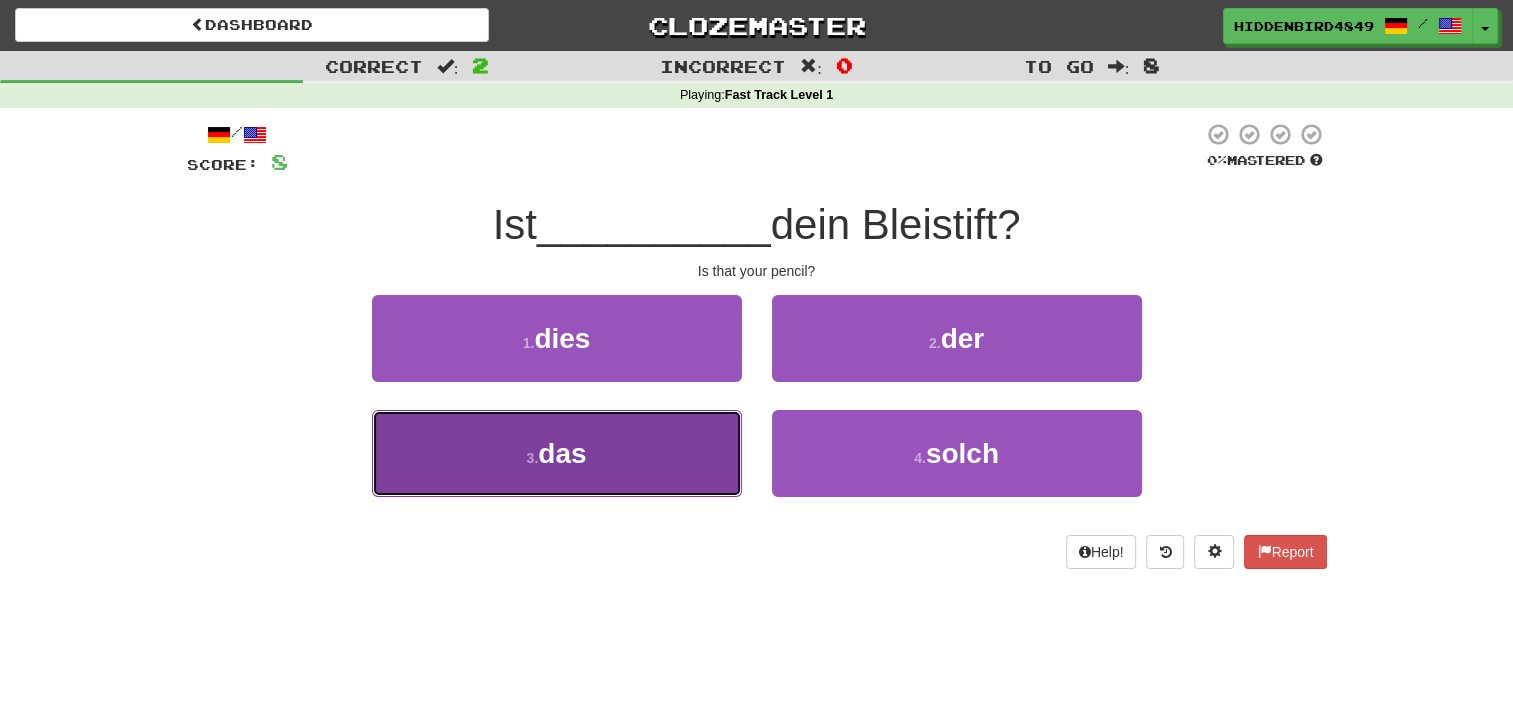 click on "3 .  das" at bounding box center [557, 453] 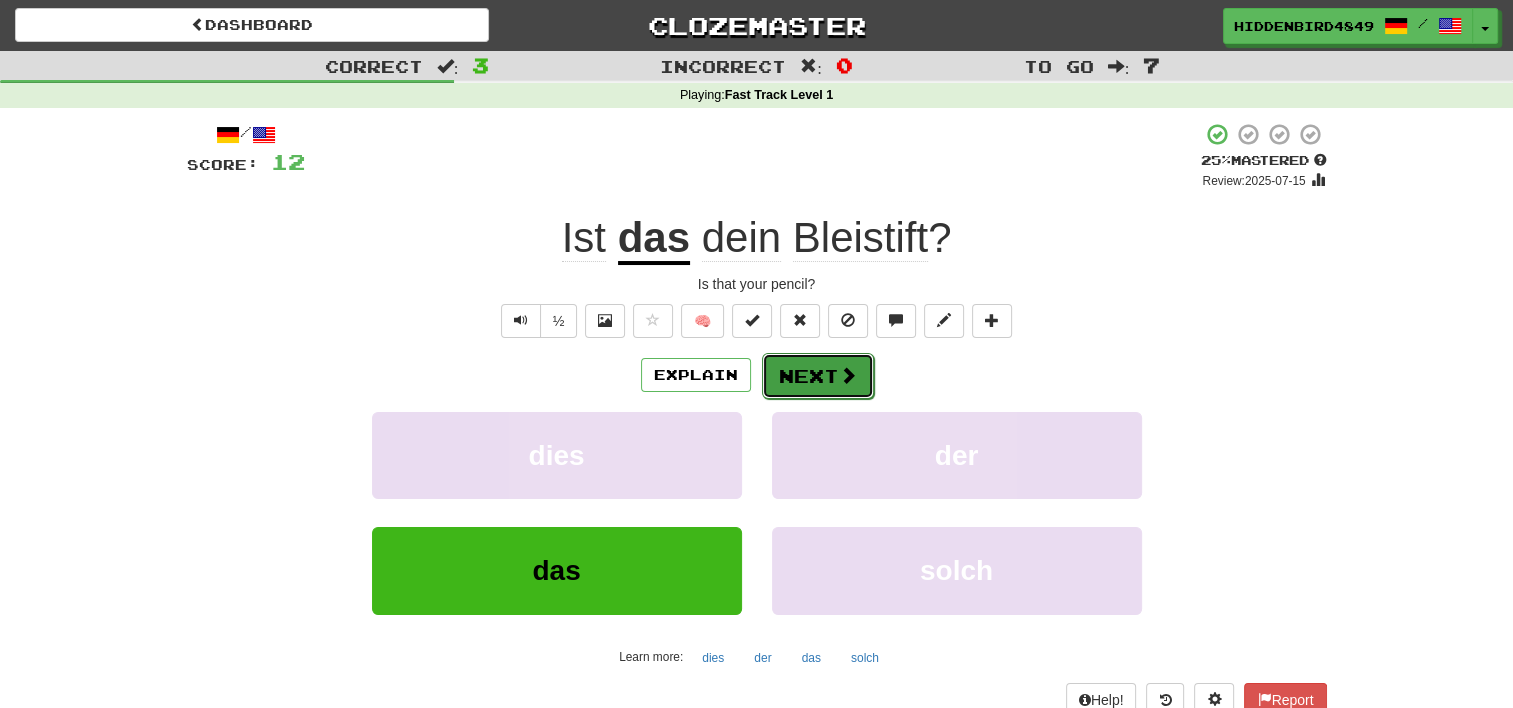 click at bounding box center [848, 375] 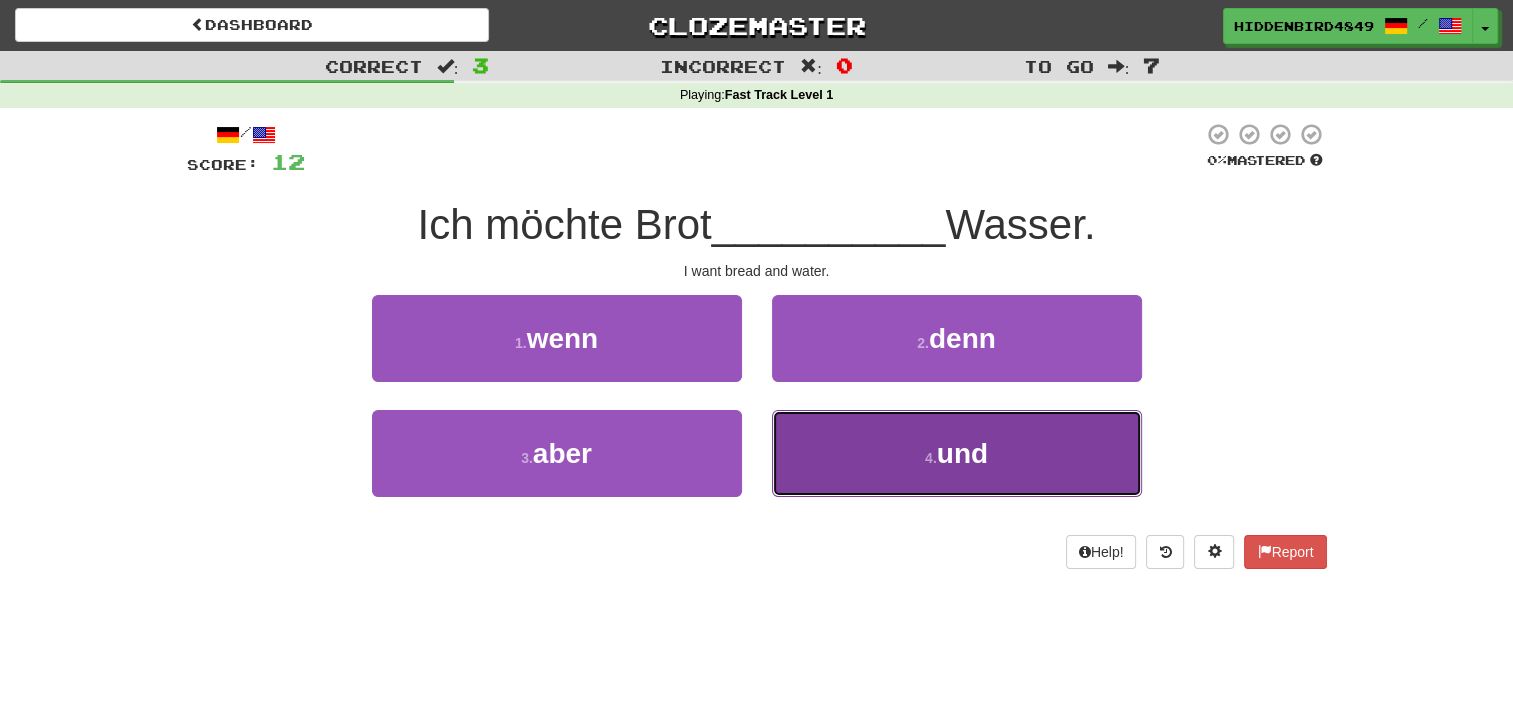 click on "4 ." at bounding box center (931, 458) 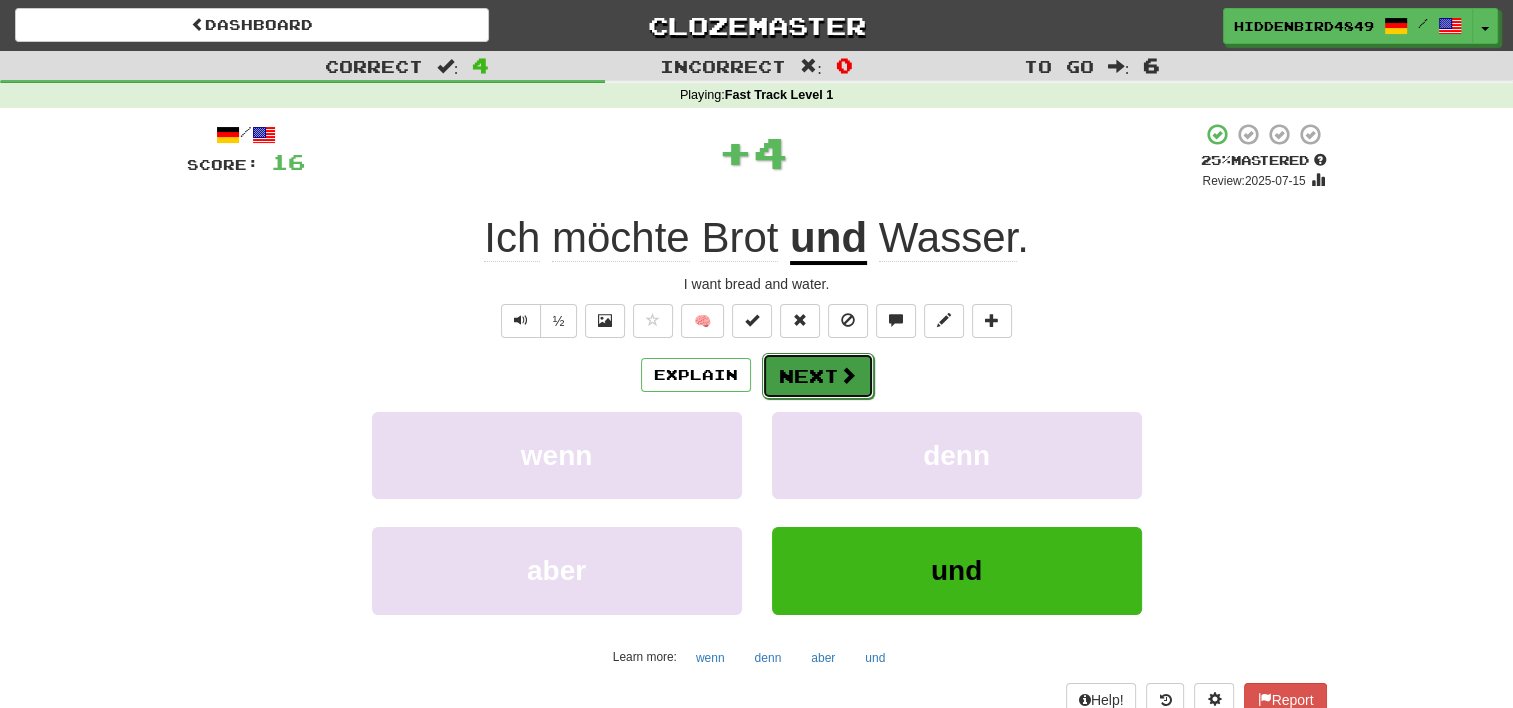 click on "Next" at bounding box center [818, 376] 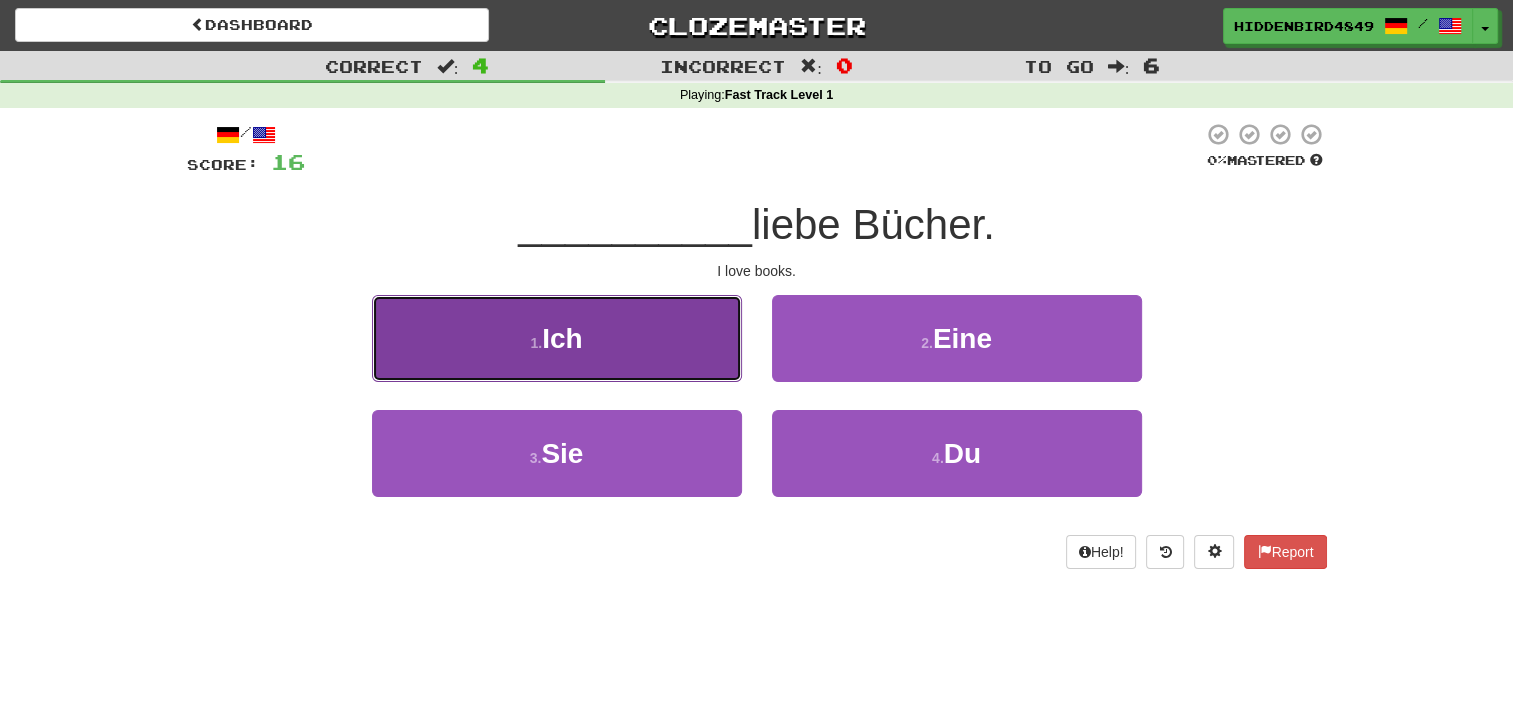 click on "1 .  Ich" at bounding box center (557, 338) 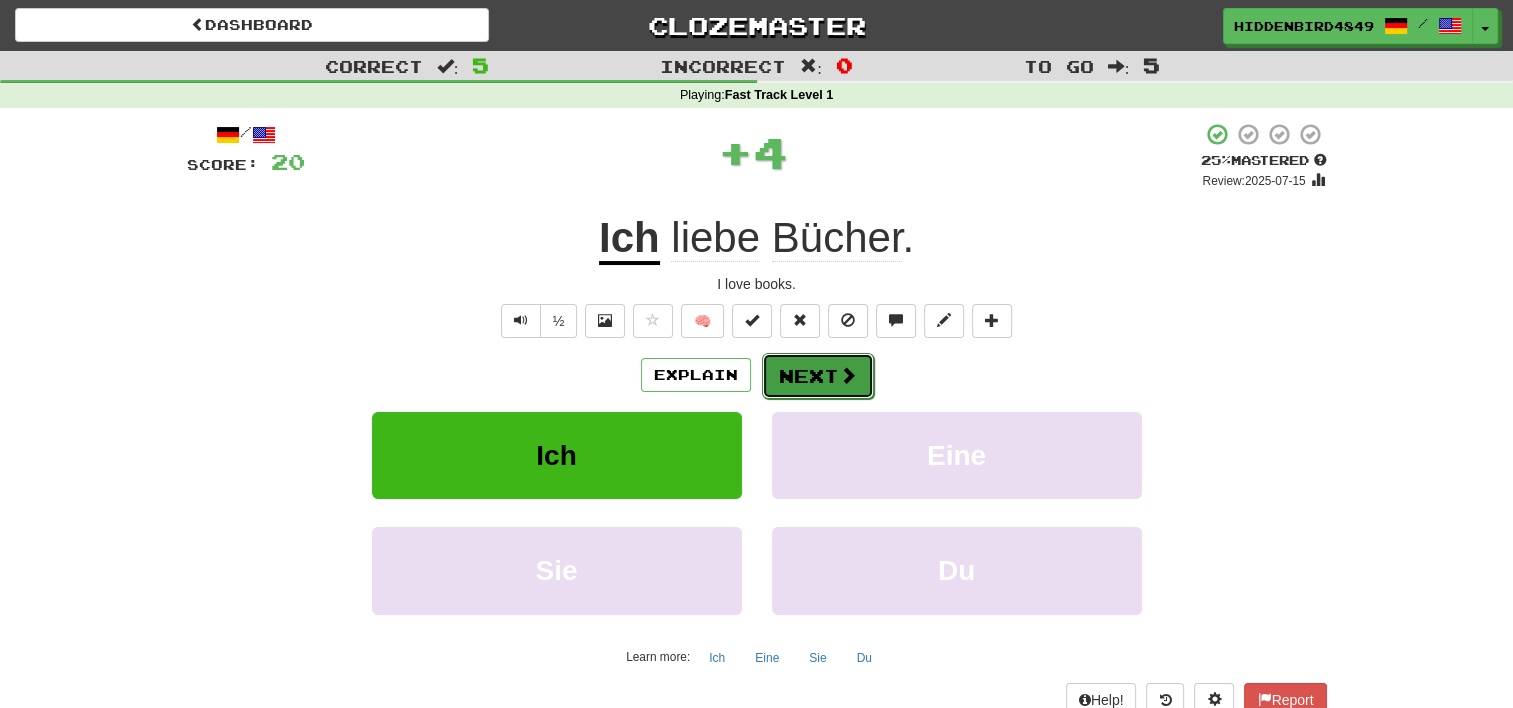 click on "Next" at bounding box center (818, 376) 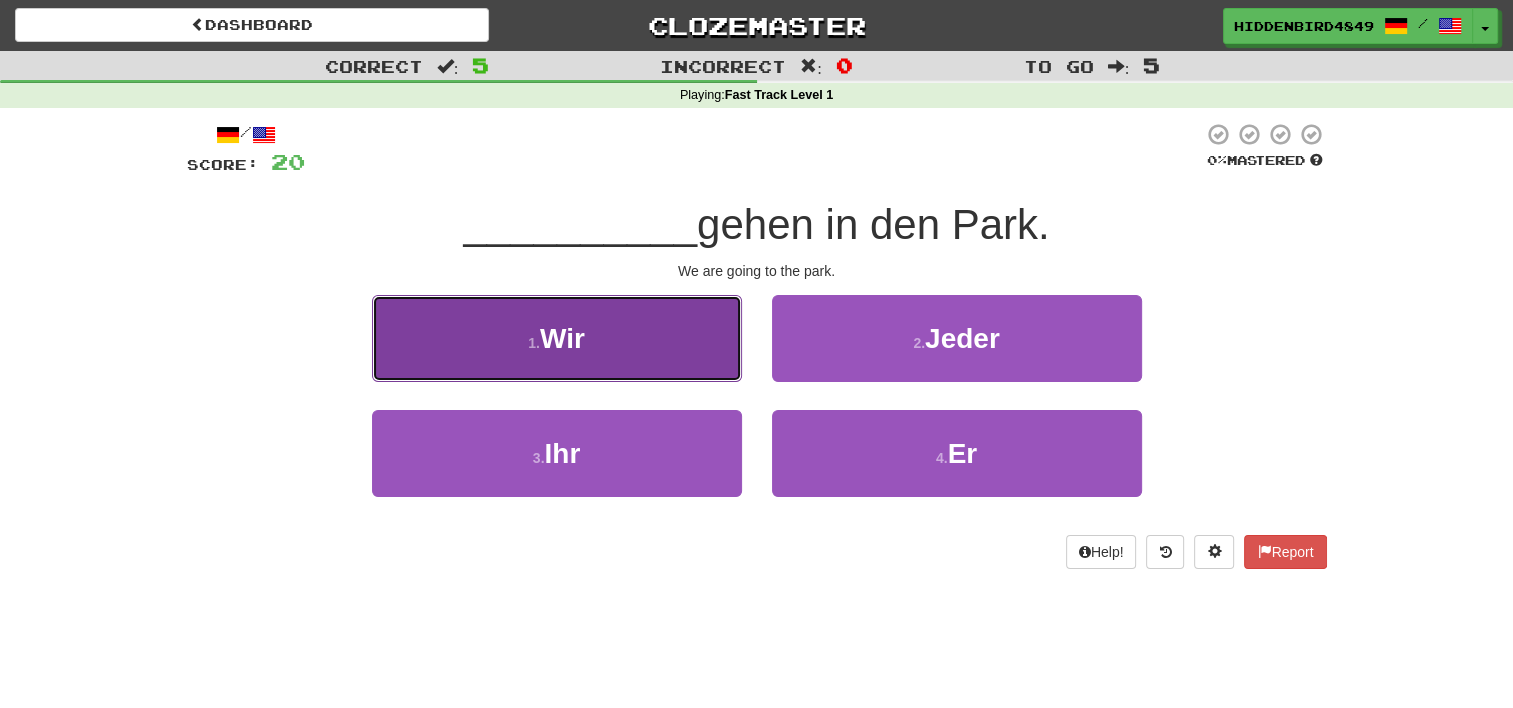 click on "1 .  Wir" at bounding box center (557, 338) 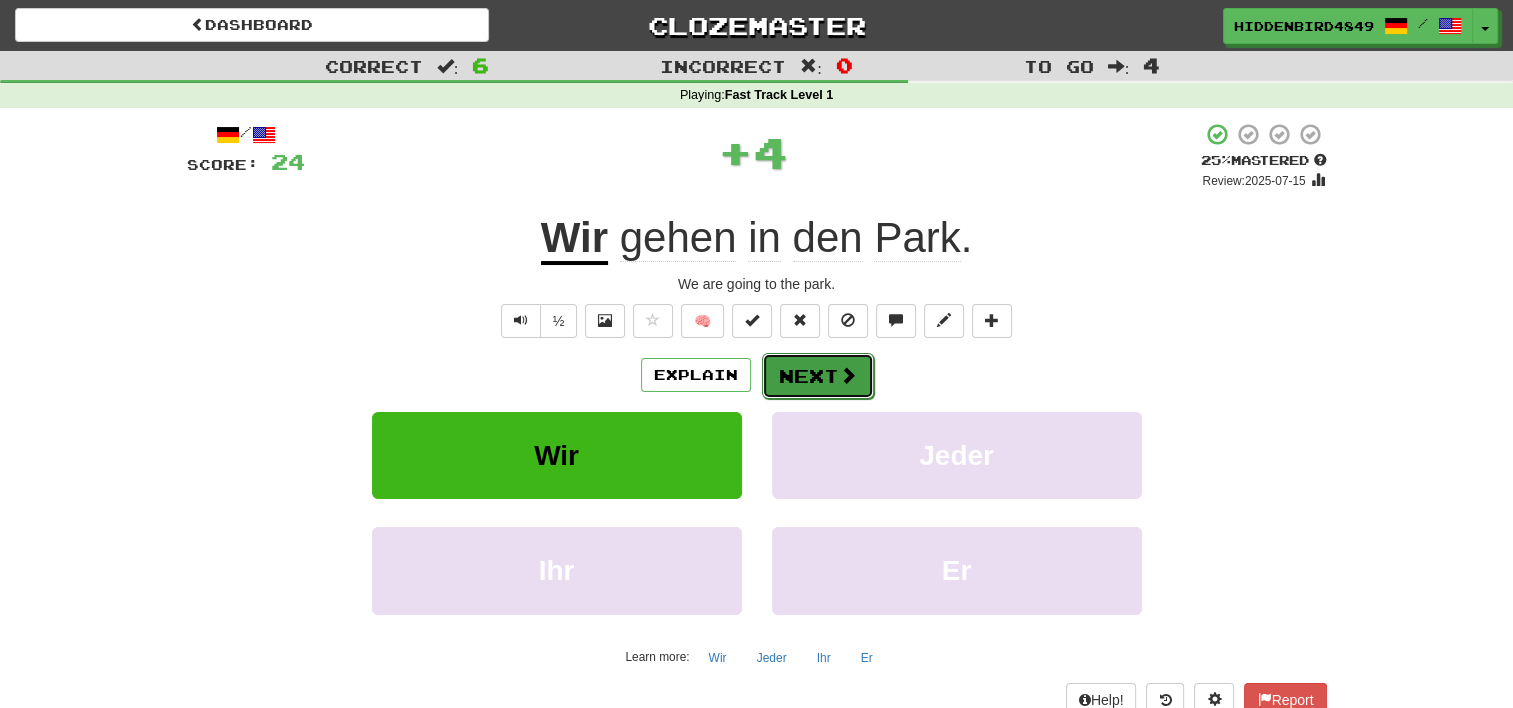 click at bounding box center [848, 375] 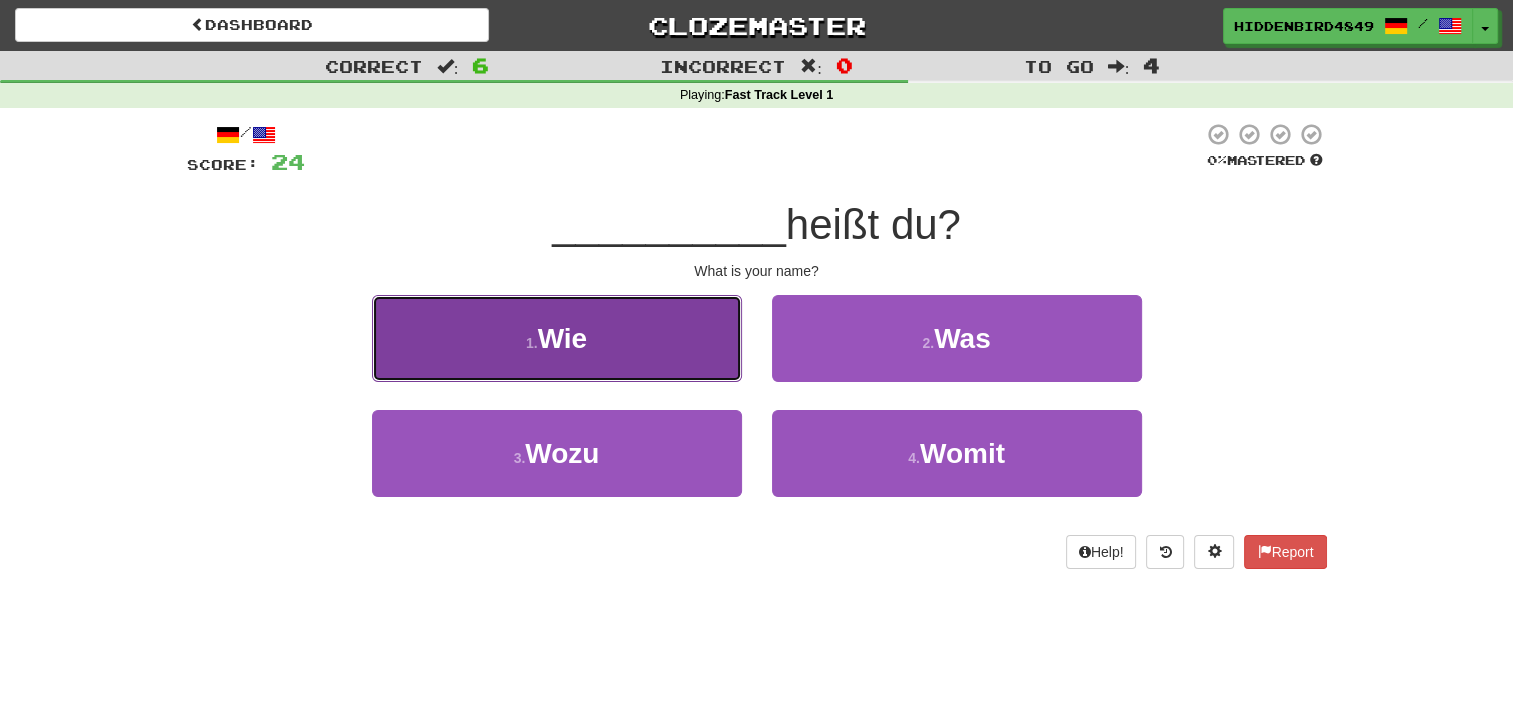click on "1 .  Wie" at bounding box center (557, 338) 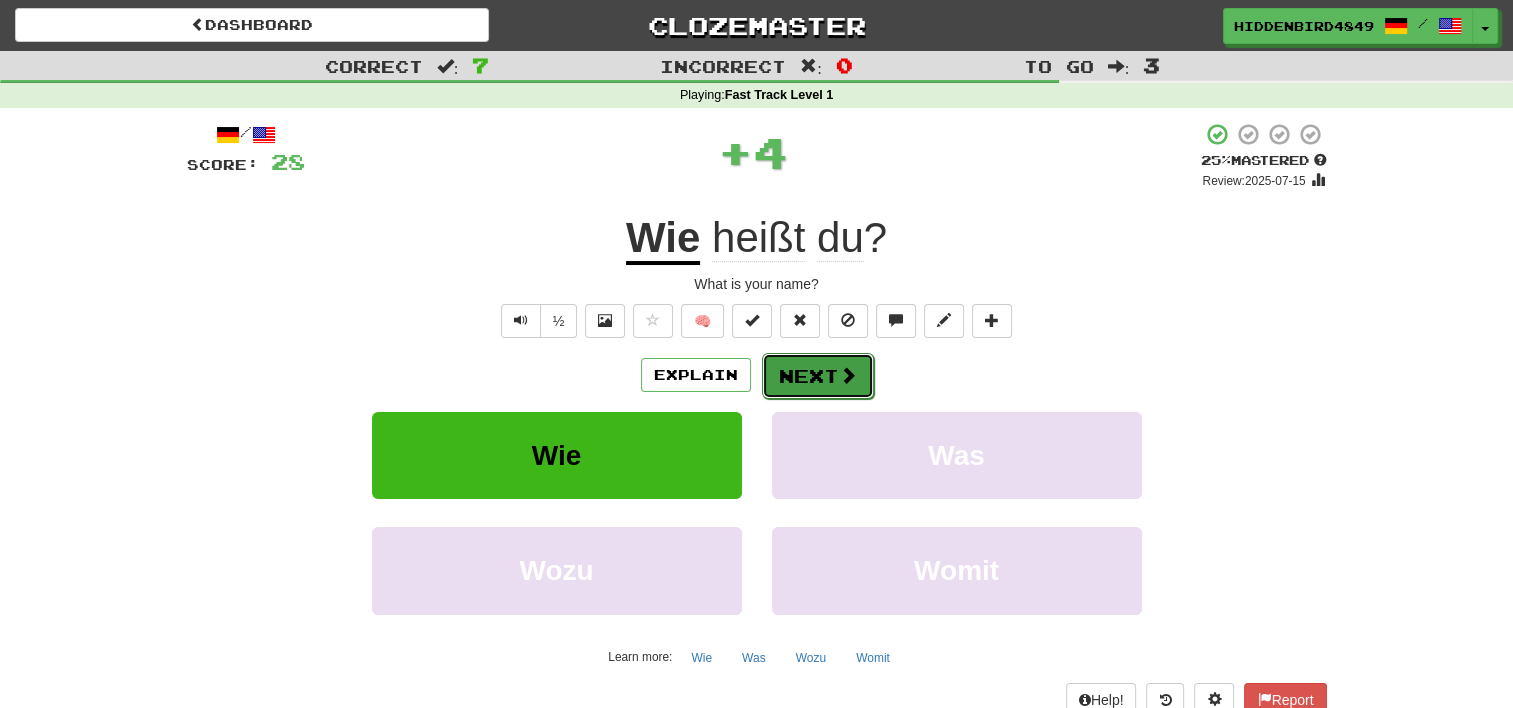 click on "Next" at bounding box center [818, 376] 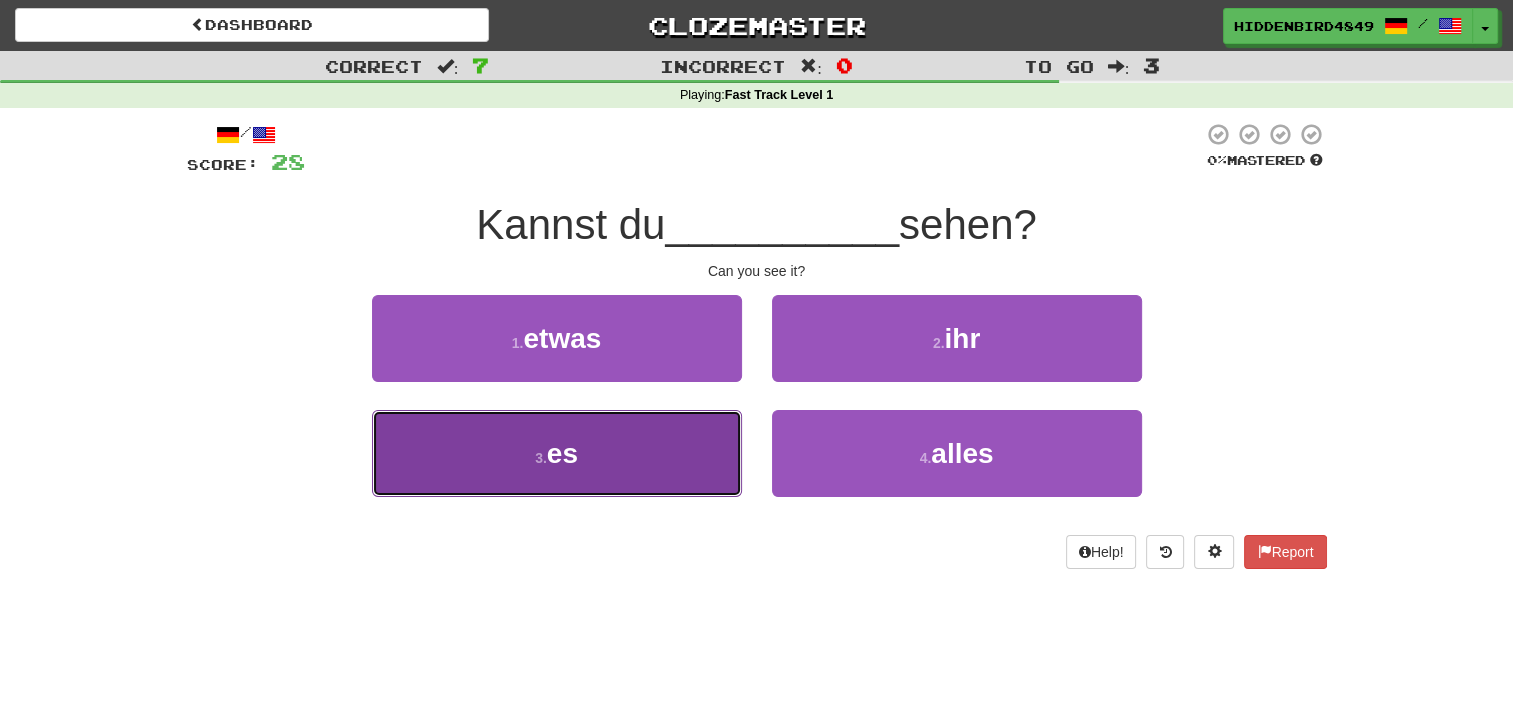 click on "es" at bounding box center (562, 453) 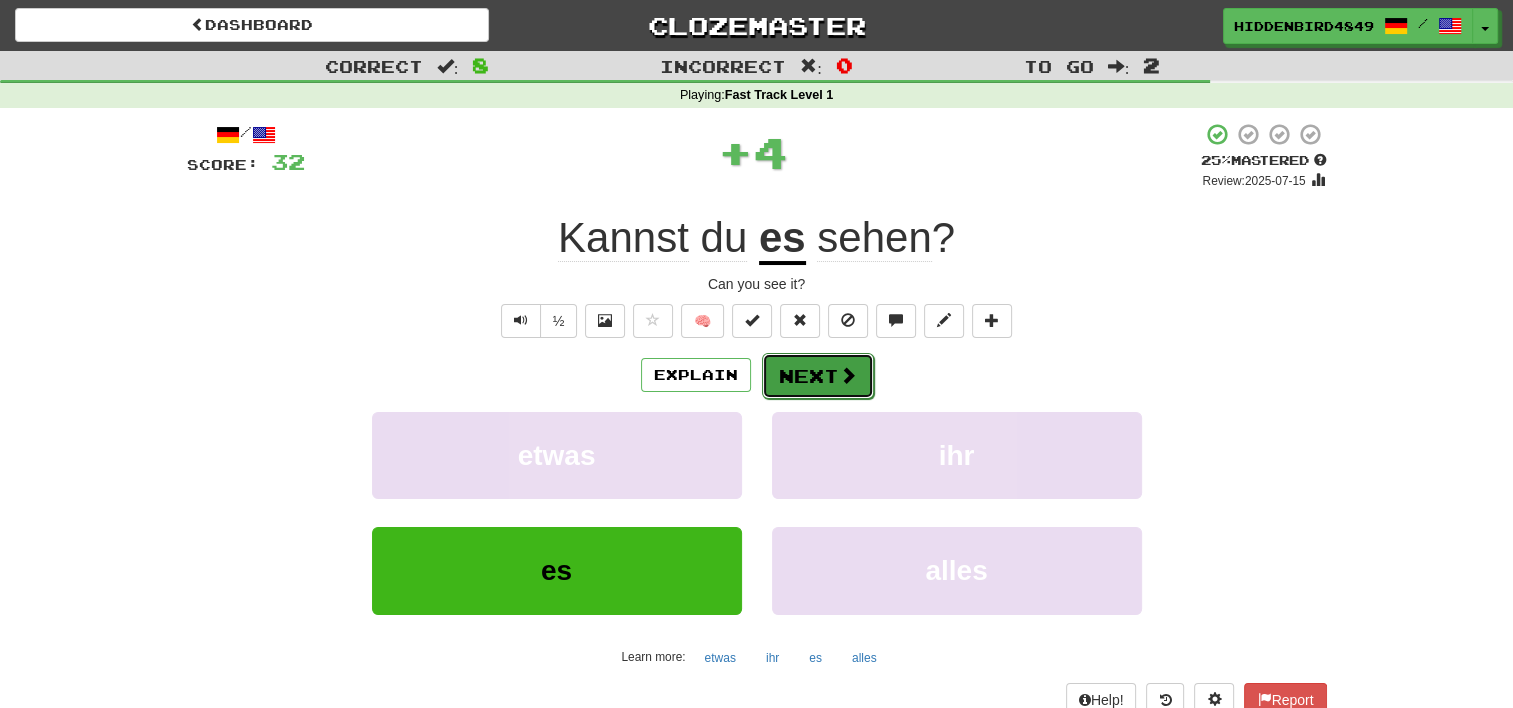 click on "Next" at bounding box center [818, 376] 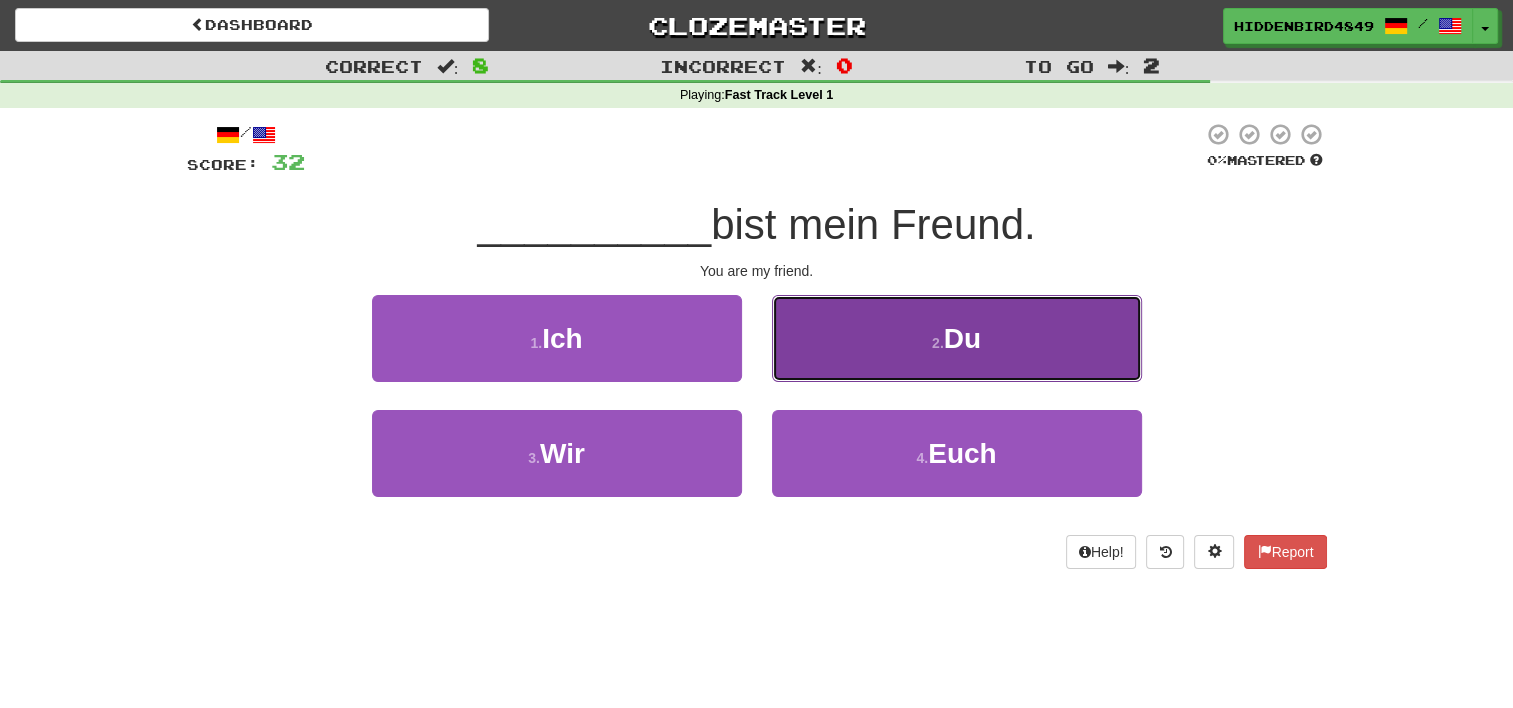 click on "2 .  Du" at bounding box center [957, 338] 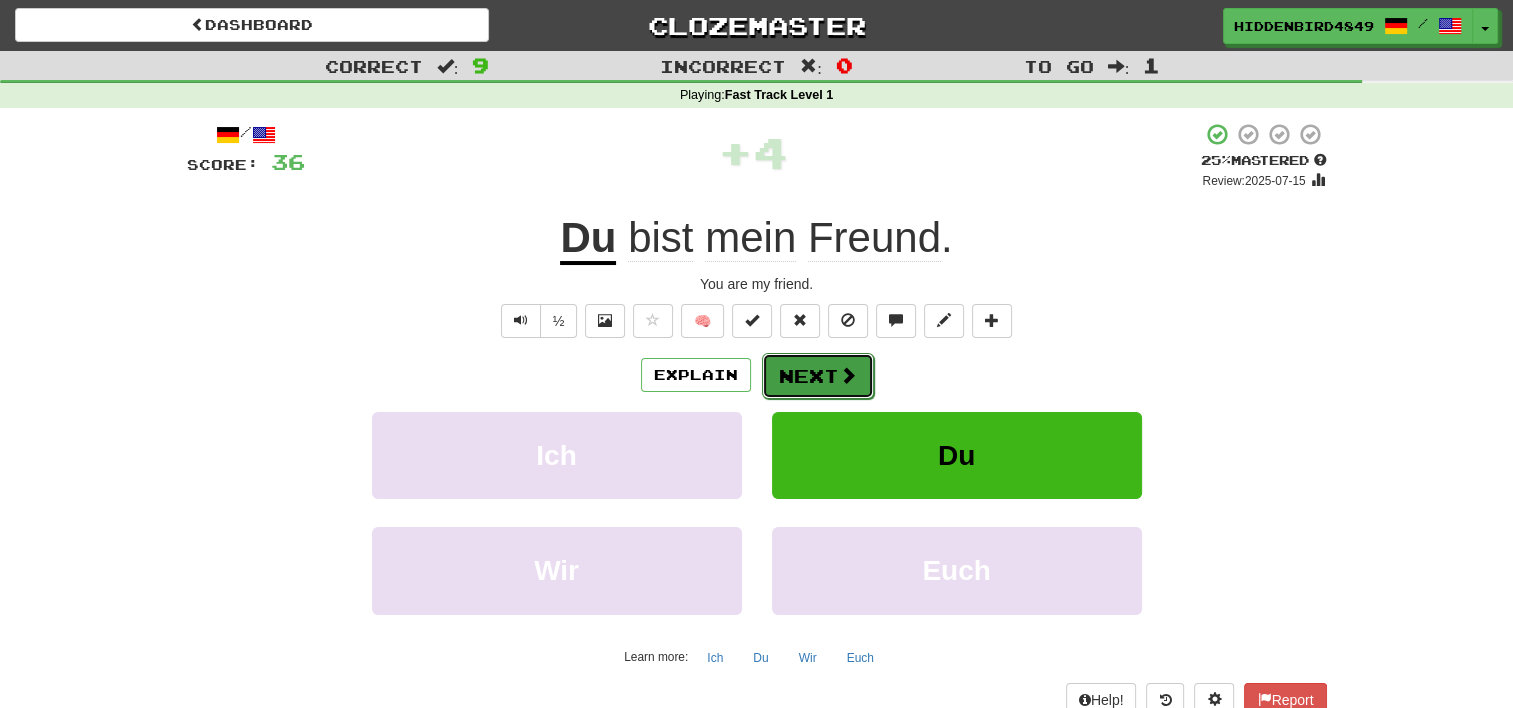 click on "Next" at bounding box center [818, 376] 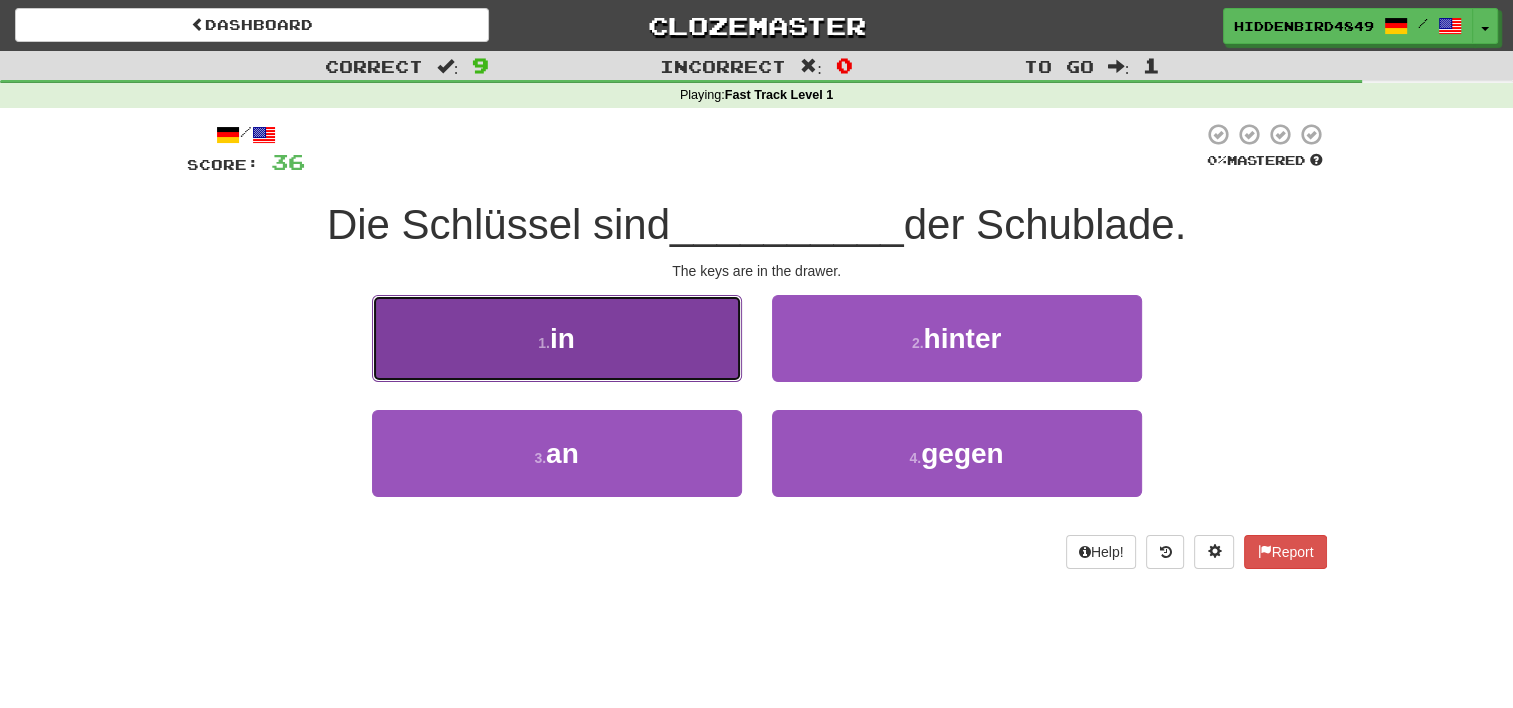 click on "1 .  in" at bounding box center [557, 338] 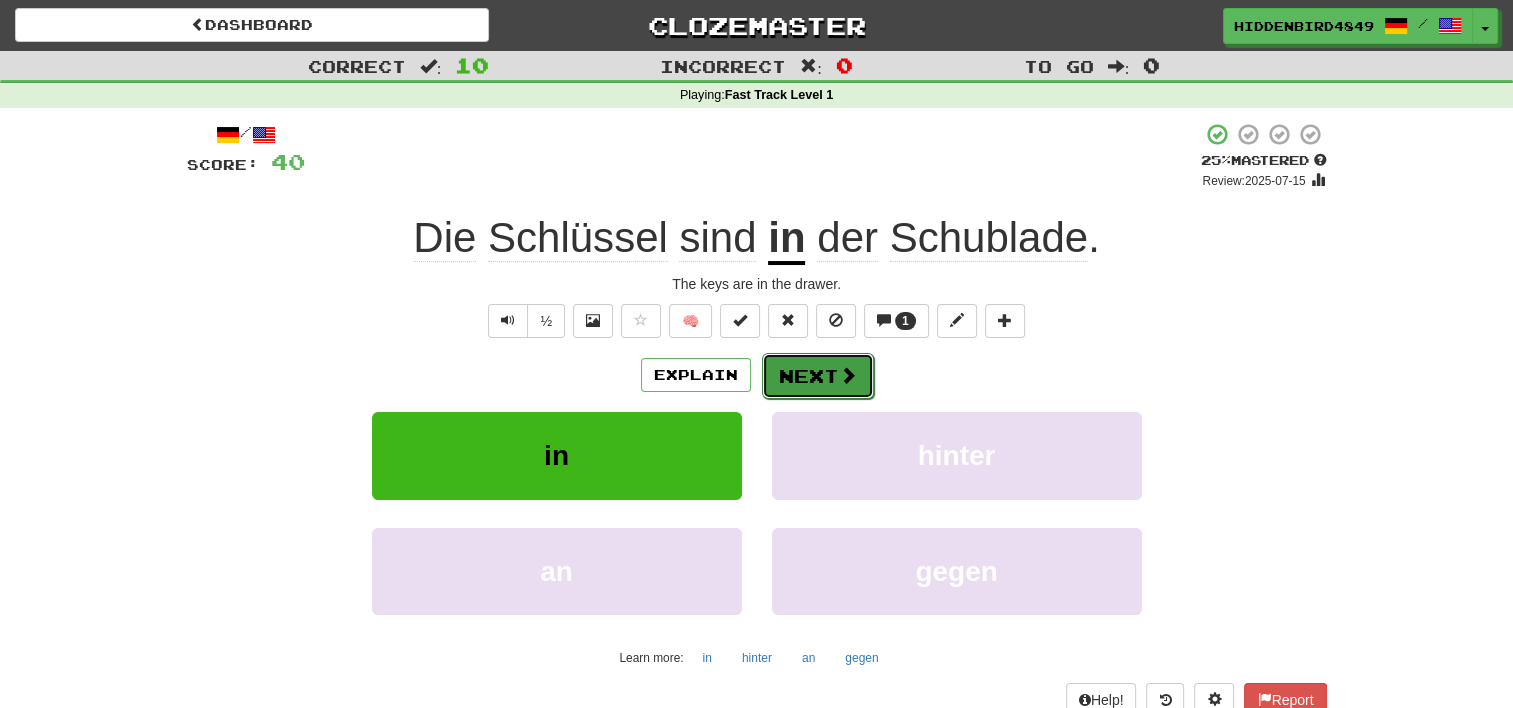 click on "Next" at bounding box center [818, 376] 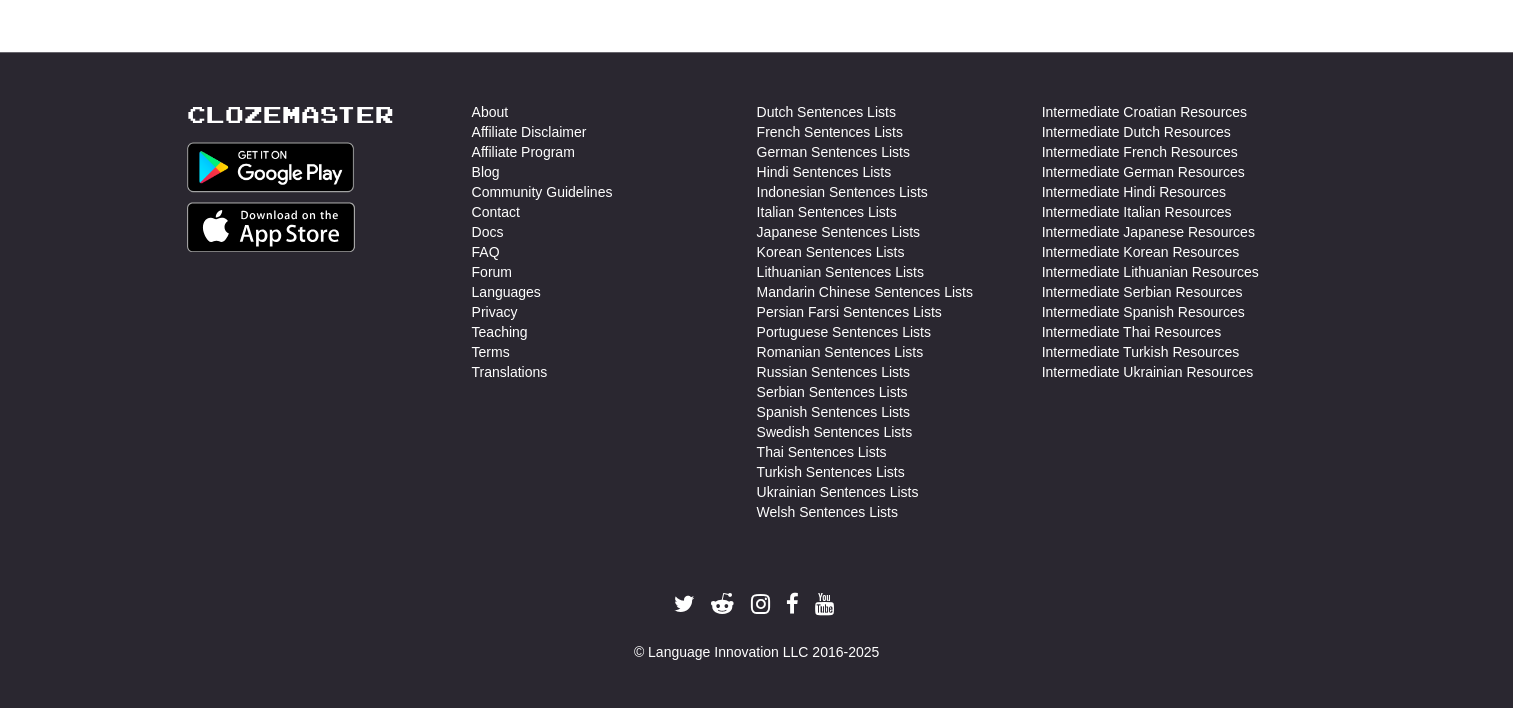 scroll, scrollTop: 1759, scrollLeft: 0, axis: vertical 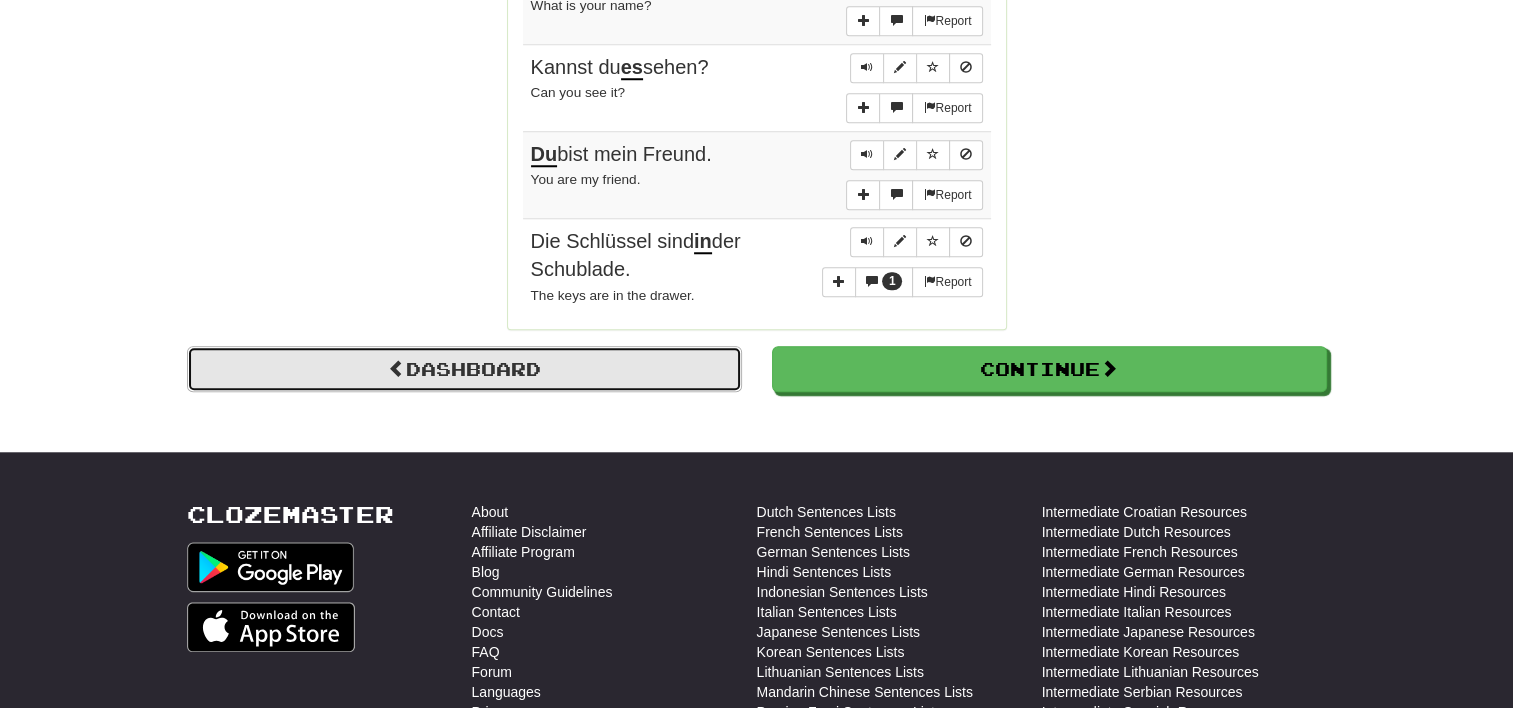 click on "Dashboard" at bounding box center (464, 369) 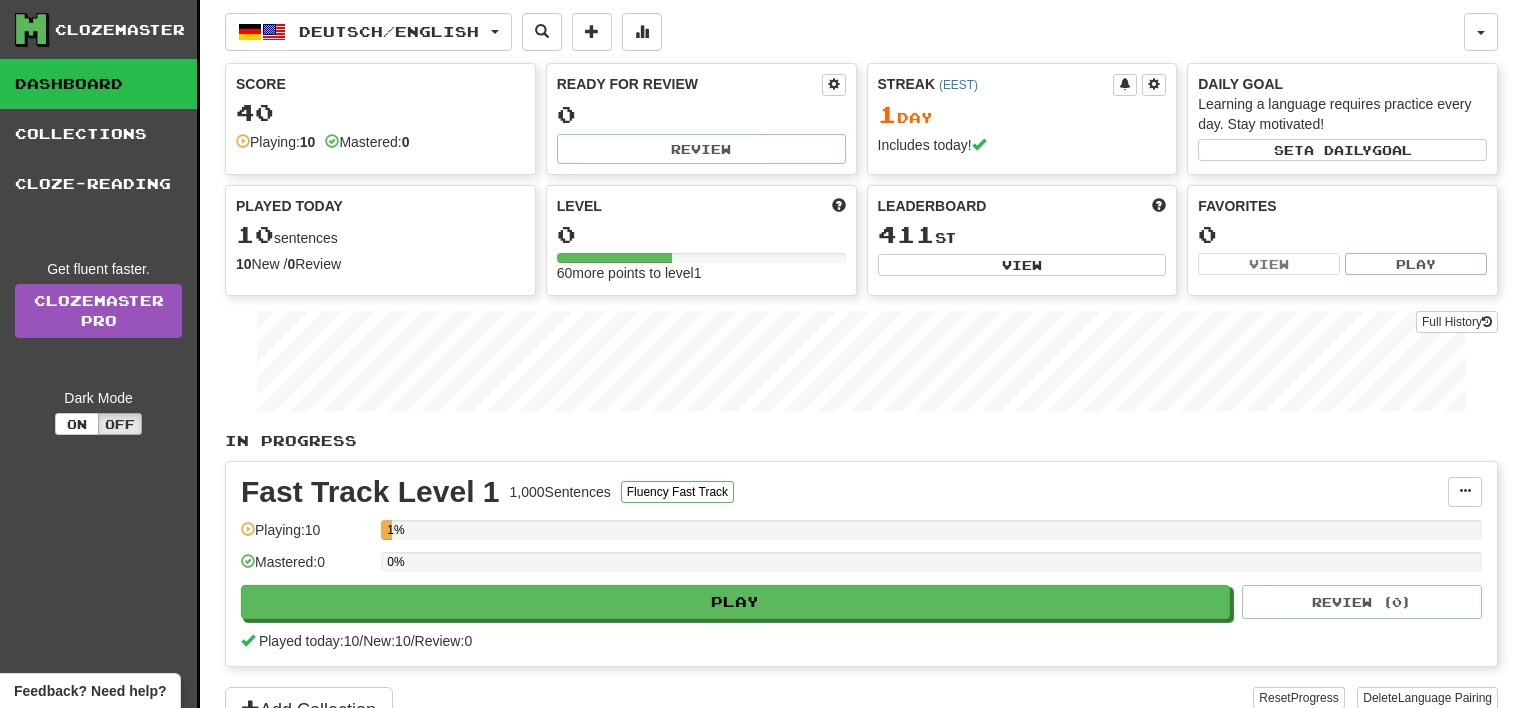 scroll, scrollTop: 0, scrollLeft: 0, axis: both 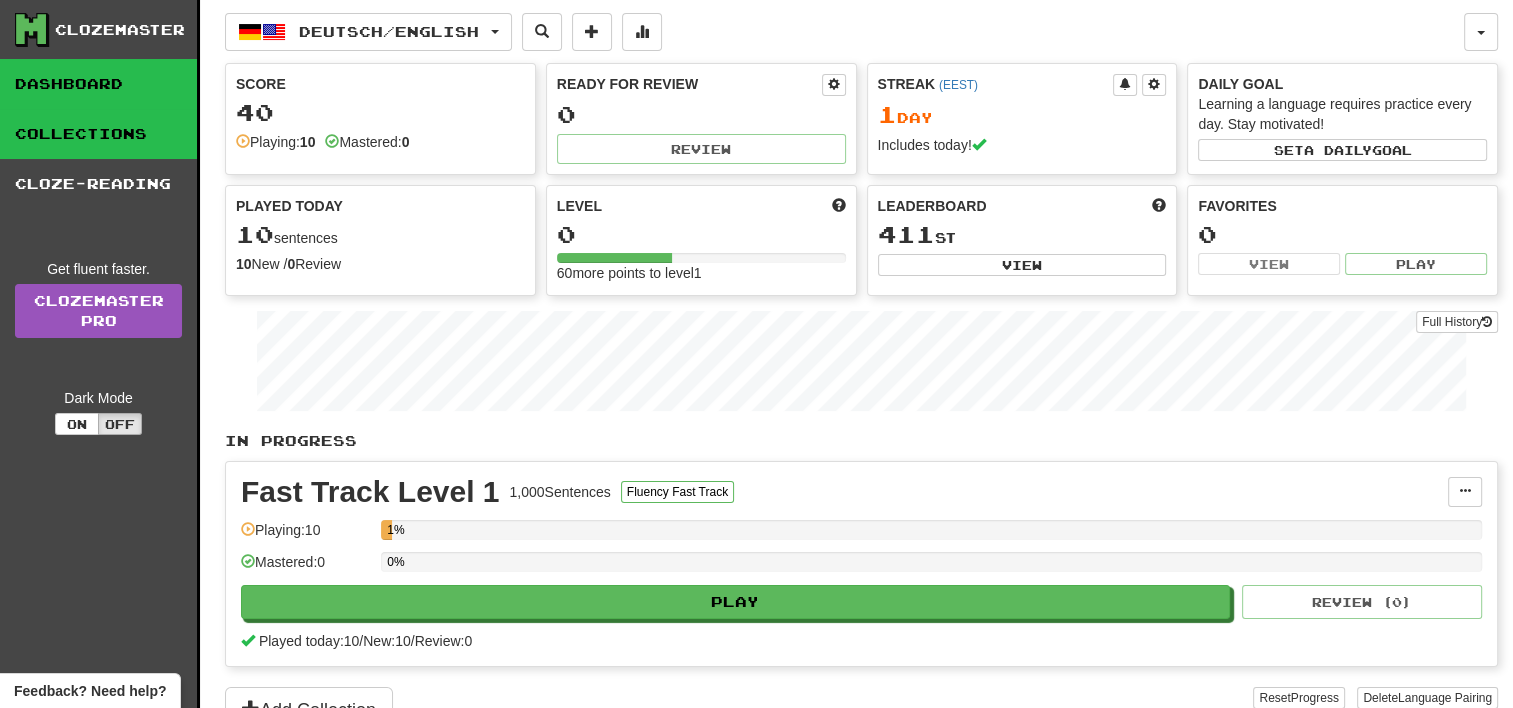 click on "Collections" at bounding box center (98, 134) 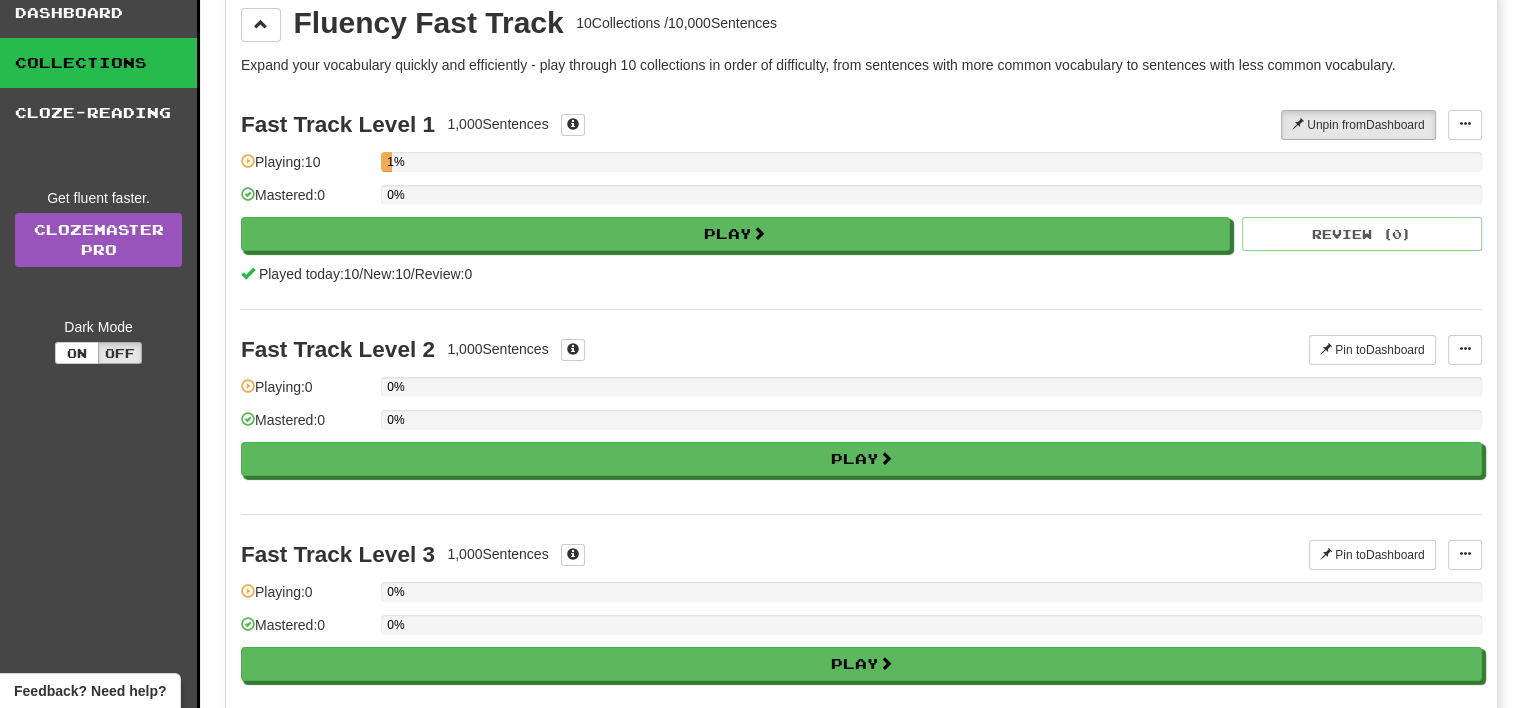 scroll, scrollTop: 0, scrollLeft: 0, axis: both 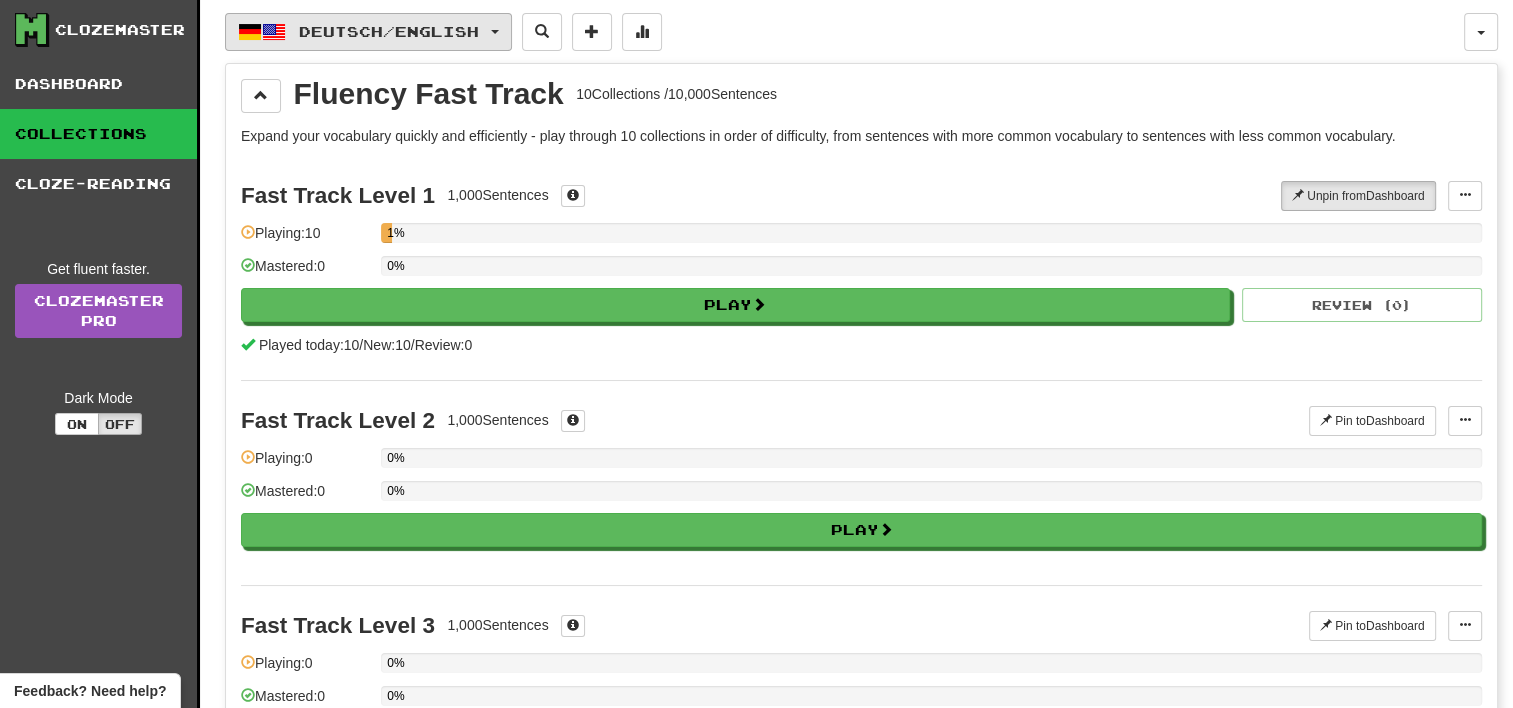 click on "Deutsch  /  English" at bounding box center [389, 31] 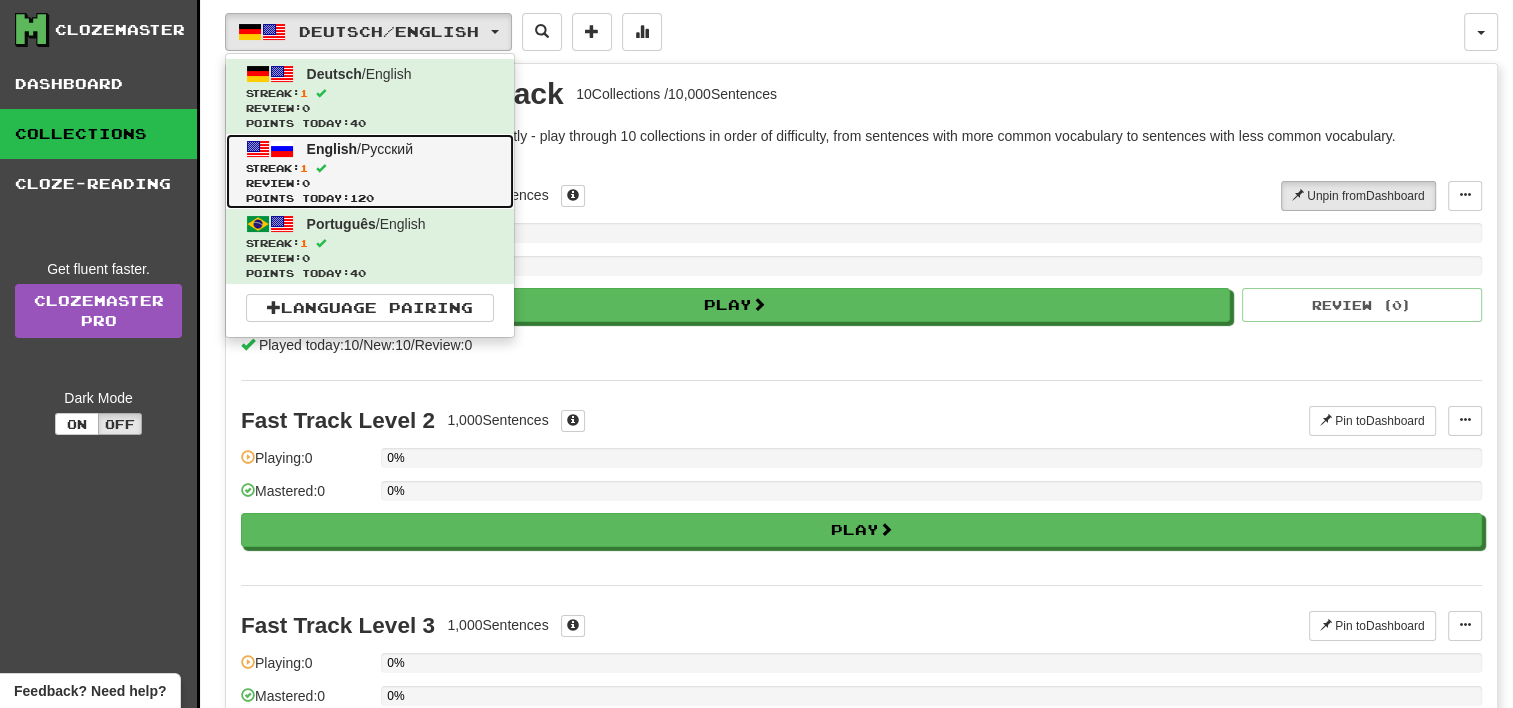 click on "Review:  0" at bounding box center (370, 183) 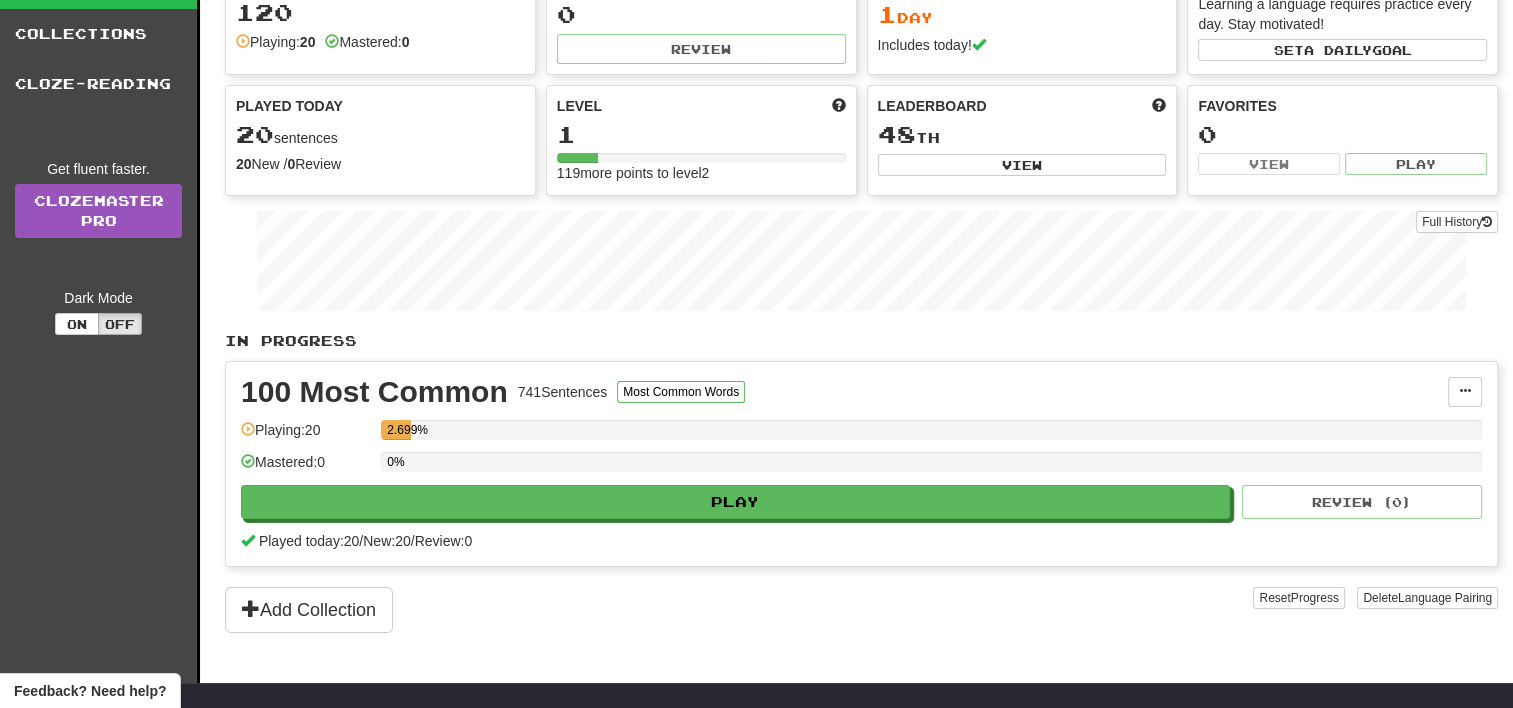 scroll, scrollTop: 0, scrollLeft: 0, axis: both 